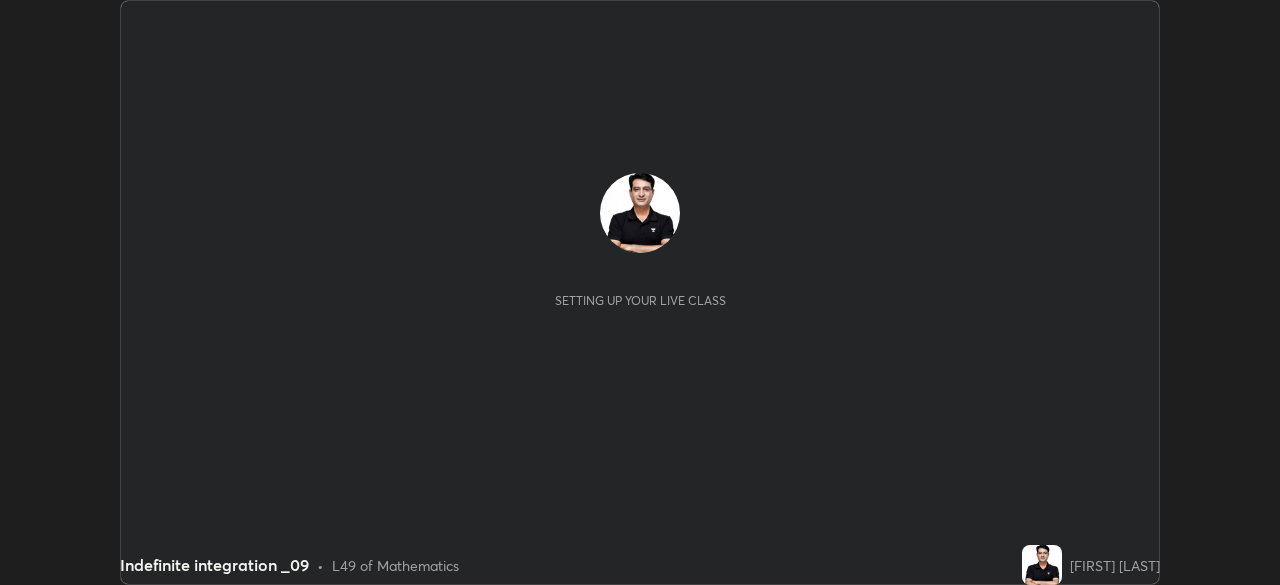 scroll, scrollTop: 0, scrollLeft: 0, axis: both 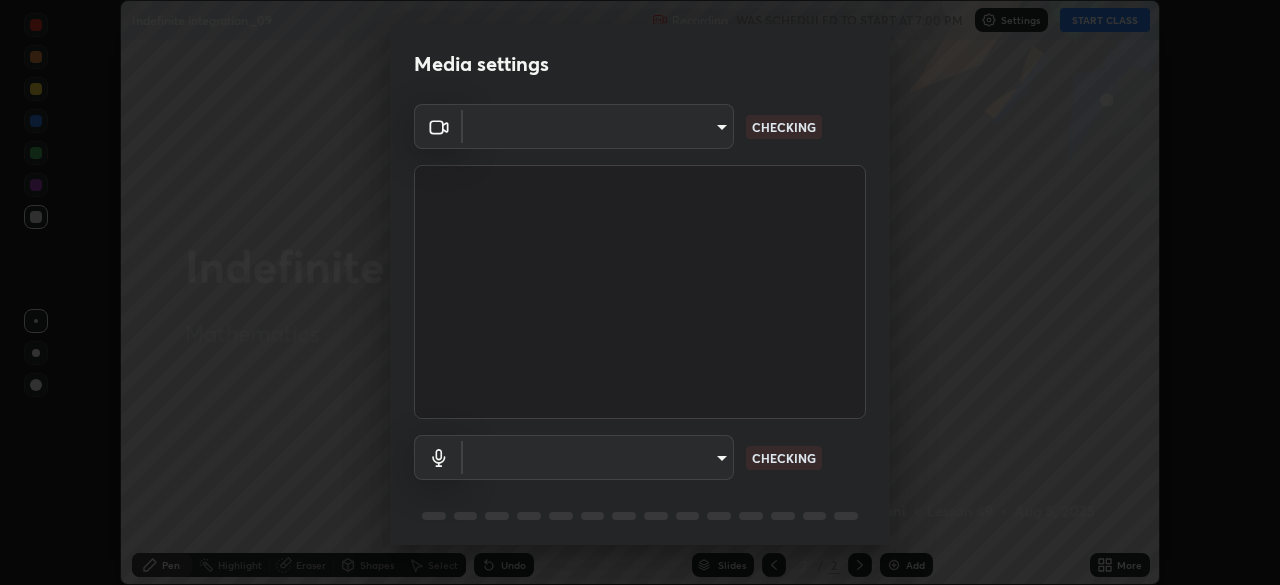 type on "573edd819c0ef8de467de5ce4ec508ac77a3347739658899c49f764764ac8f1c" 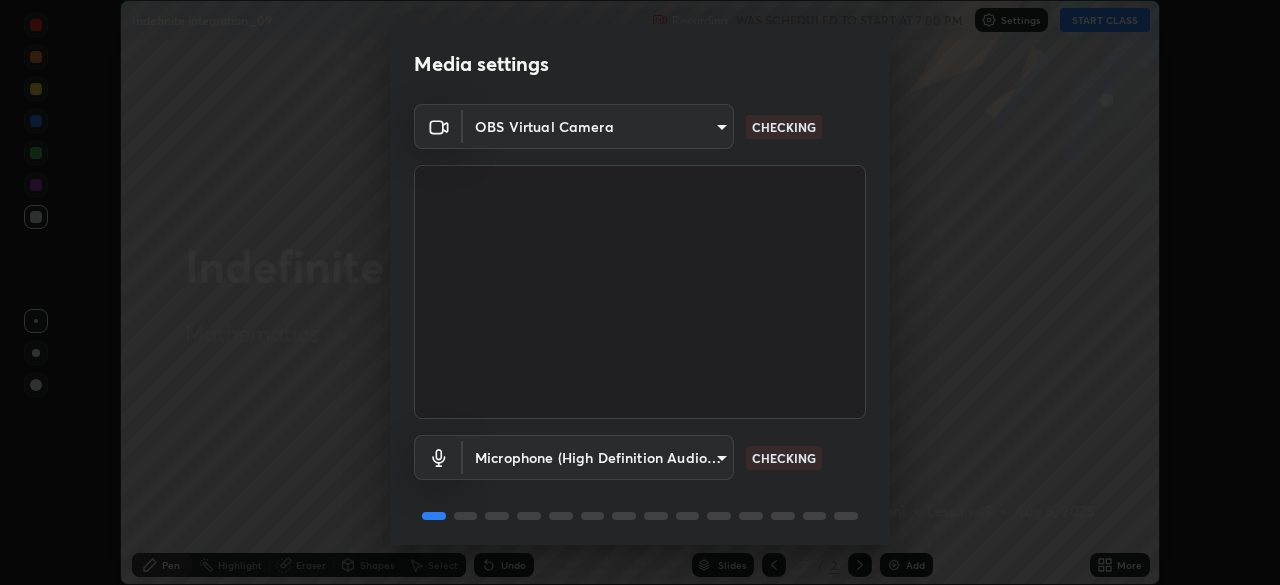 click on "Erase all Indefinite integration _09 Recording WAS SCHEDULED TO START AT  7:00 PM Settings START CLASS Setting up your live class Indefinite integration _09 • L49 of Mathematics [FIRST] [LAST] Pen Highlight Eraser Shapes Select Undo Slides 2 / 2 Add More No doubts shared Encourage your learners to ask a doubt for better clarity Report an issue Reason for reporting Buffering Chat not working Audio - Video sync issue Educator video quality low ​ Attach an image Report Media settings OBS Virtual Camera 573edd819c0ef8de467de5ce4ec508ac77a3347739658899c49f764764ac8f1c CHECKING Microphone (High Definition Audio Device) 0e00cb5d893247ec6a37af8c42dbb10d9d4638f02313fae23aff25b57993911e CHECKING 1 / 5 Next" at bounding box center [640, 292] 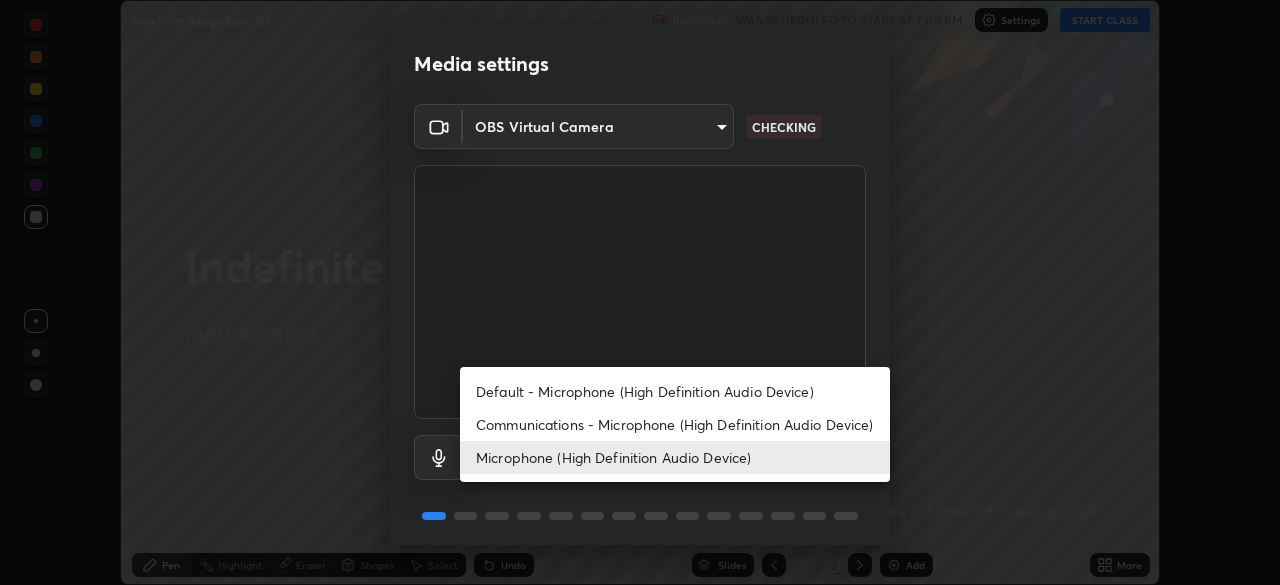 click on "Microphone (High Definition Audio Device)" at bounding box center (675, 457) 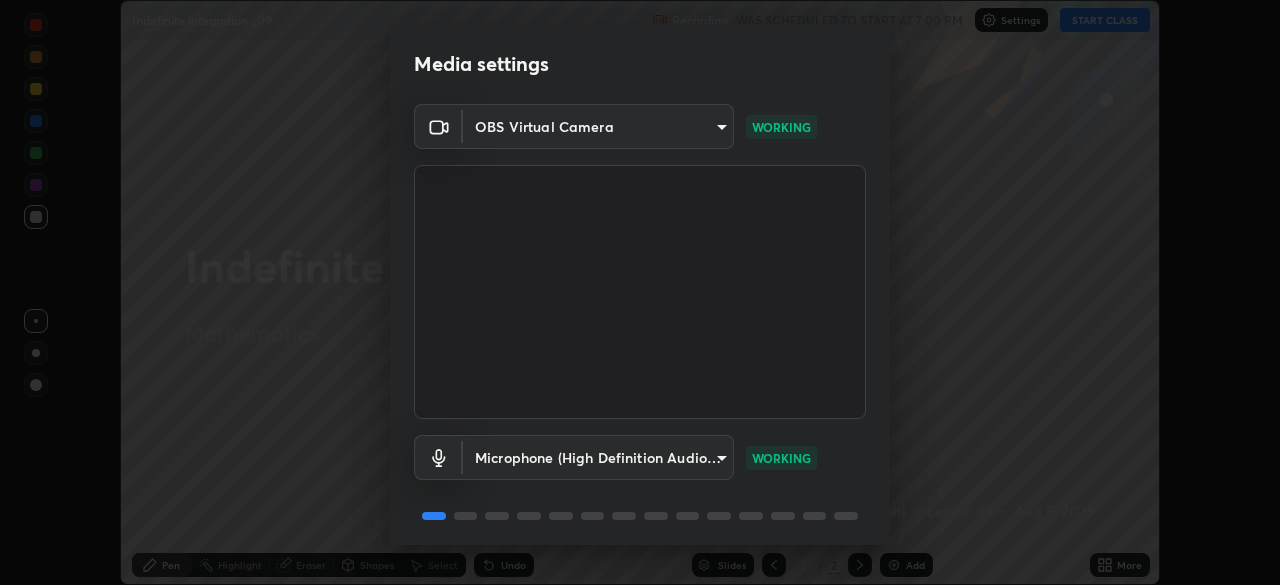 scroll, scrollTop: 71, scrollLeft: 0, axis: vertical 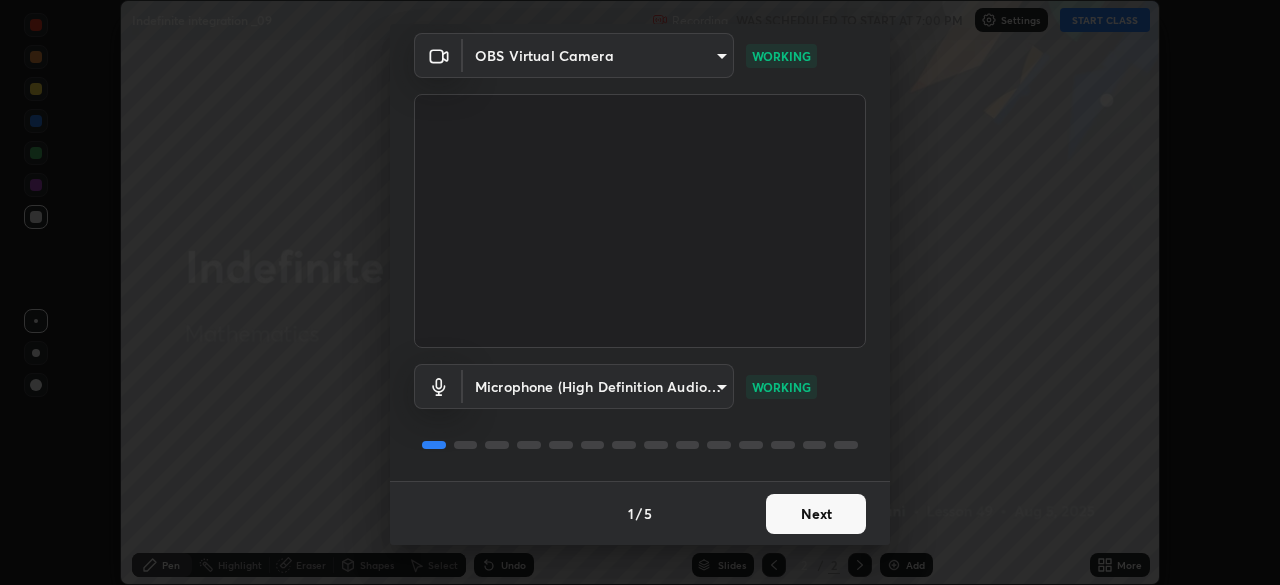 click on "Next" at bounding box center [816, 514] 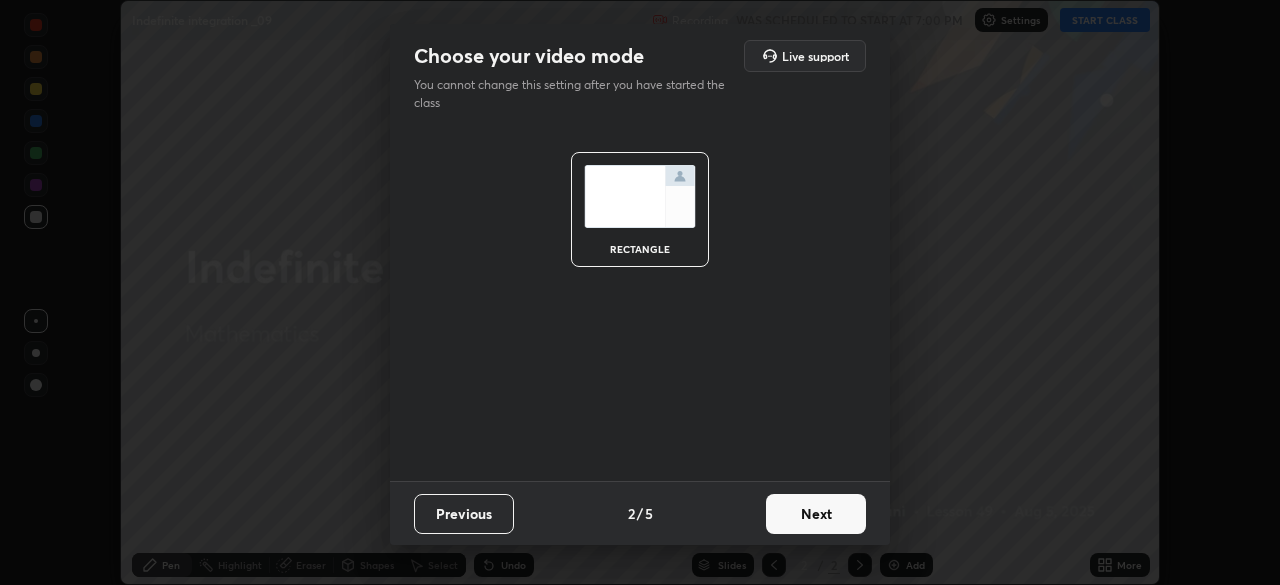 click on "Next" at bounding box center (816, 514) 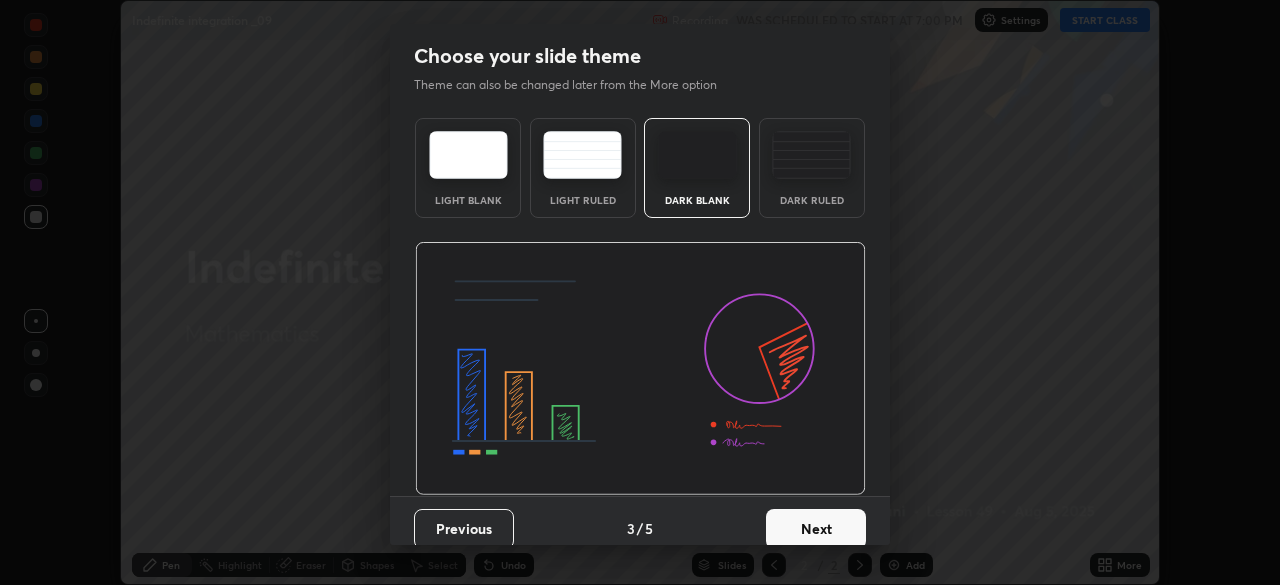click on "Next" at bounding box center [816, 529] 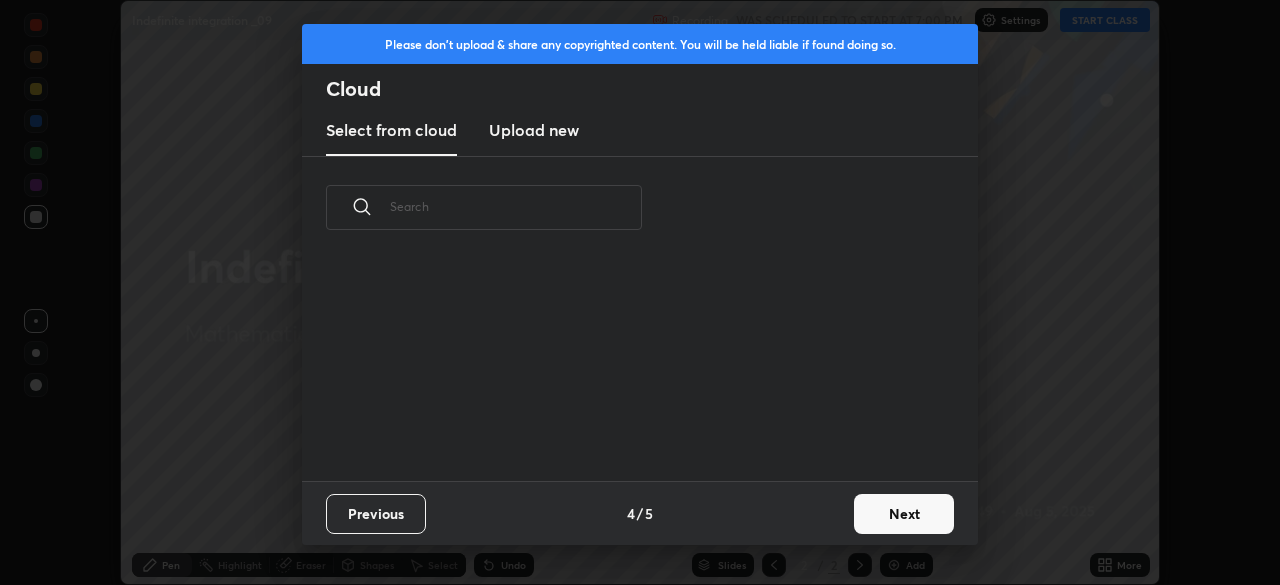 click on "Next" at bounding box center (904, 514) 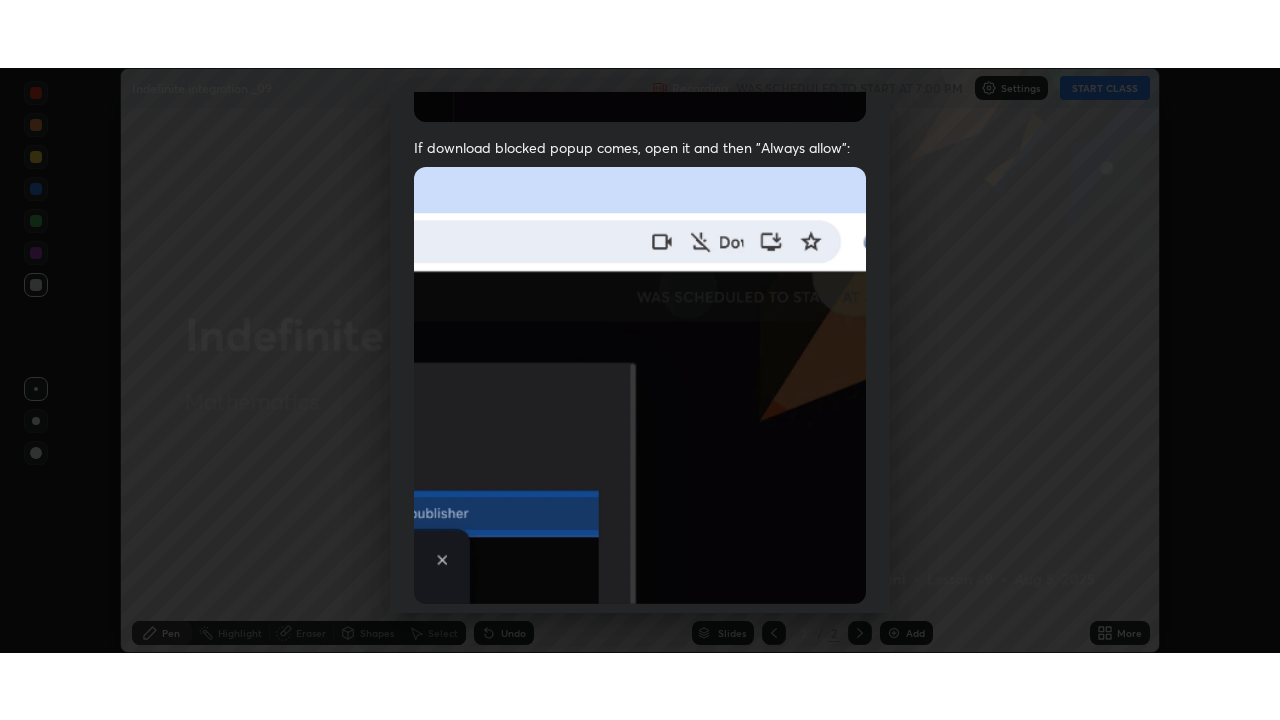 scroll, scrollTop: 479, scrollLeft: 0, axis: vertical 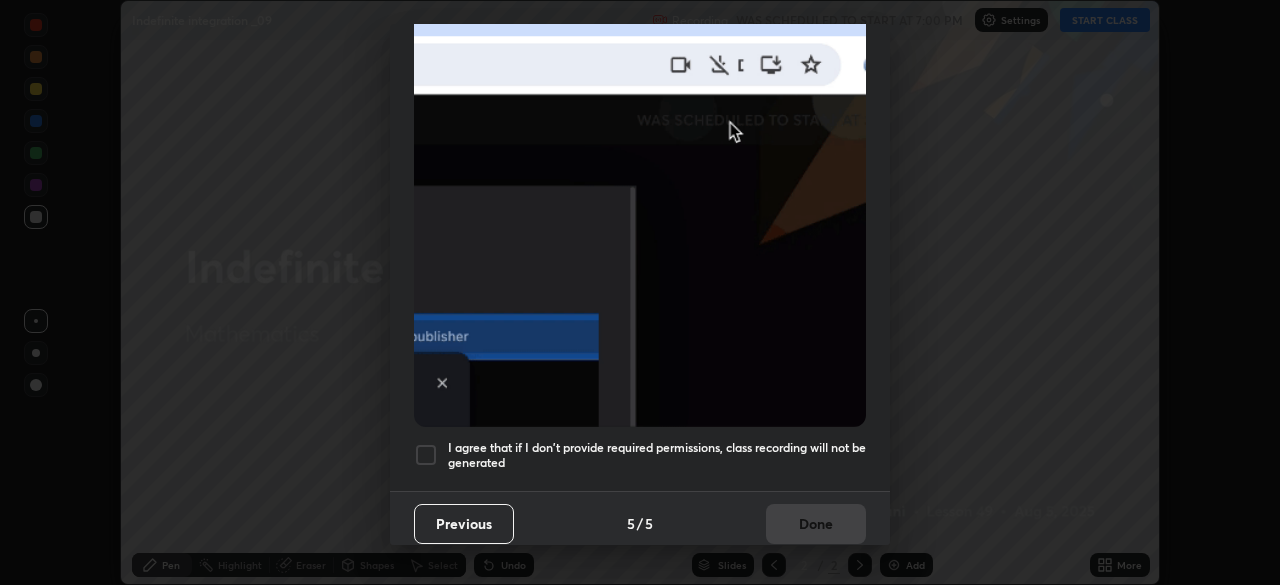 click at bounding box center (426, 455) 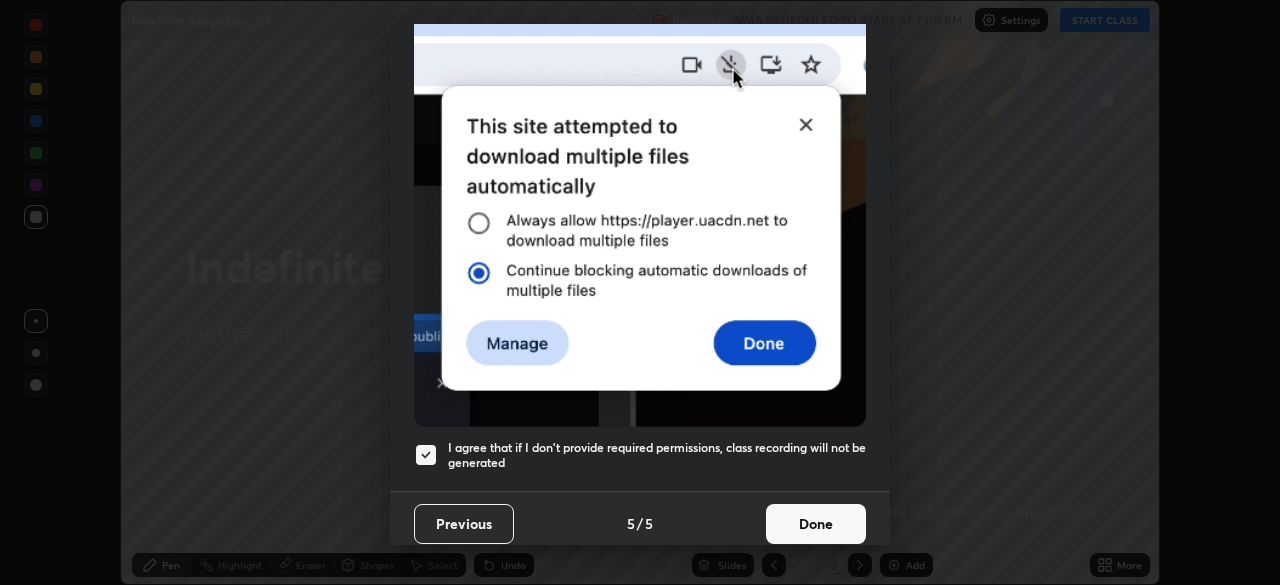 click on "Done" at bounding box center [816, 524] 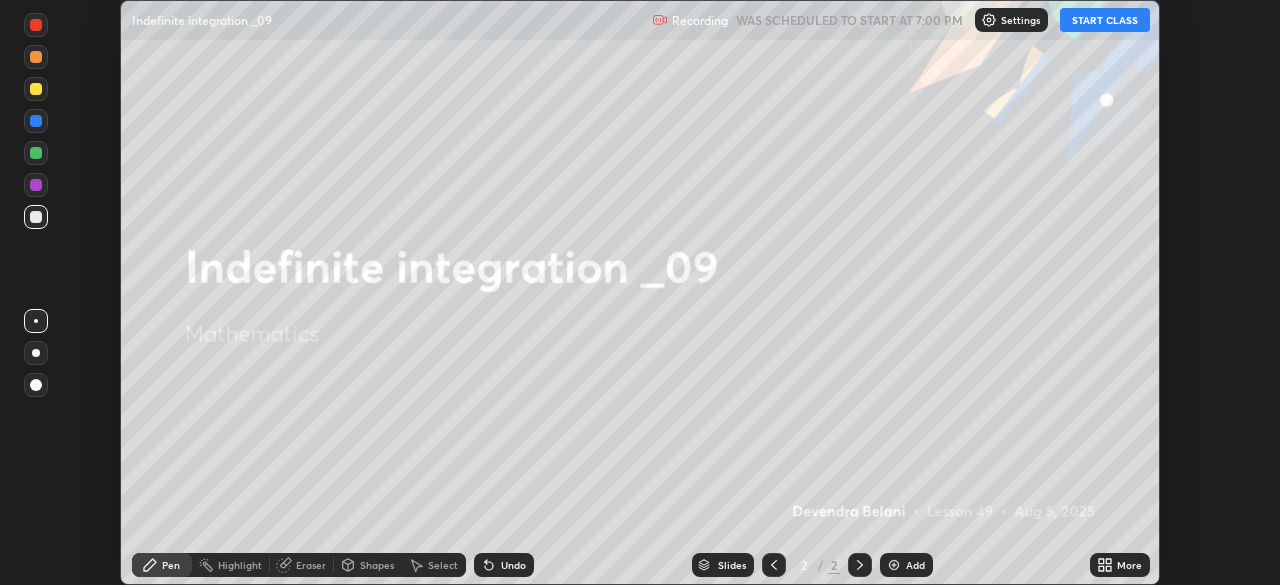 click on "START CLASS" at bounding box center [1105, 20] 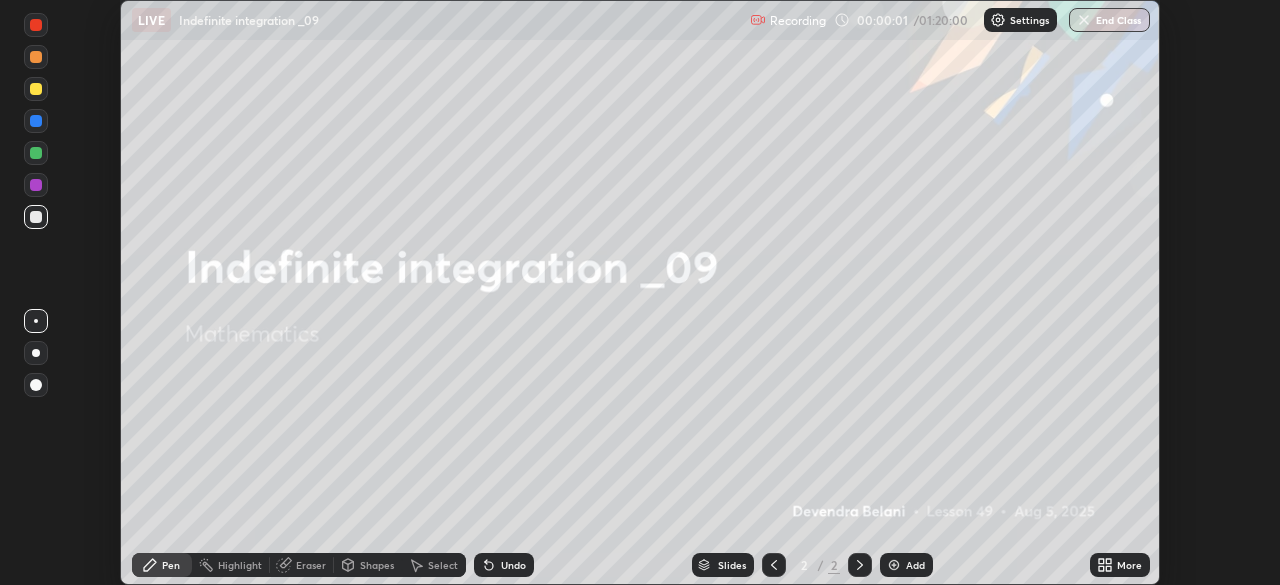 click on "Add" at bounding box center (906, 565) 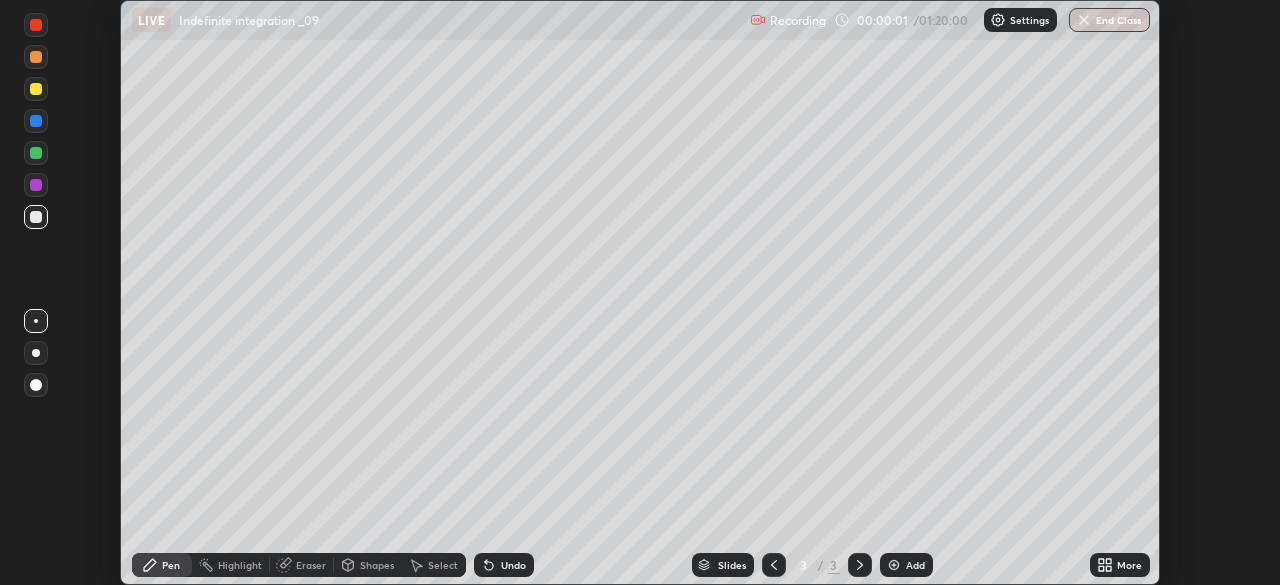 click 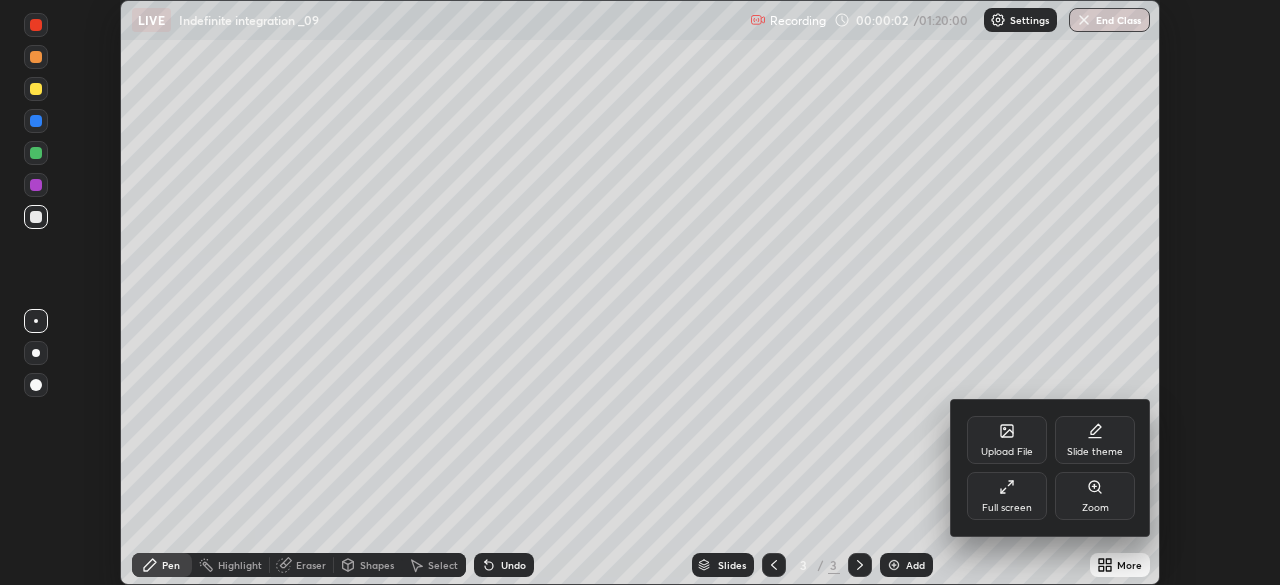 click on "Full screen" at bounding box center [1007, 508] 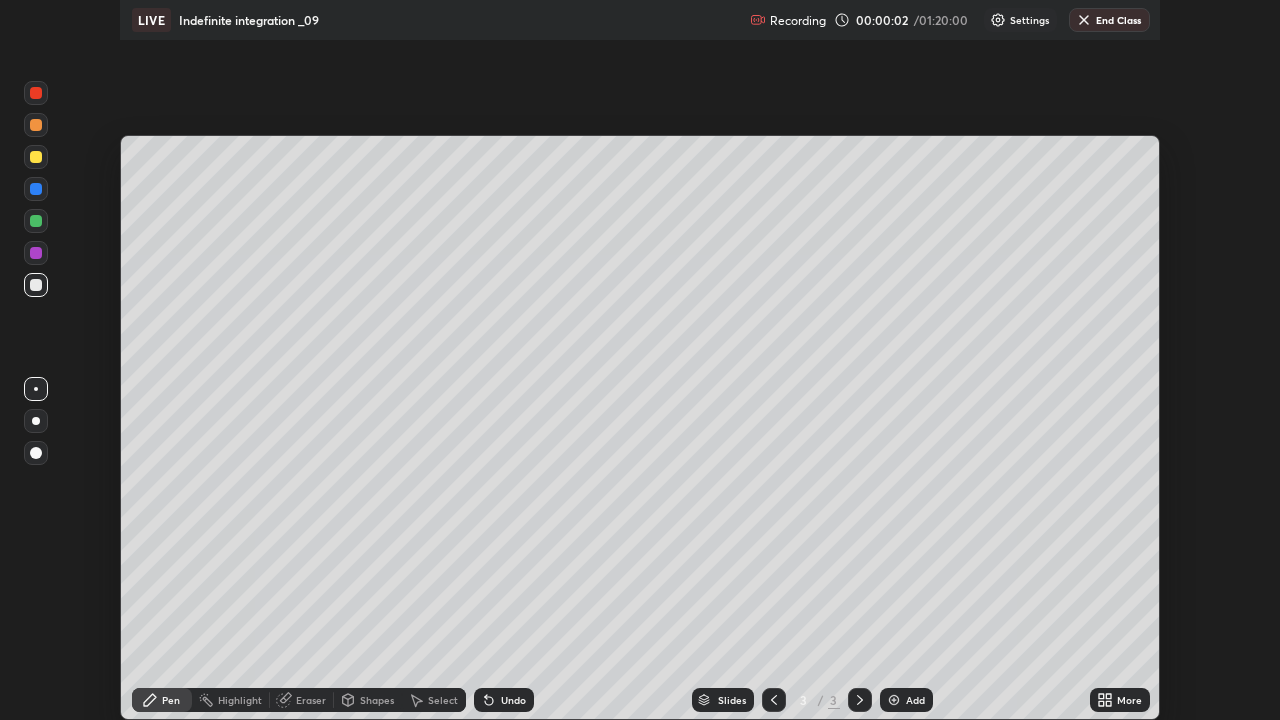 scroll, scrollTop: 99280, scrollLeft: 98720, axis: both 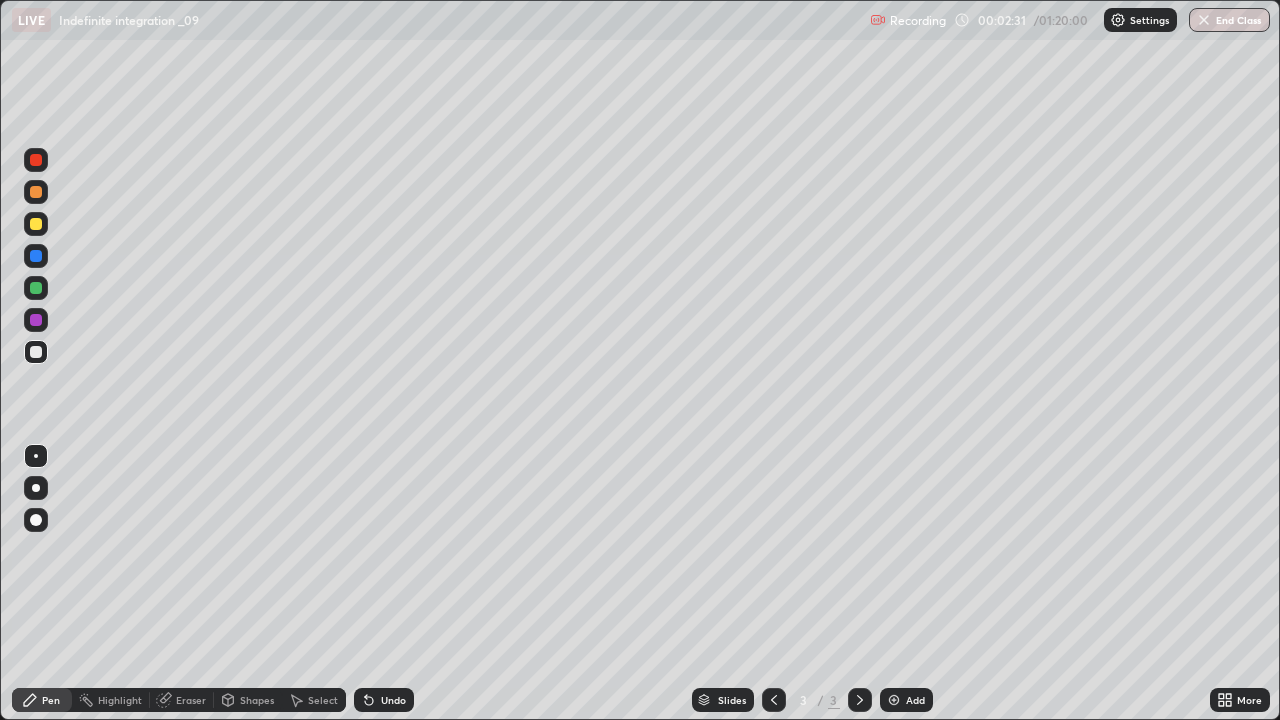 click at bounding box center [36, 224] 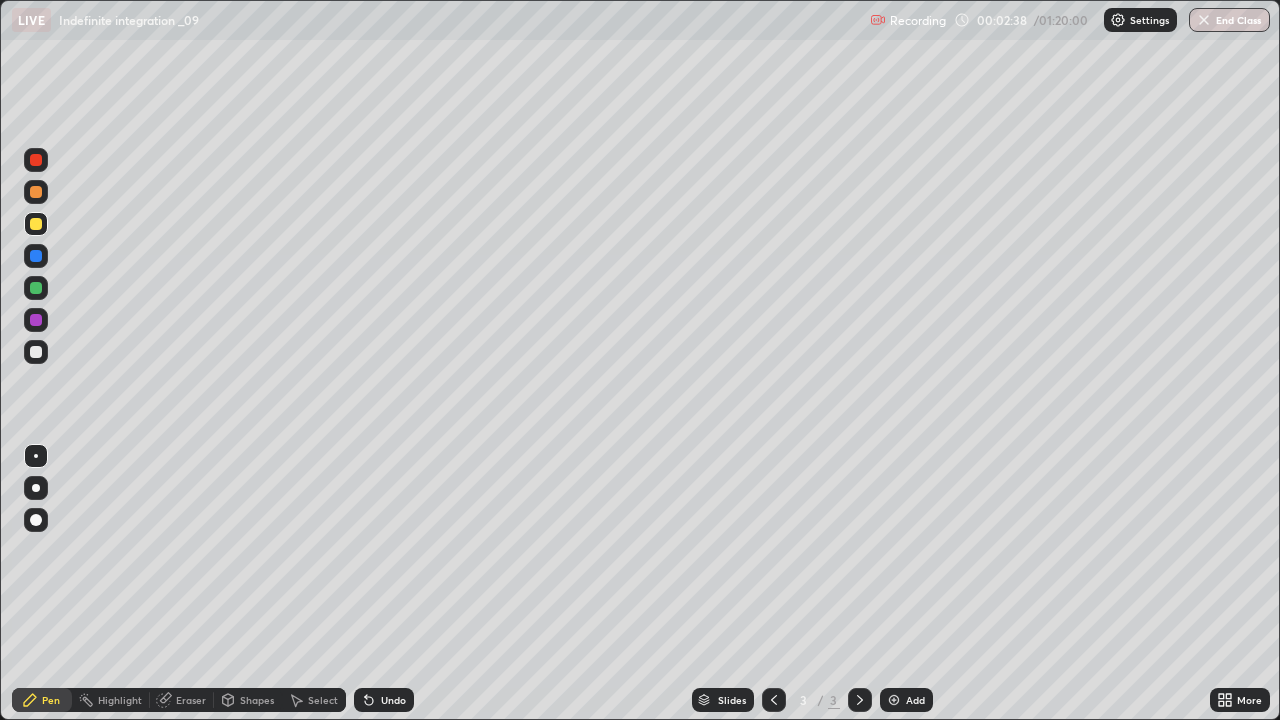 click on "Undo" at bounding box center [393, 700] 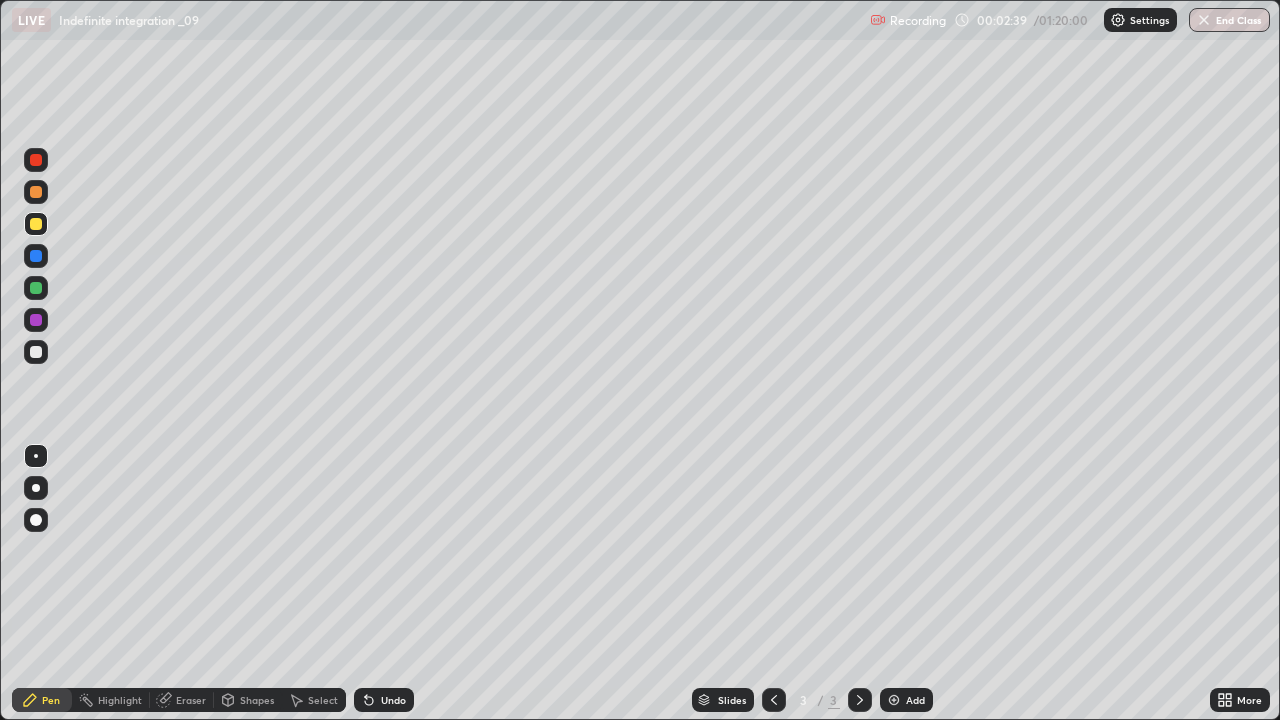 click on "Undo" at bounding box center [384, 700] 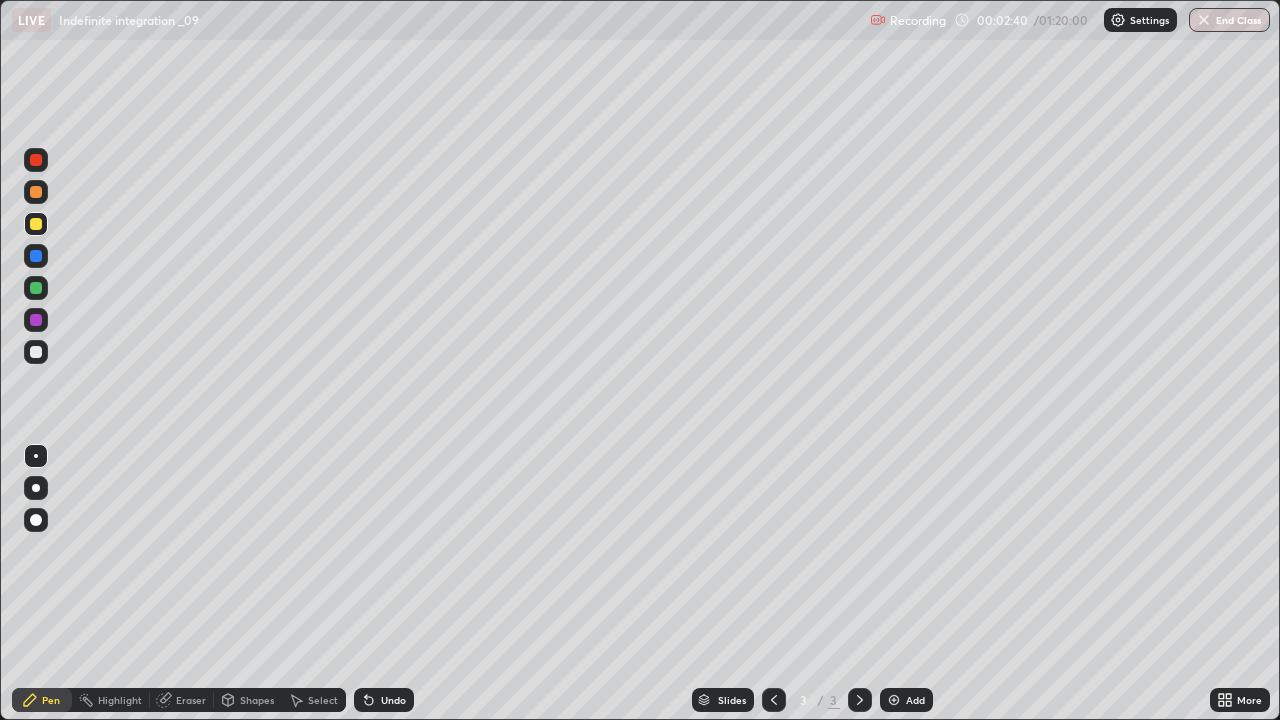 click on "Undo" at bounding box center (393, 700) 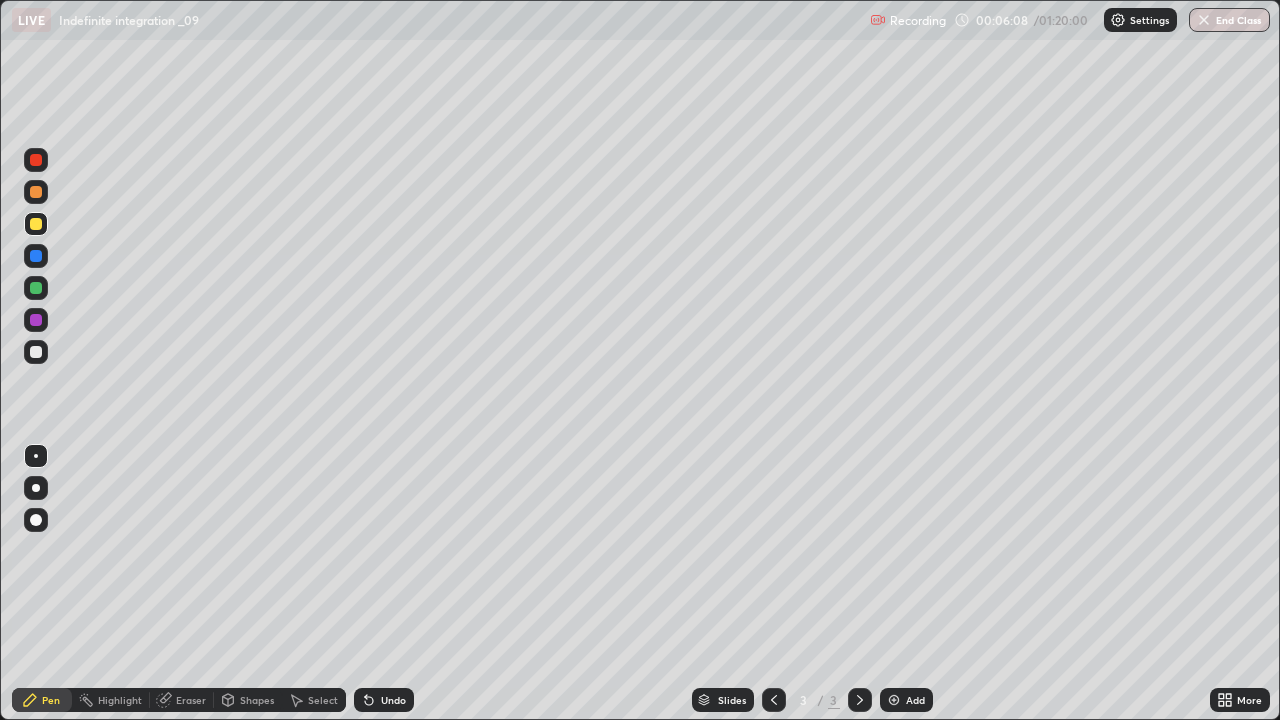 click at bounding box center [860, 700] 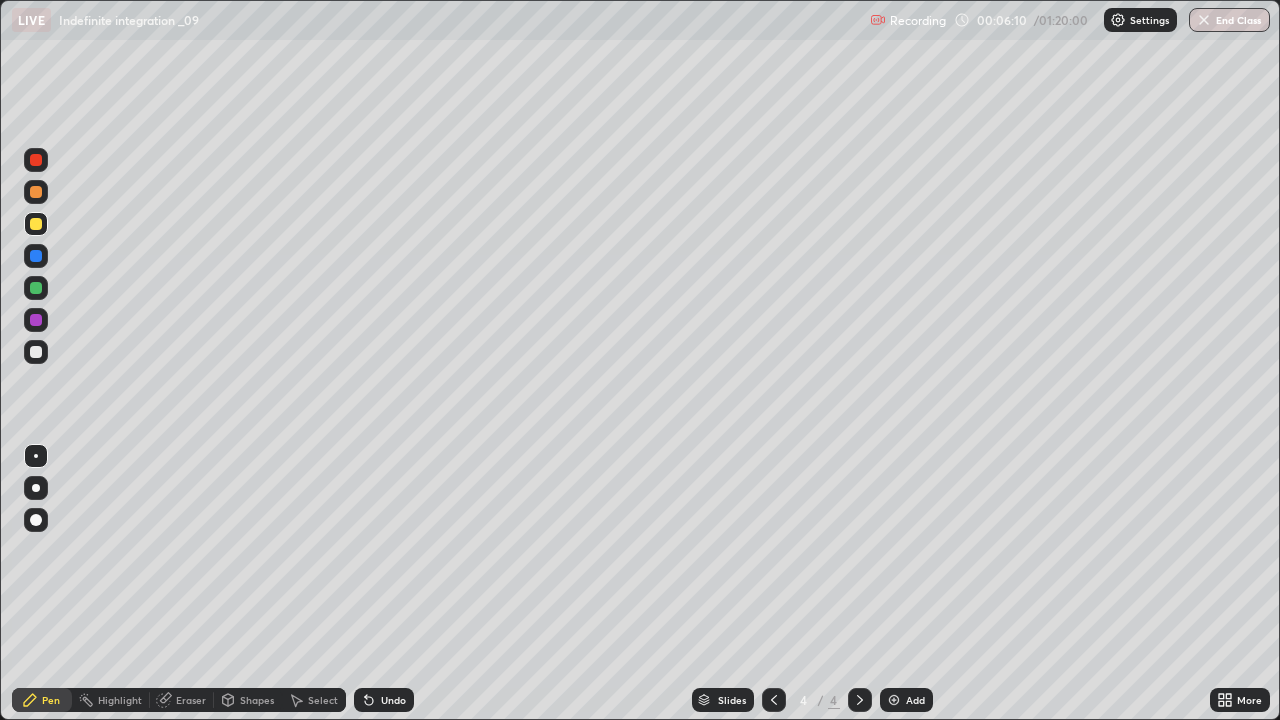 click at bounding box center [36, 192] 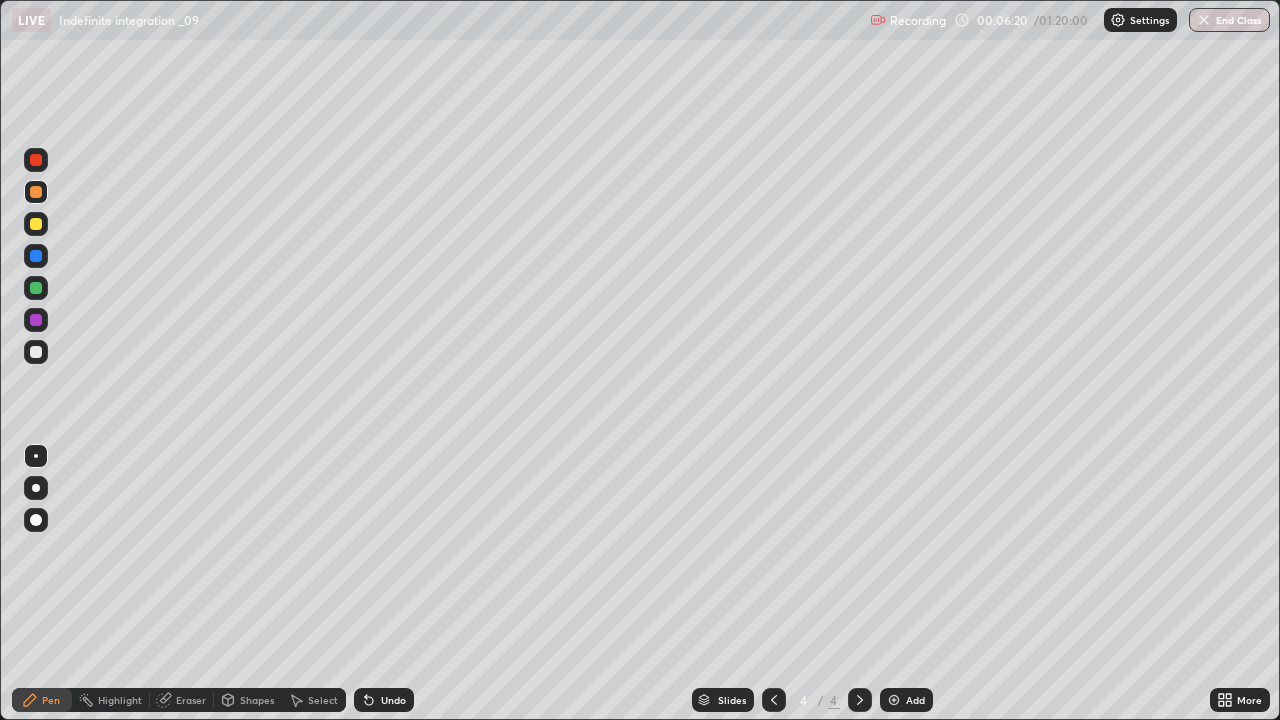 click on "Undo" at bounding box center [393, 700] 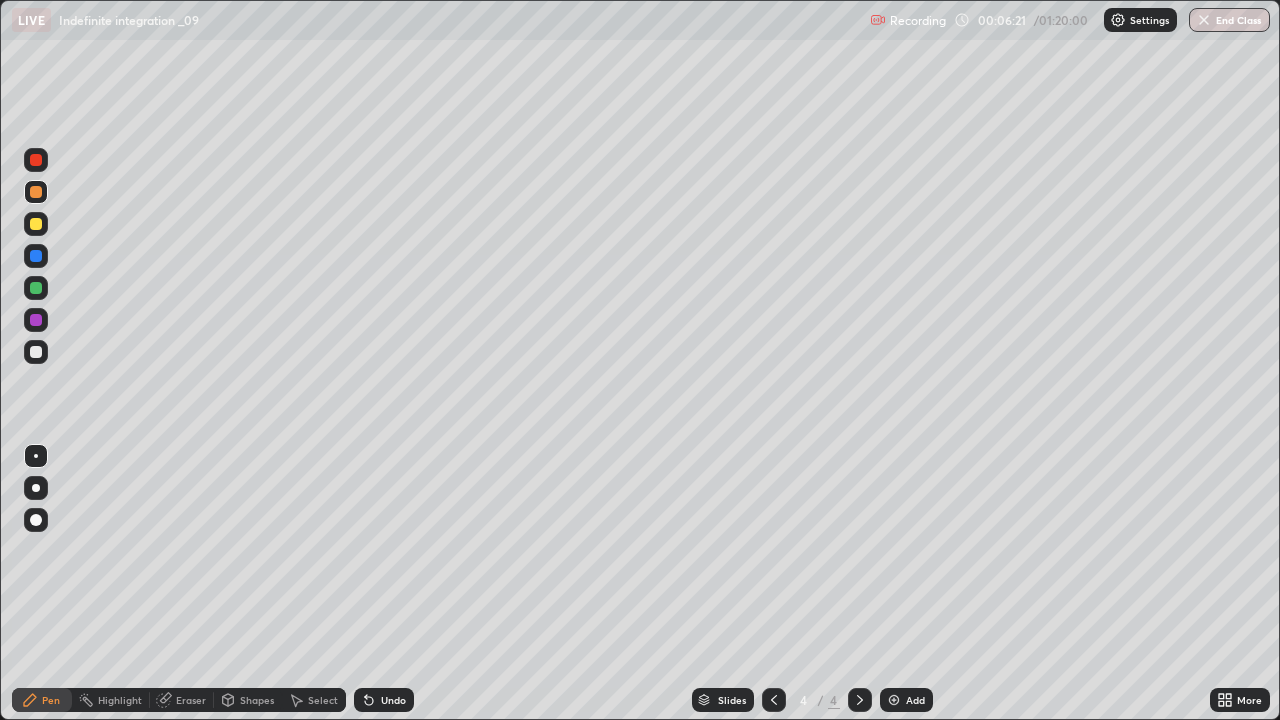 click on "Undo" at bounding box center (384, 700) 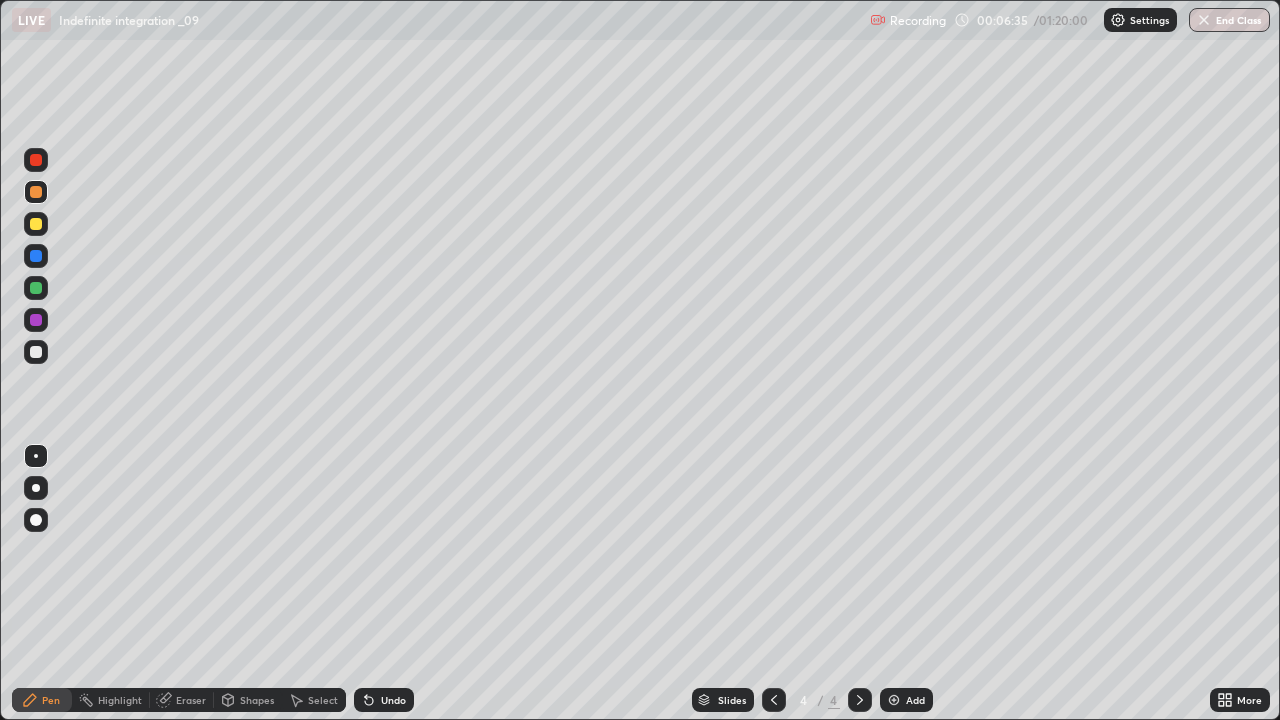 click on "Select" at bounding box center (323, 700) 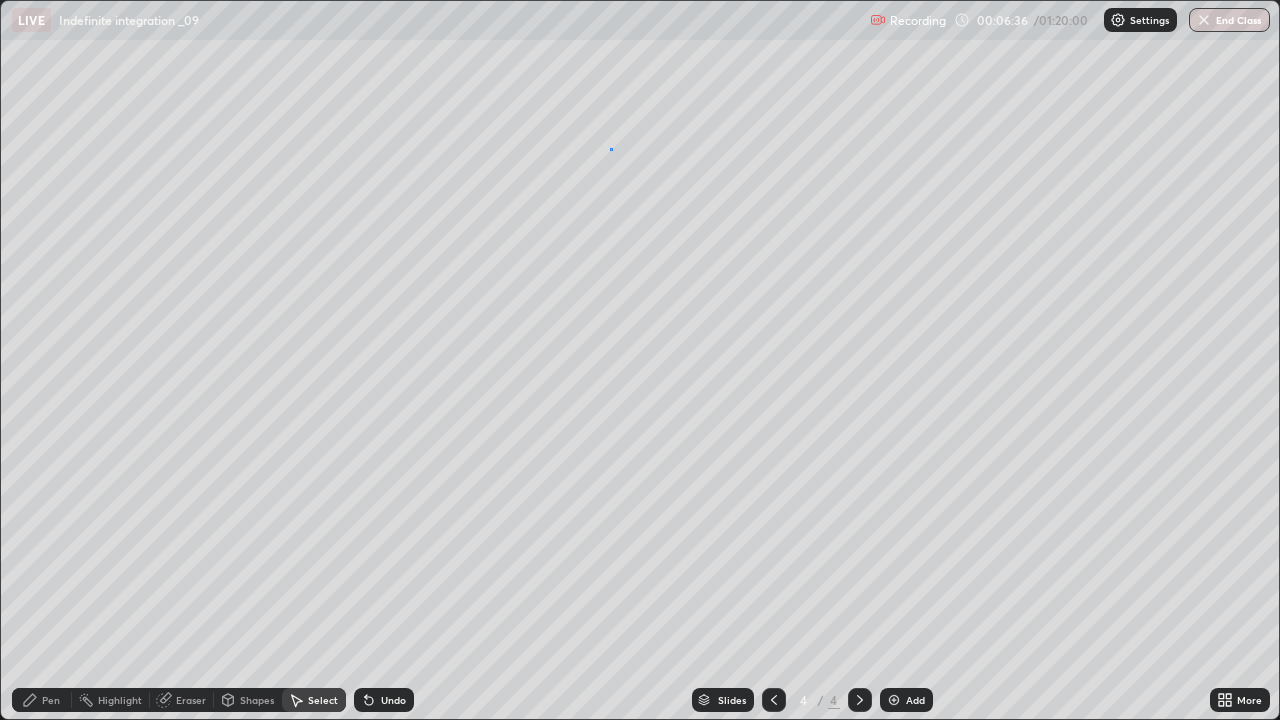 click on "0 ° Undo Copy Duplicate Duplicate to new slide Delete" at bounding box center [640, 360] 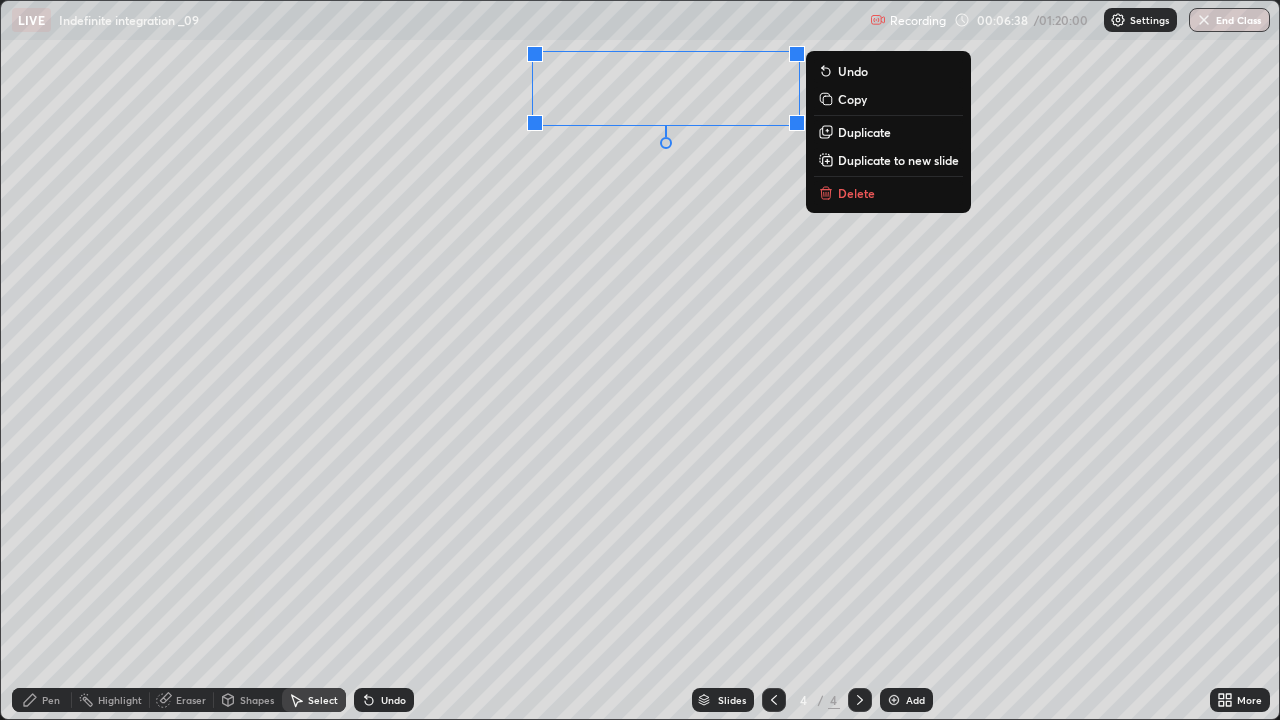 click on "Delete" at bounding box center [888, 193] 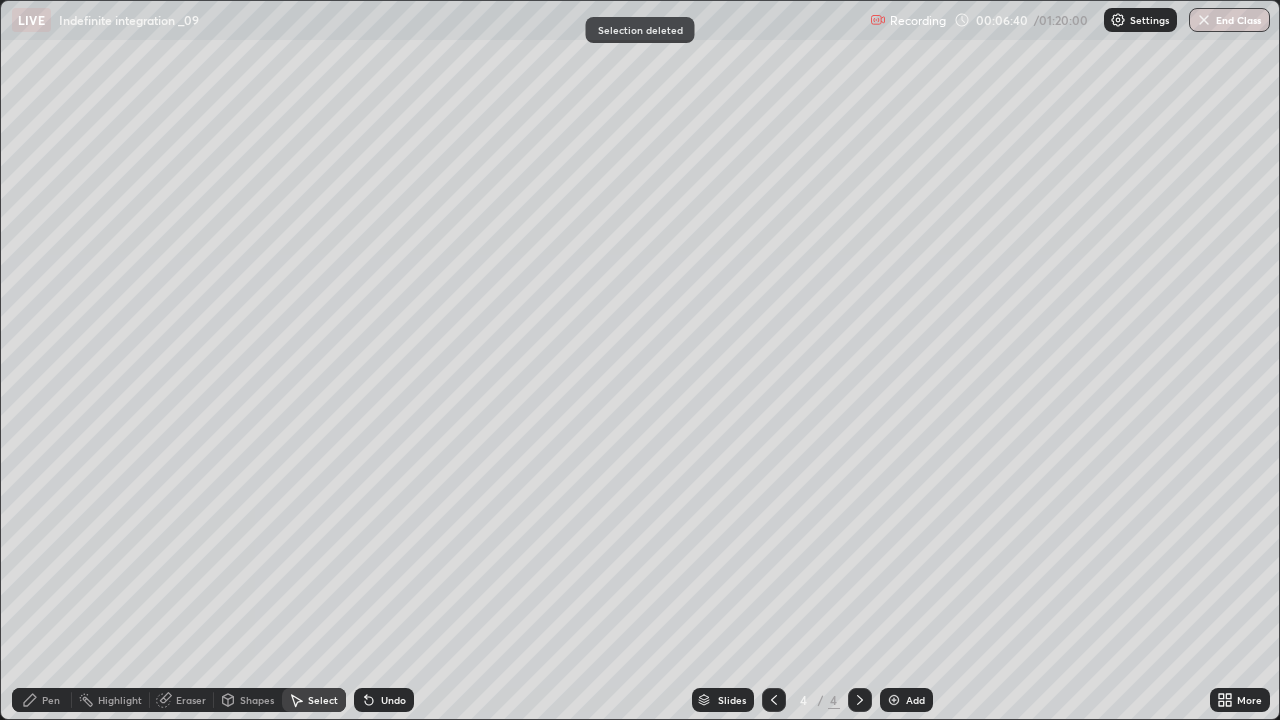 click on "Pen" at bounding box center [42, 700] 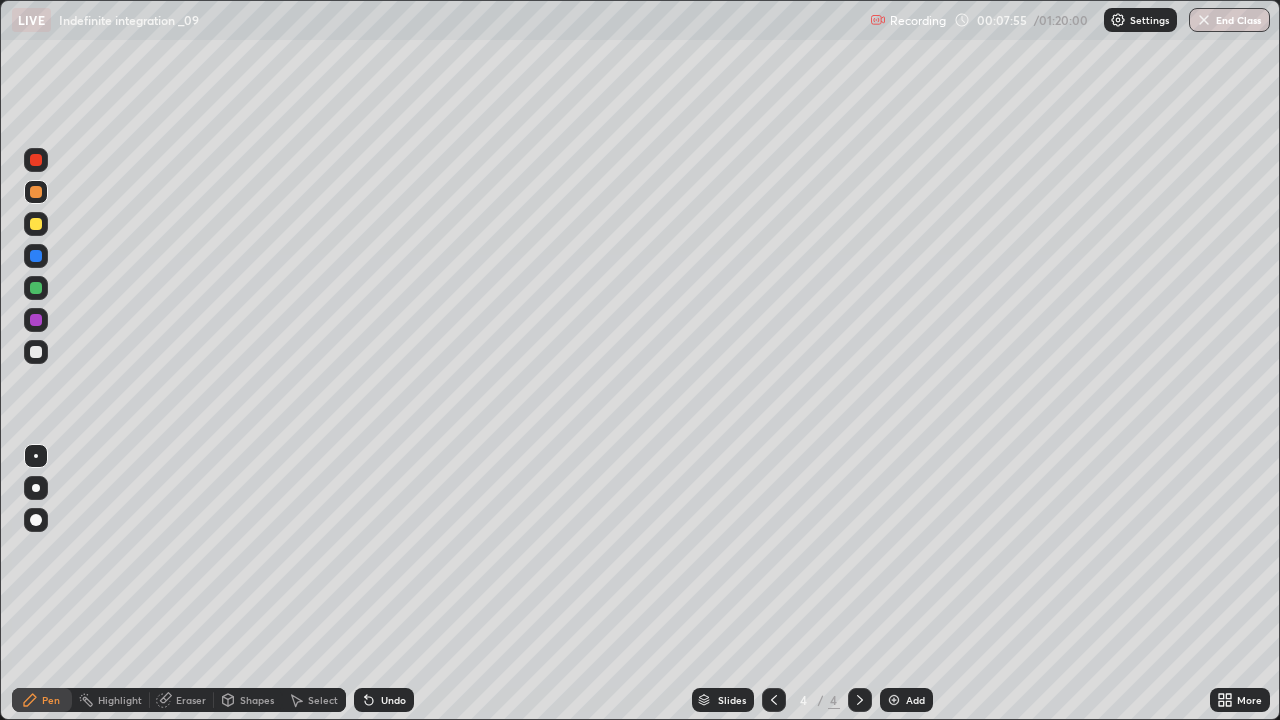 click 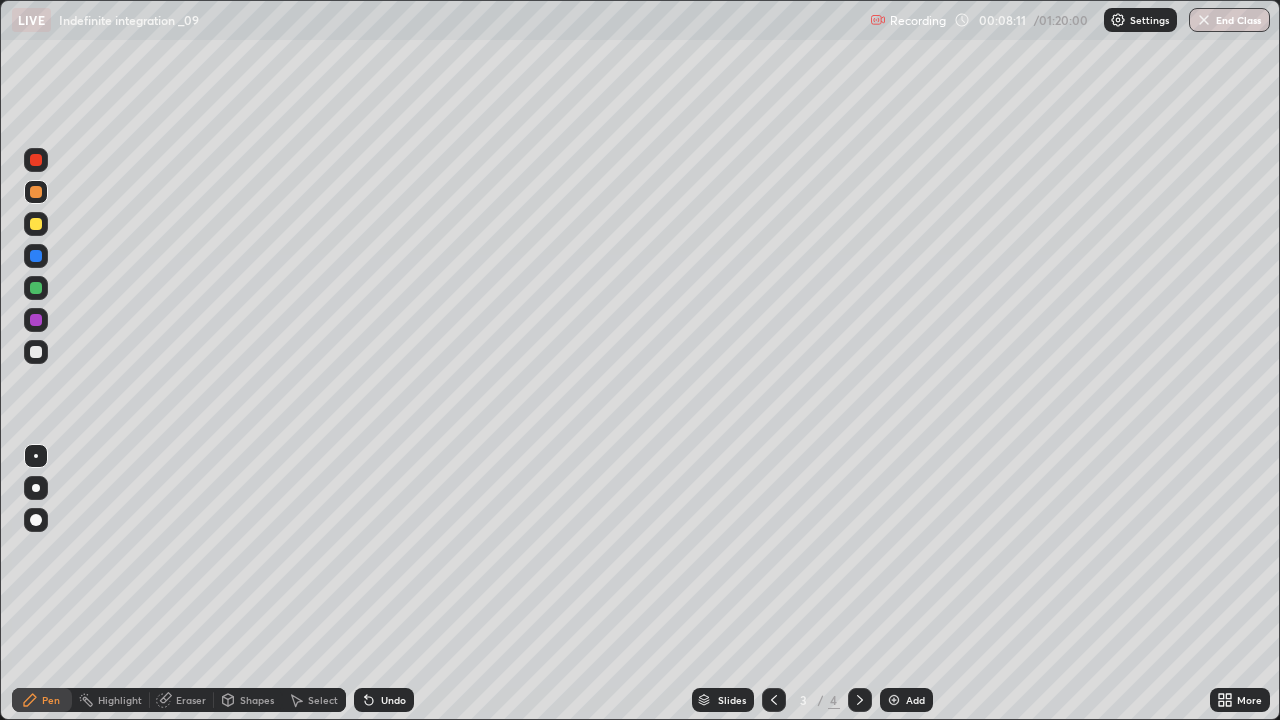 click 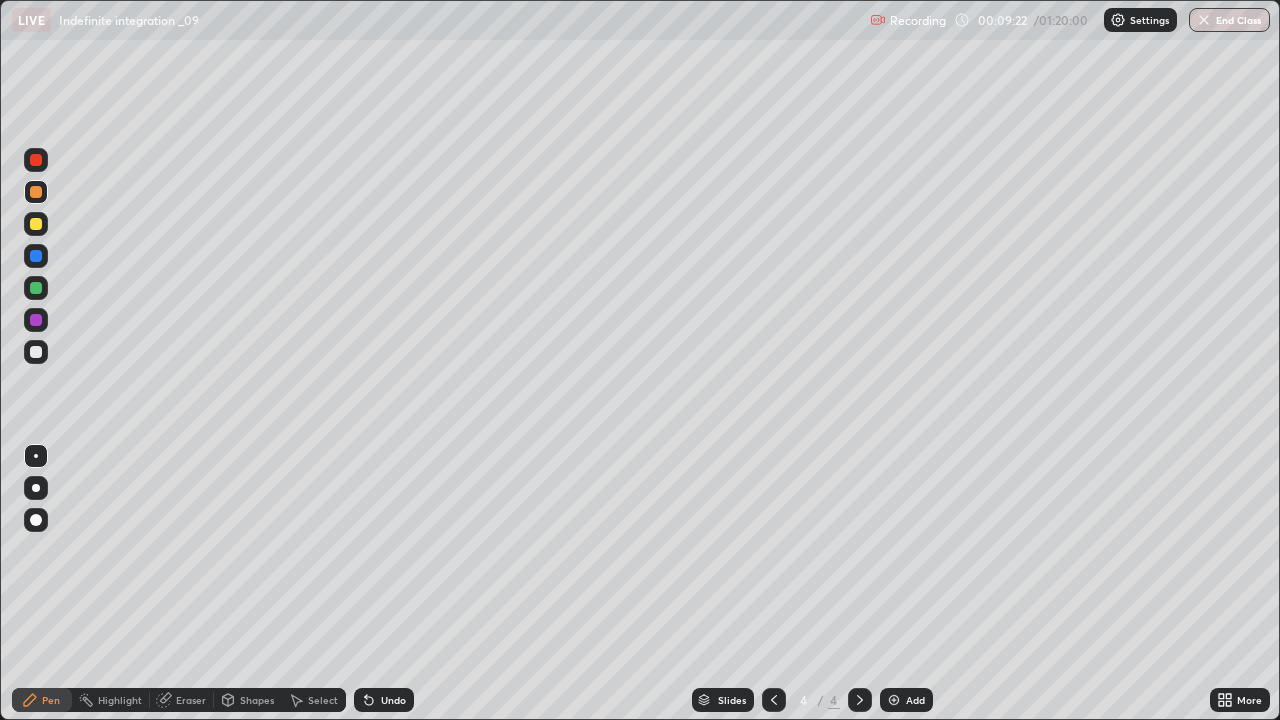 click at bounding box center (36, 224) 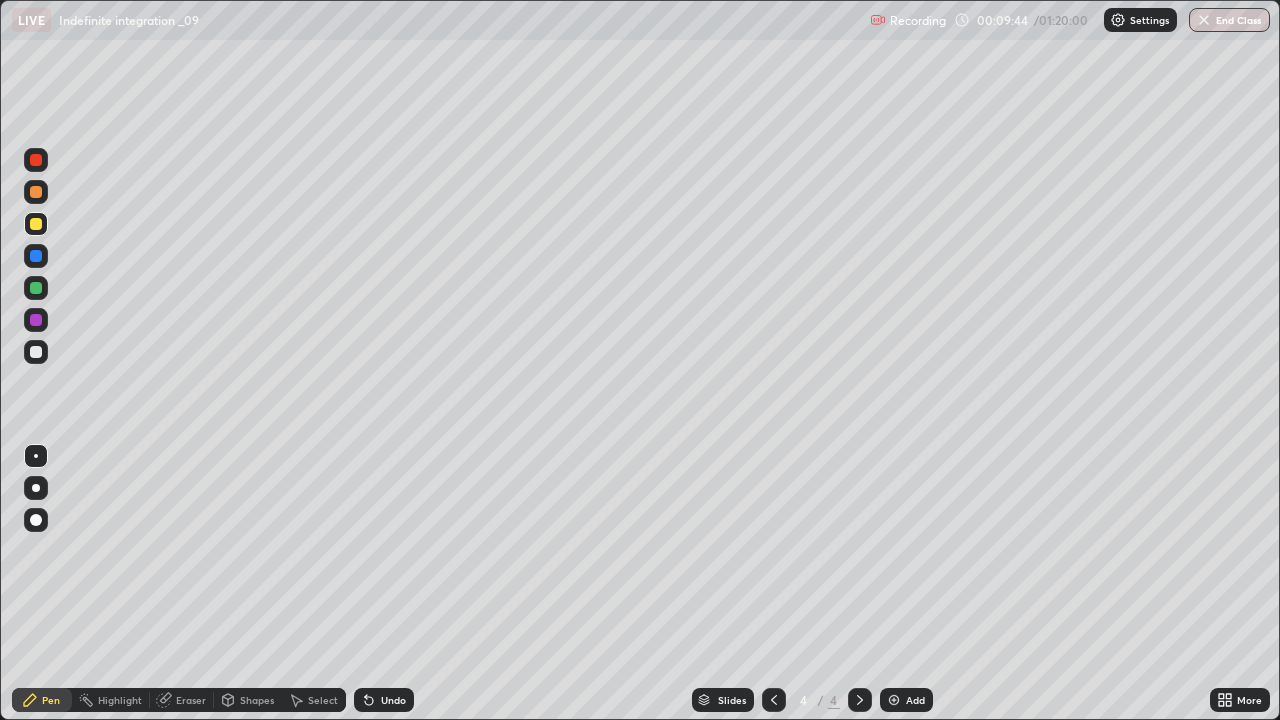 click on "Undo" at bounding box center [393, 700] 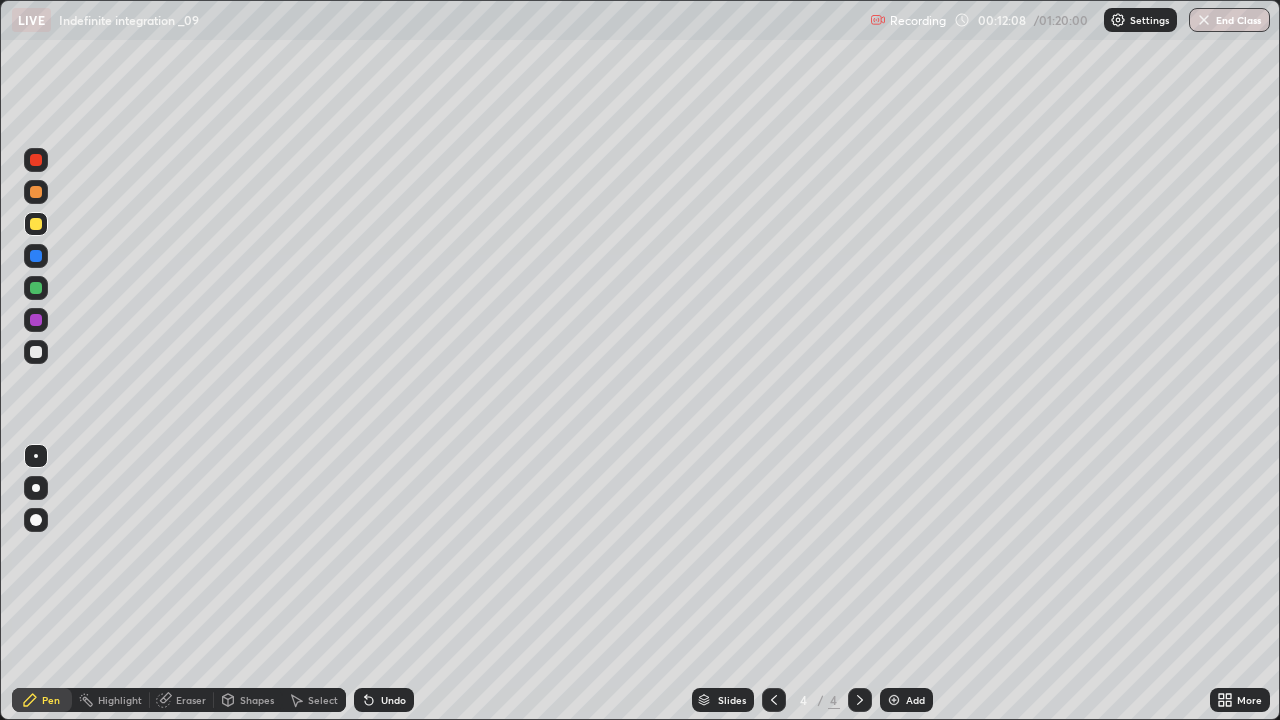 click on "Select" at bounding box center [323, 700] 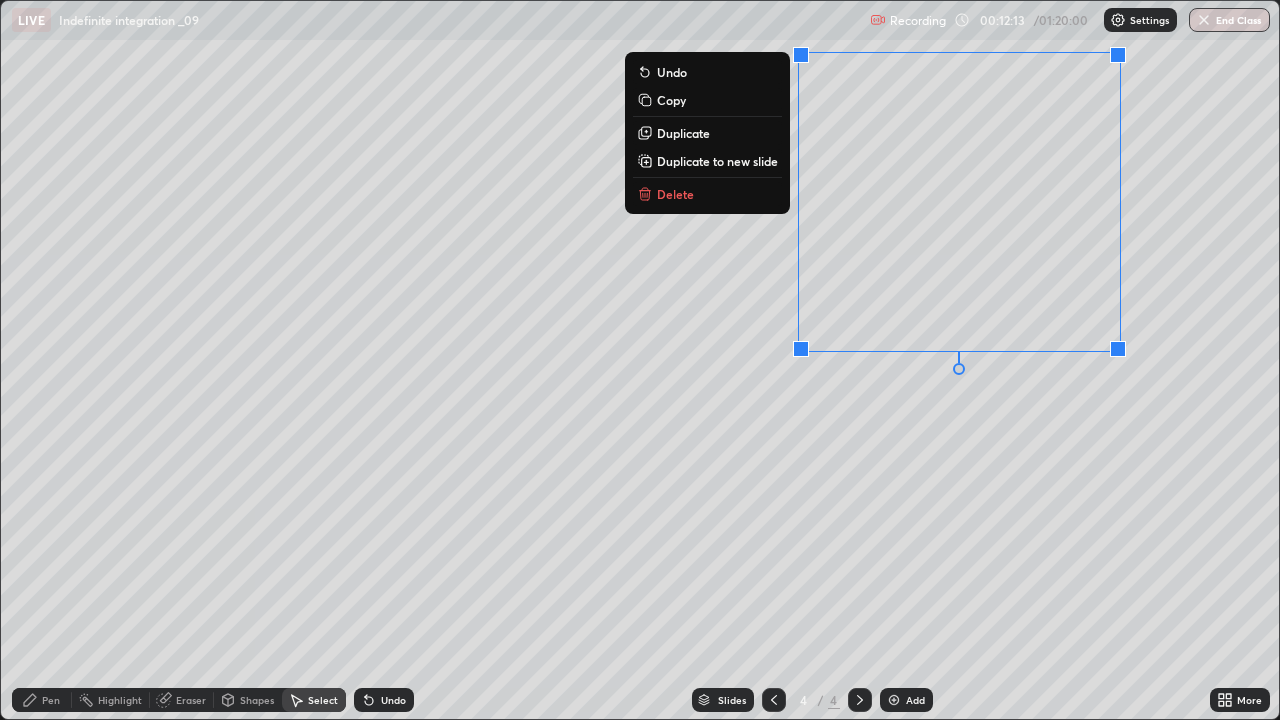 click on "0 ° Undo Copy Duplicate Duplicate to new slide Delete" at bounding box center [640, 360] 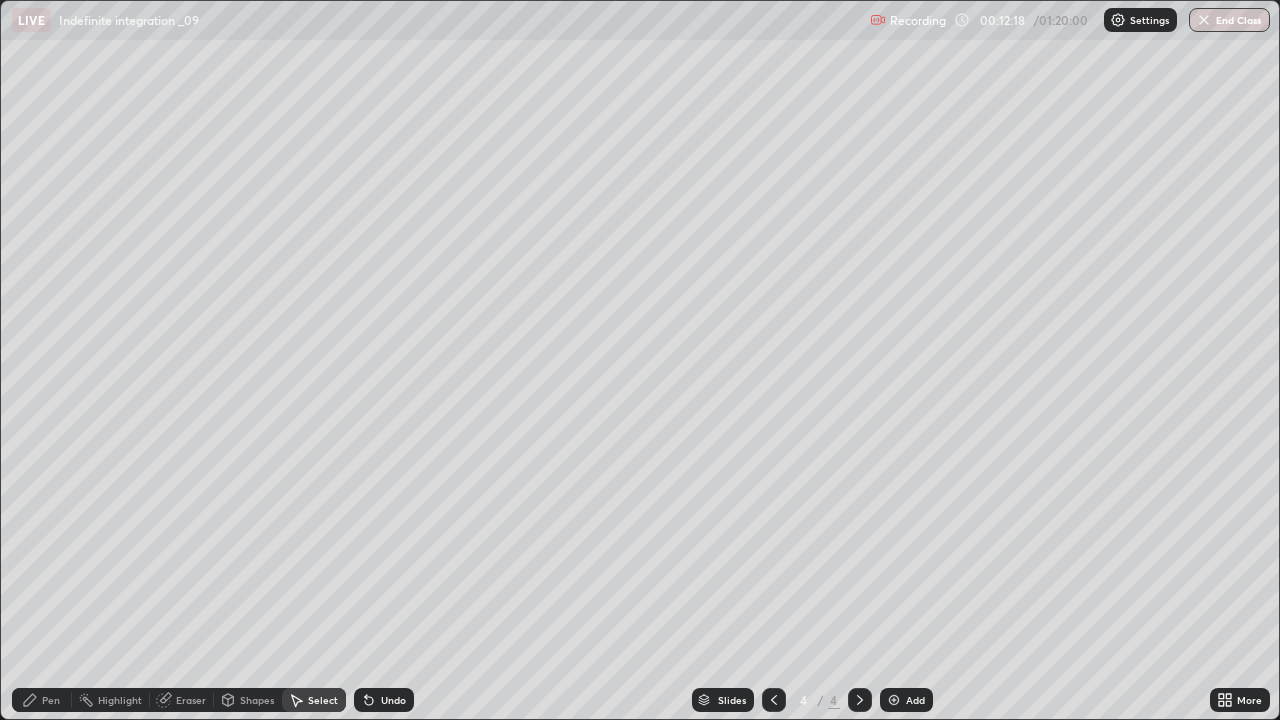 click at bounding box center [894, 700] 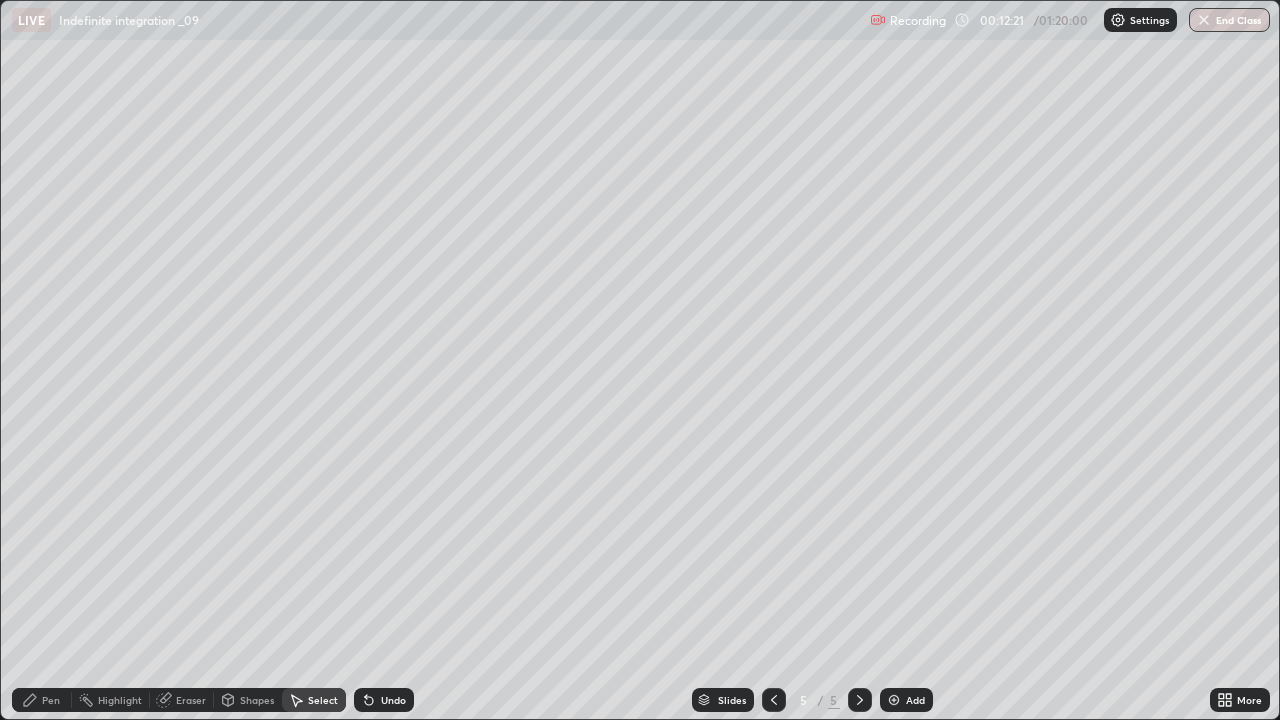 click on "Pen" at bounding box center [51, 700] 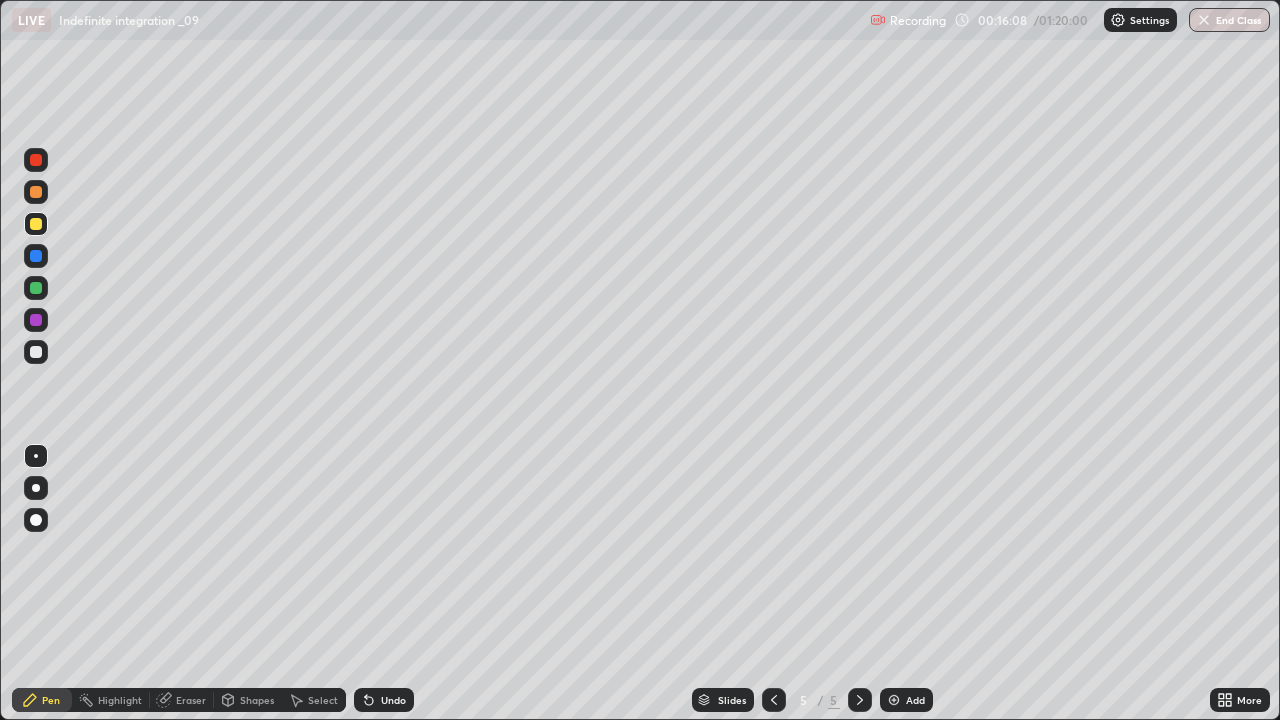 click at bounding box center (36, 288) 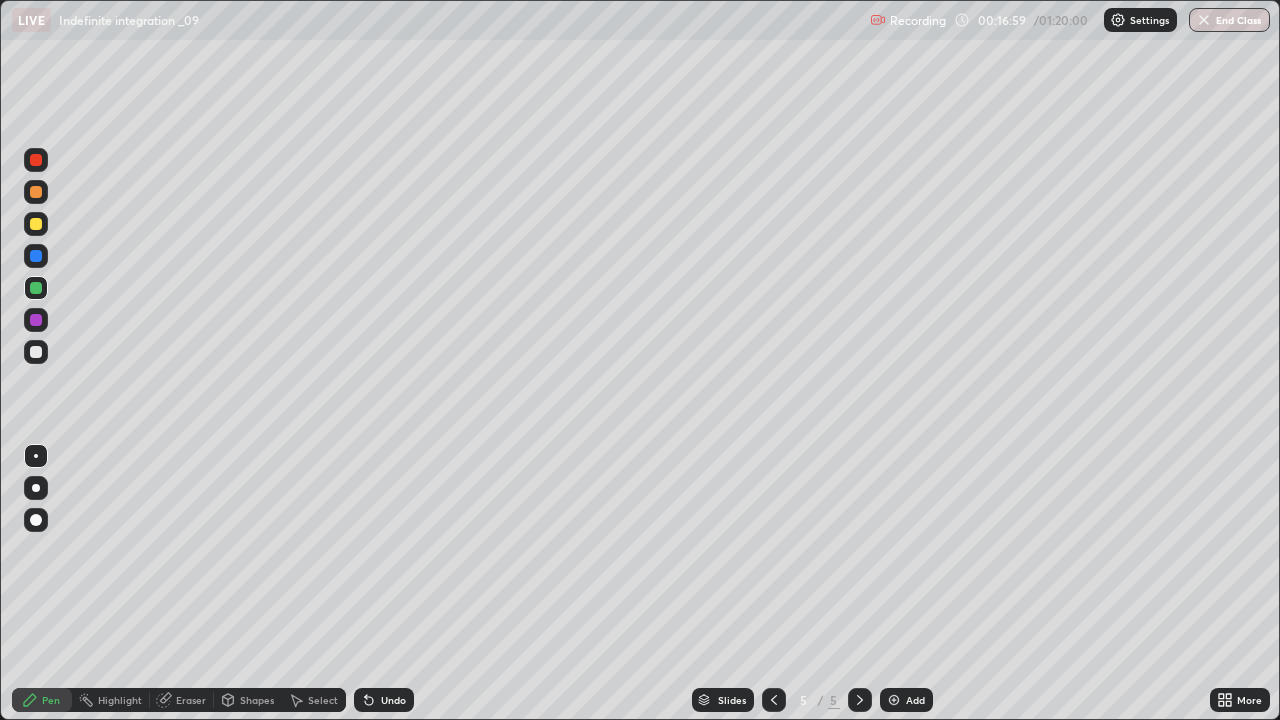 click 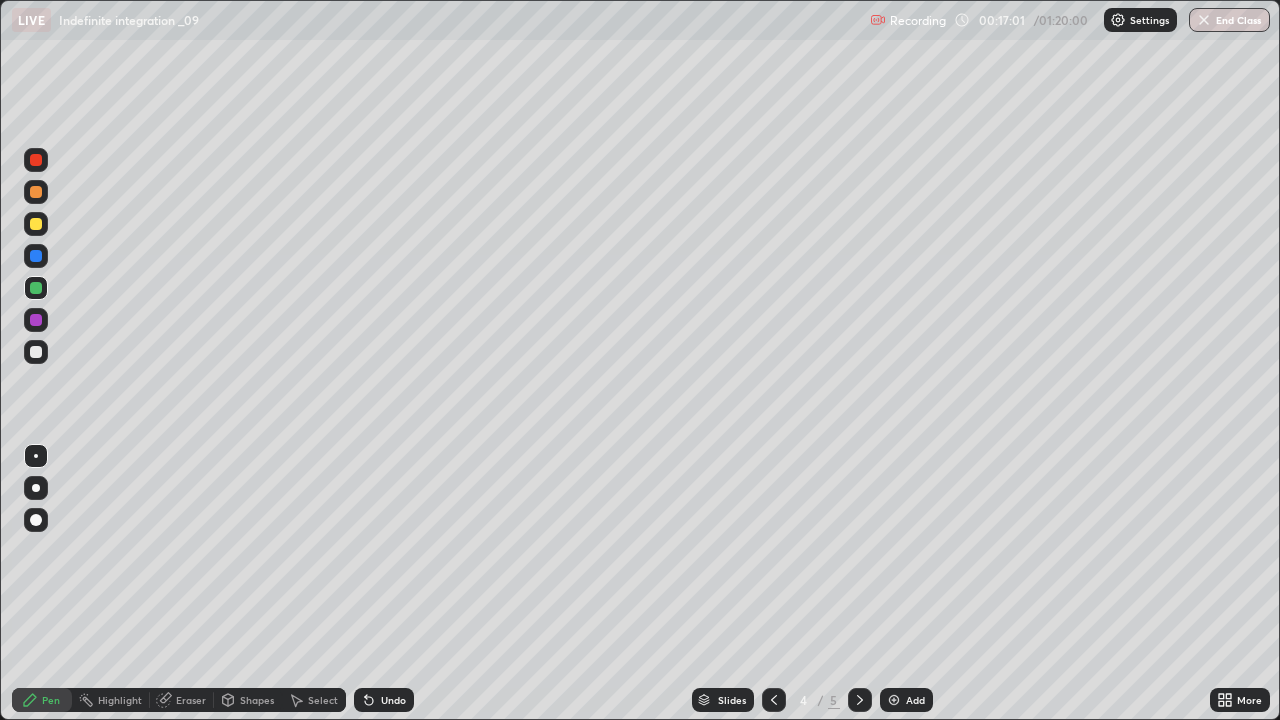 click at bounding box center [860, 700] 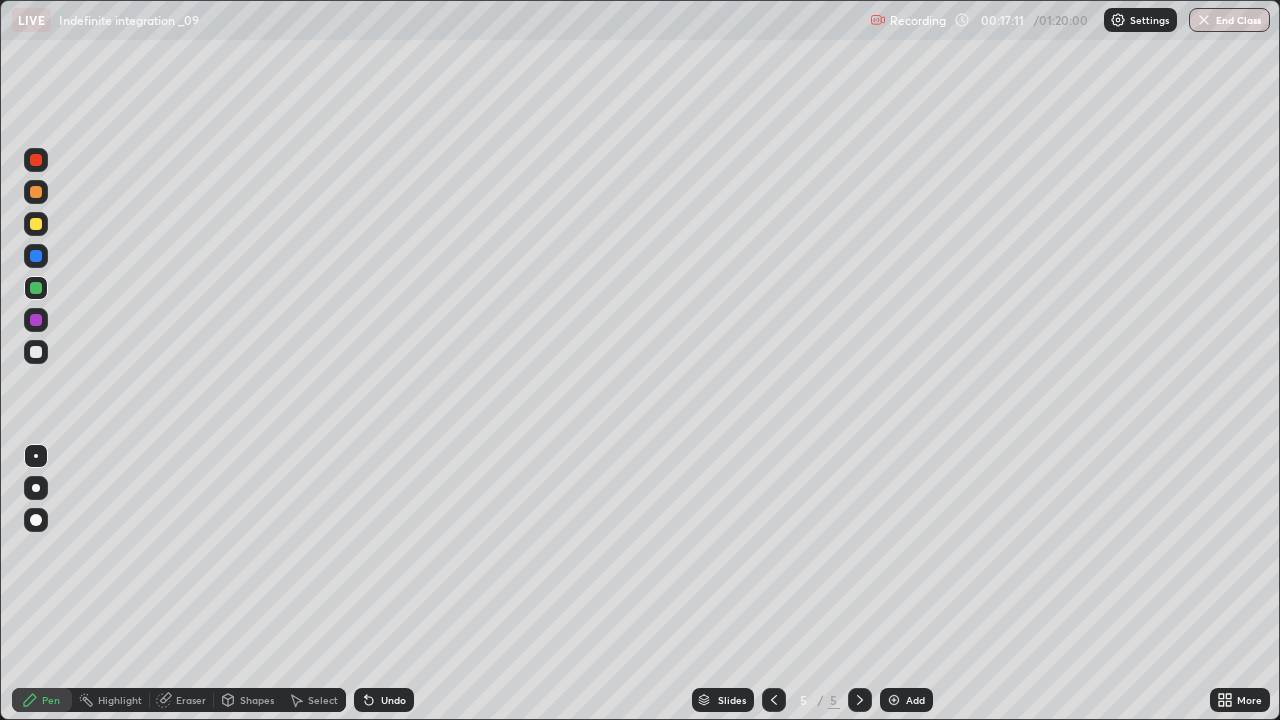 click 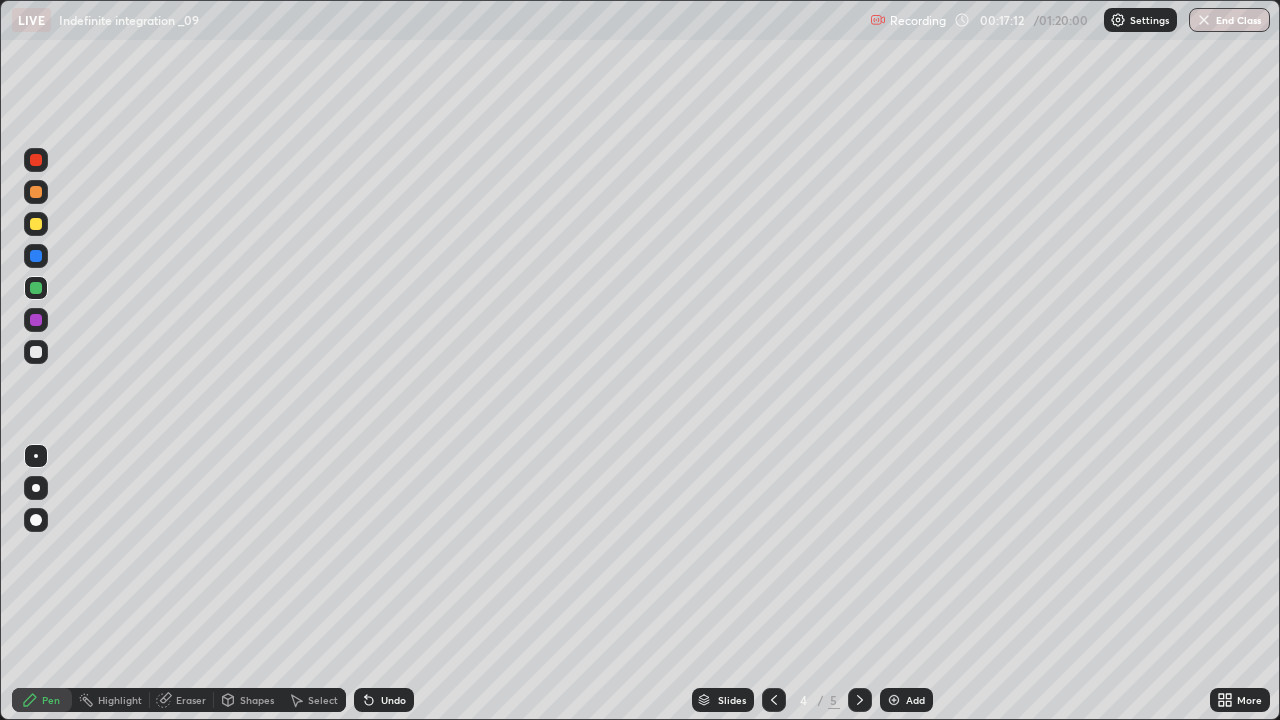 click 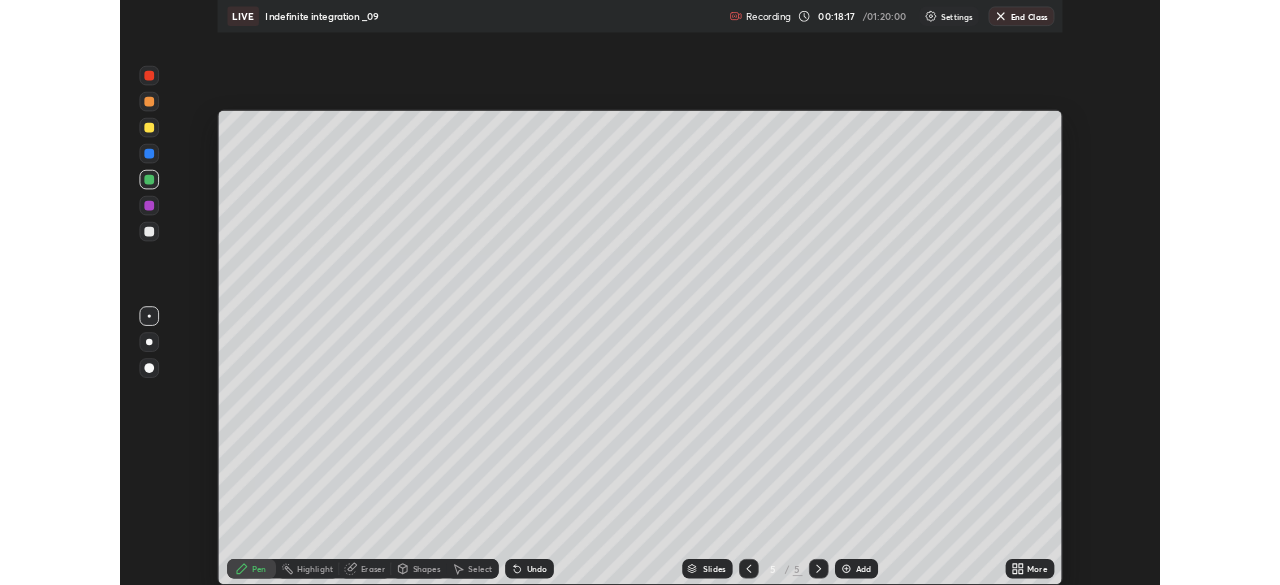 scroll, scrollTop: 585, scrollLeft: 1280, axis: both 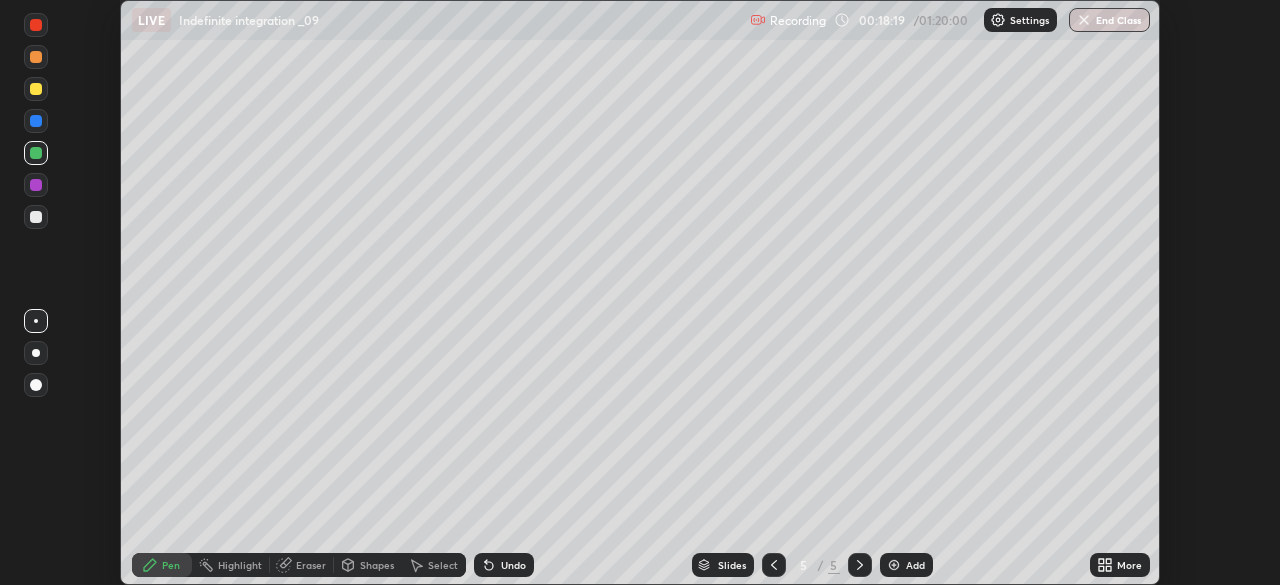click 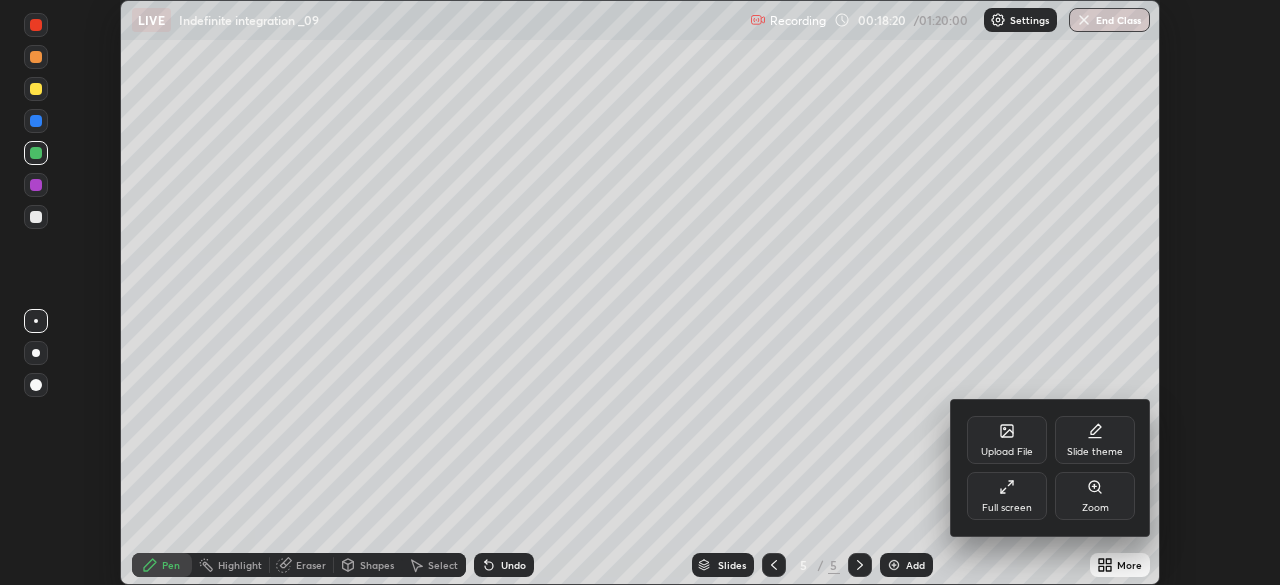 click on "Full screen" at bounding box center (1007, 508) 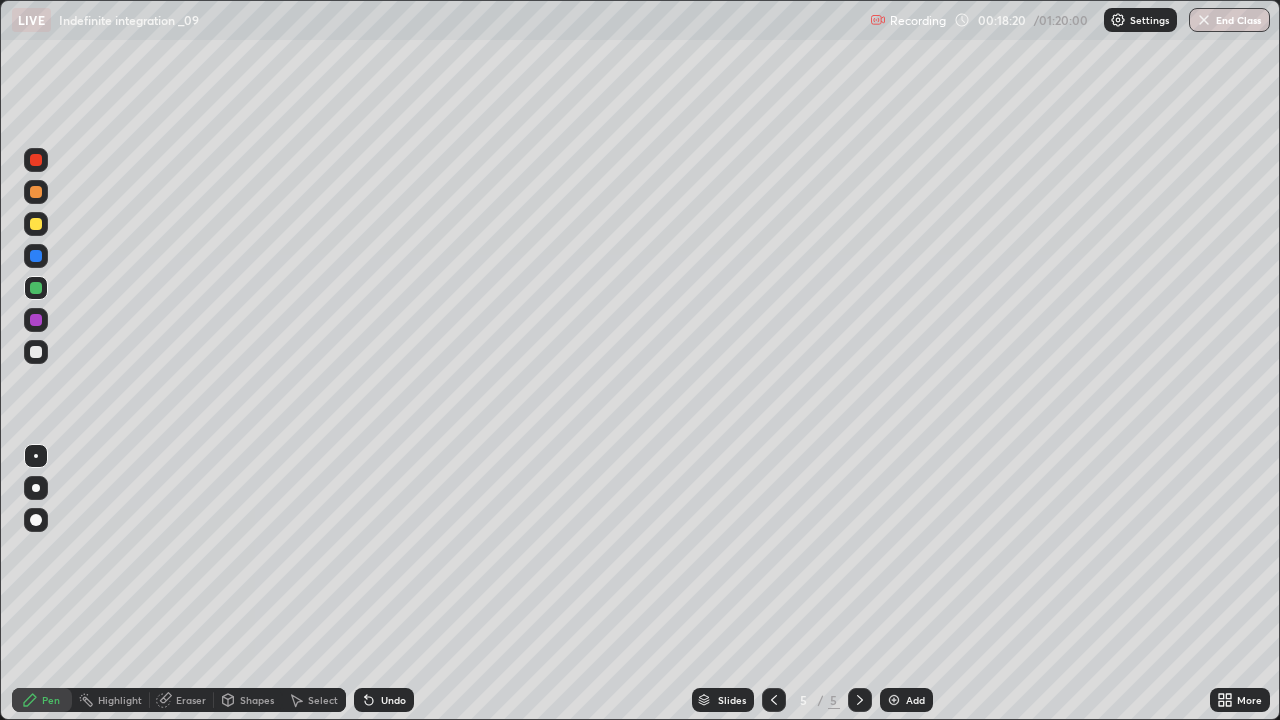 scroll, scrollTop: 99280, scrollLeft: 98720, axis: both 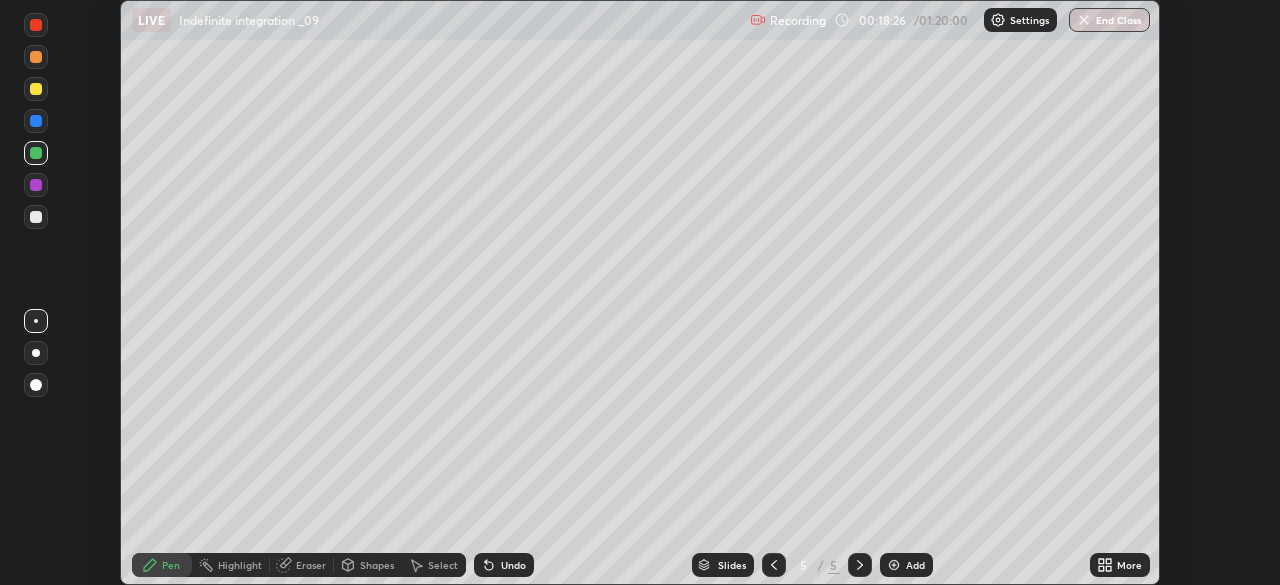 click 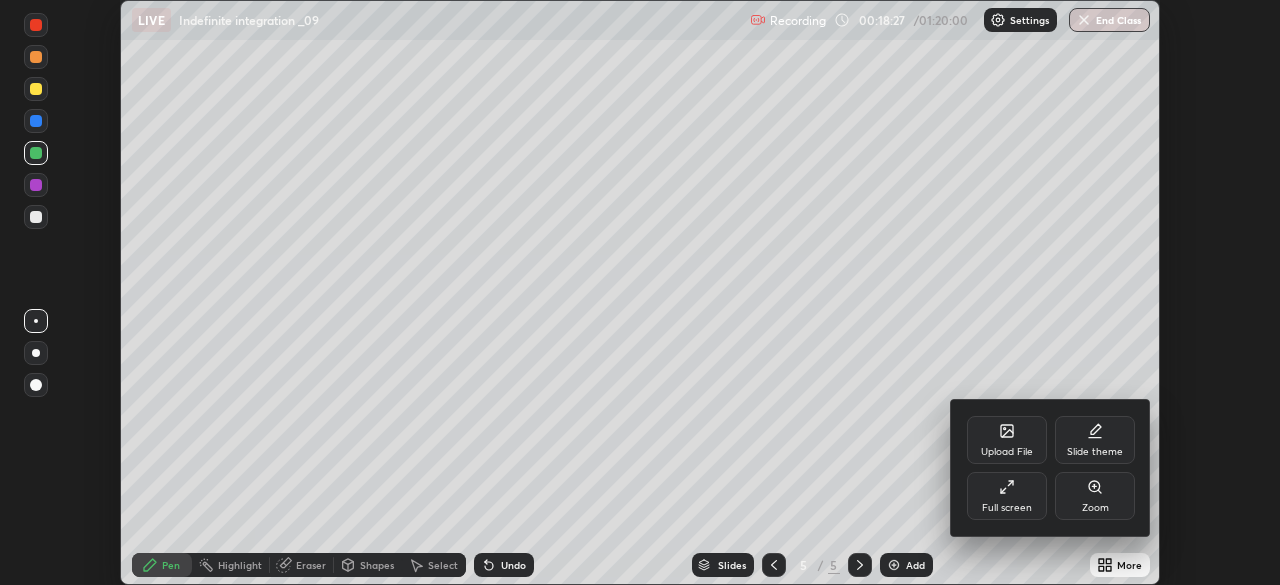 click on "Full screen" at bounding box center (1007, 496) 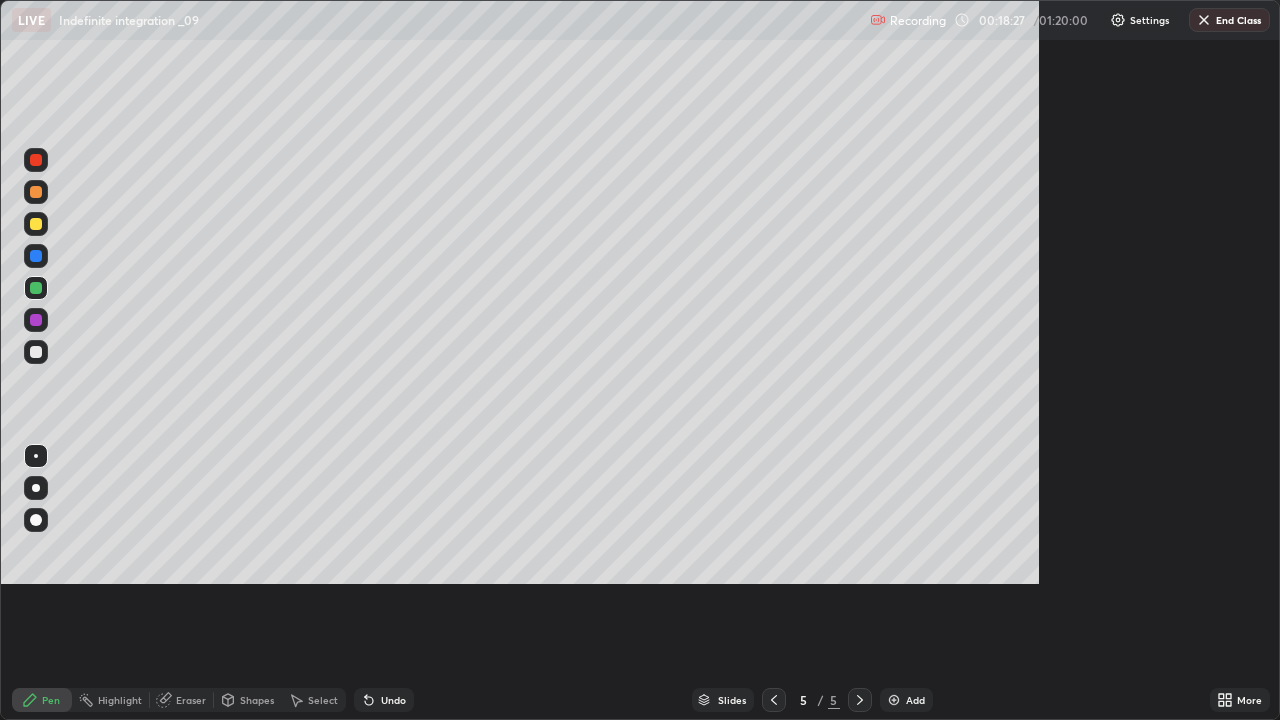 scroll, scrollTop: 99280, scrollLeft: 98720, axis: both 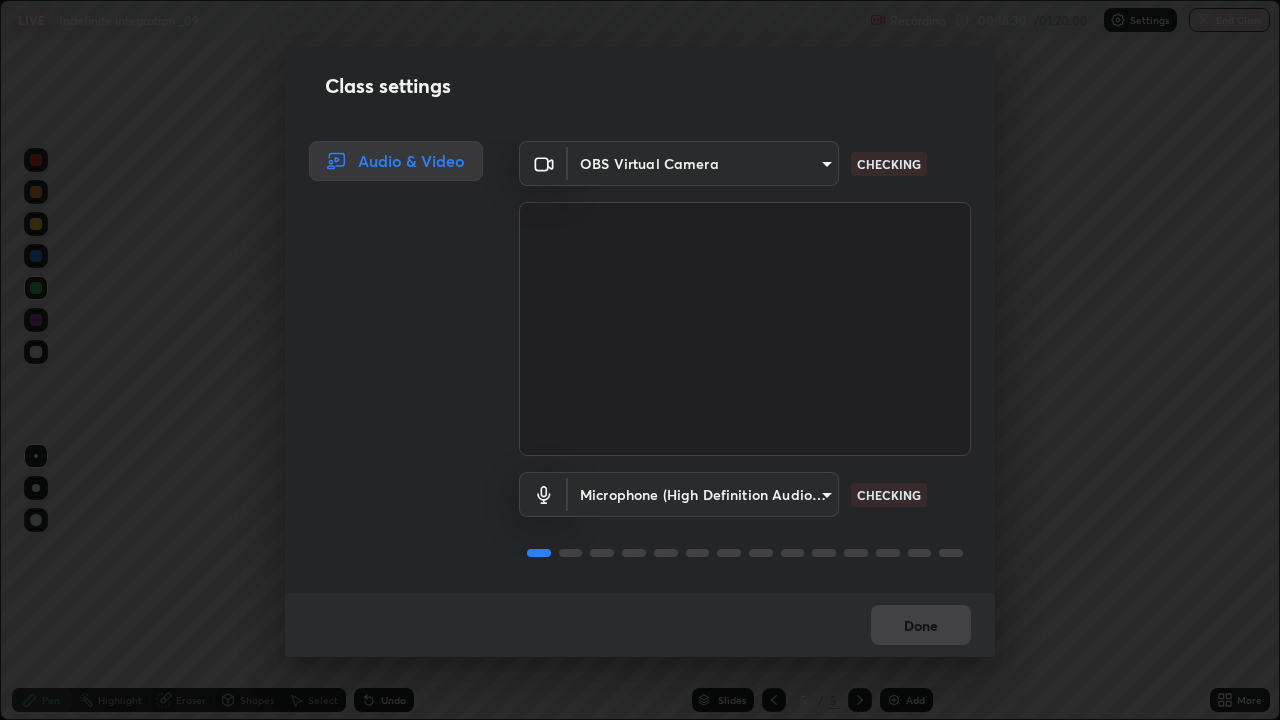 click on "Erase all LIVE Indefinite integration _09 Recording 00:18:30 / 01:20:00 Settings End Class Setting up your live class Indefinite integration _09 • L49 of Mathematics [PERSON] Pen Highlight Eraser Shapes Select Undo Slides 5 / 5 Add More No doubts shared Encourage your learners to ask a doubt for better clarity Report an issue Reason for reporting Buffering Chat not working Audio - Video sync issue Educator video quality low ​ Attach an image Report Class settings Audio & Video OBS Virtual Camera [HASH] CHECKING Microphone (High Definition Audio Device) [HASH] CHECKING Done" at bounding box center (640, 360) 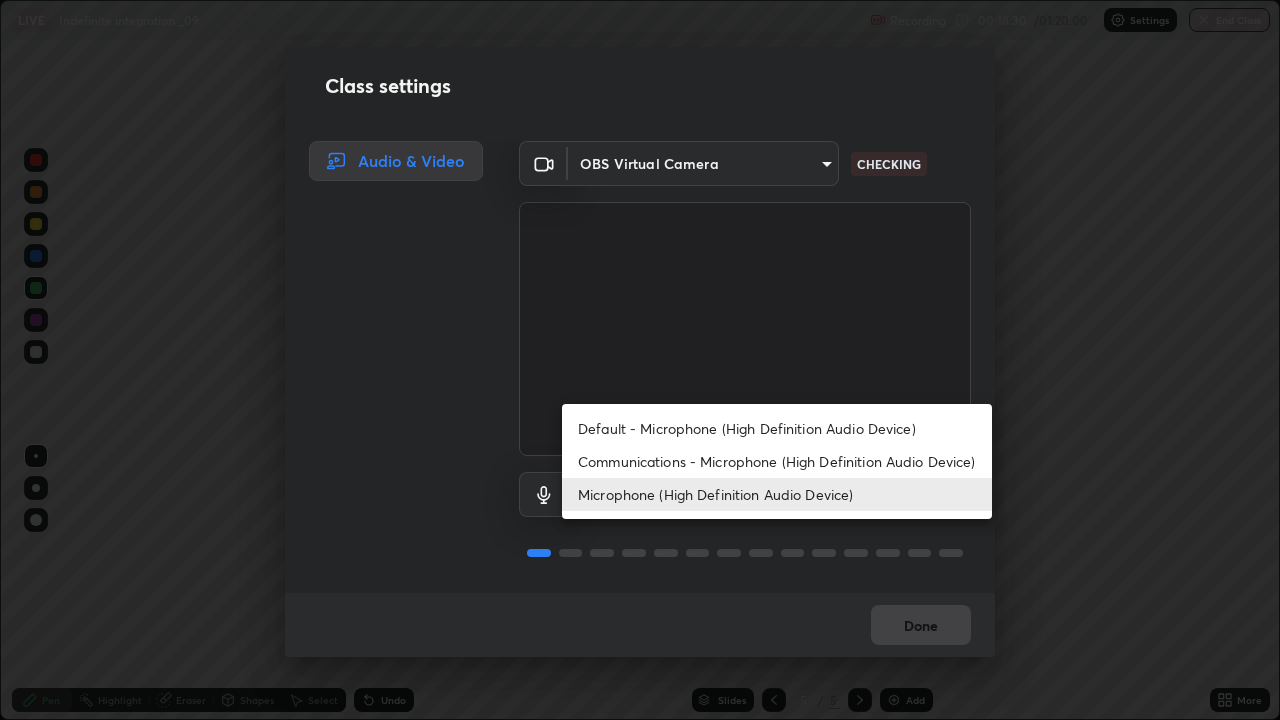 click on "Communications - Microphone (High Definition Audio Device)" at bounding box center [777, 461] 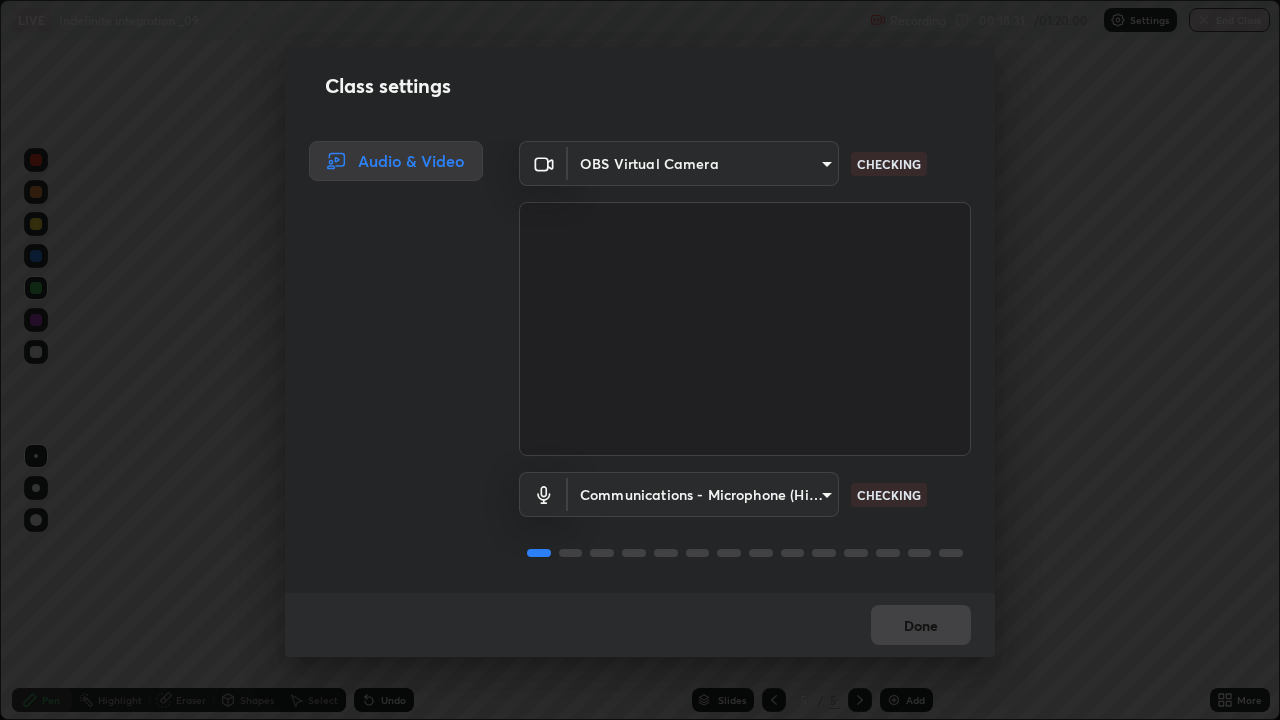 click on "Erase all LIVE Indefinite integration _09 Recording 00:18:31 / 01:20:00 Settings End Class Setting up your live class Indefinite integration _09 • L49 of Mathematics [PERSON] Pen Highlight Eraser Shapes Select Undo Slides 5 / 5 Add More No doubts shared Encourage your learners to ask a doubt for better clarity Report an issue Reason for reporting Buffering Chat not working Audio - Video sync issue Educator video quality low ​ Attach an image Report Class settings Audio & Video OBS Virtual Camera [HASH] CHECKING Communications - Microphone (High Definition Audio Device) communications CHECKING Done" at bounding box center [640, 360] 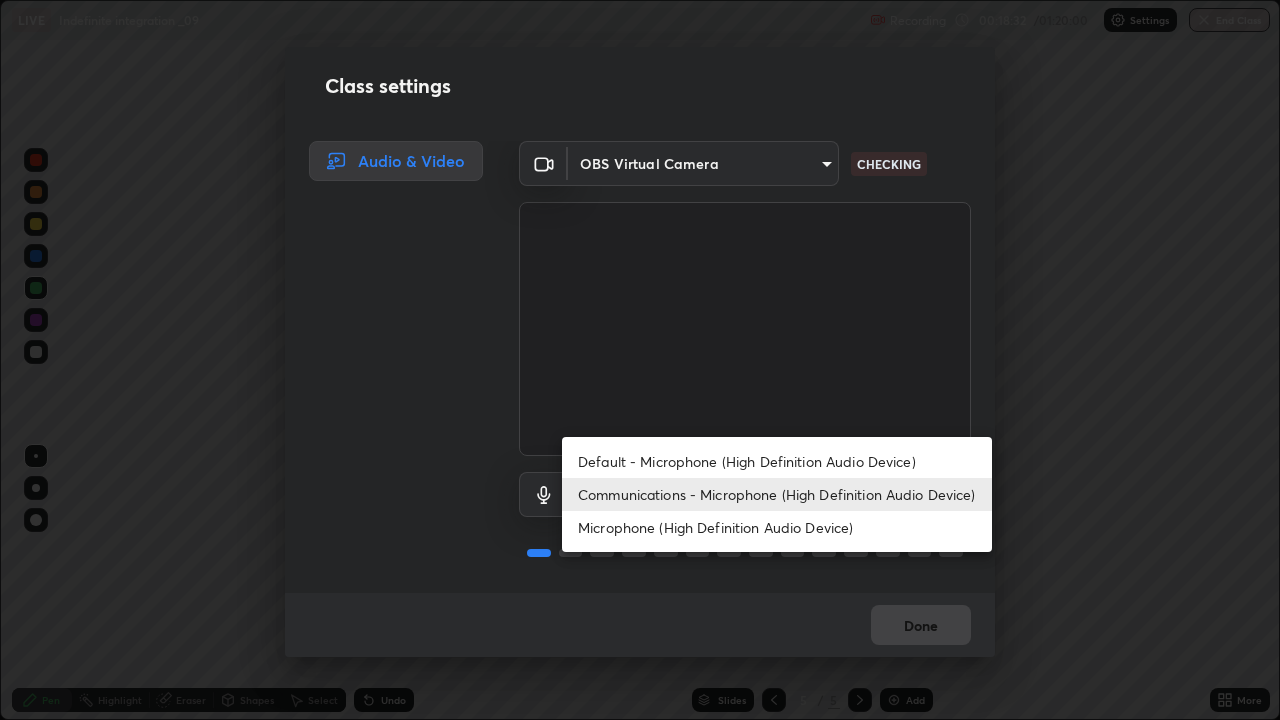 click on "Microphone (High Definition Audio Device)" at bounding box center [777, 527] 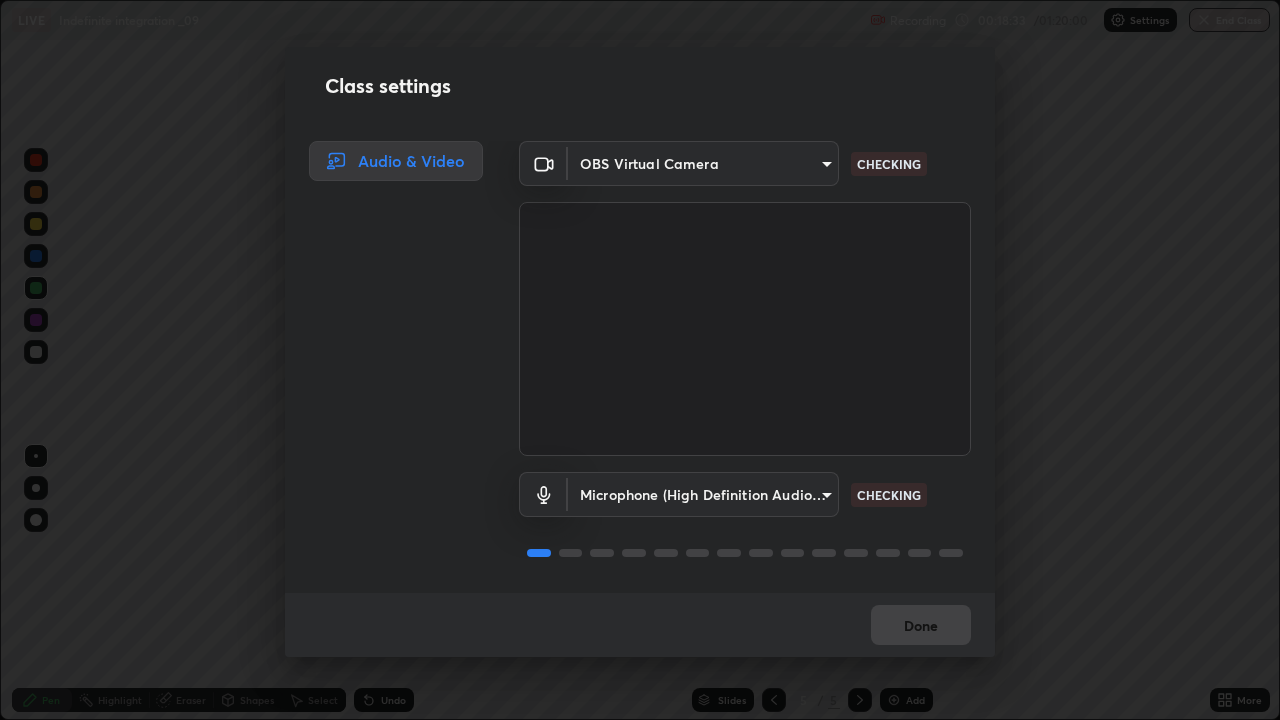 scroll, scrollTop: 2, scrollLeft: 0, axis: vertical 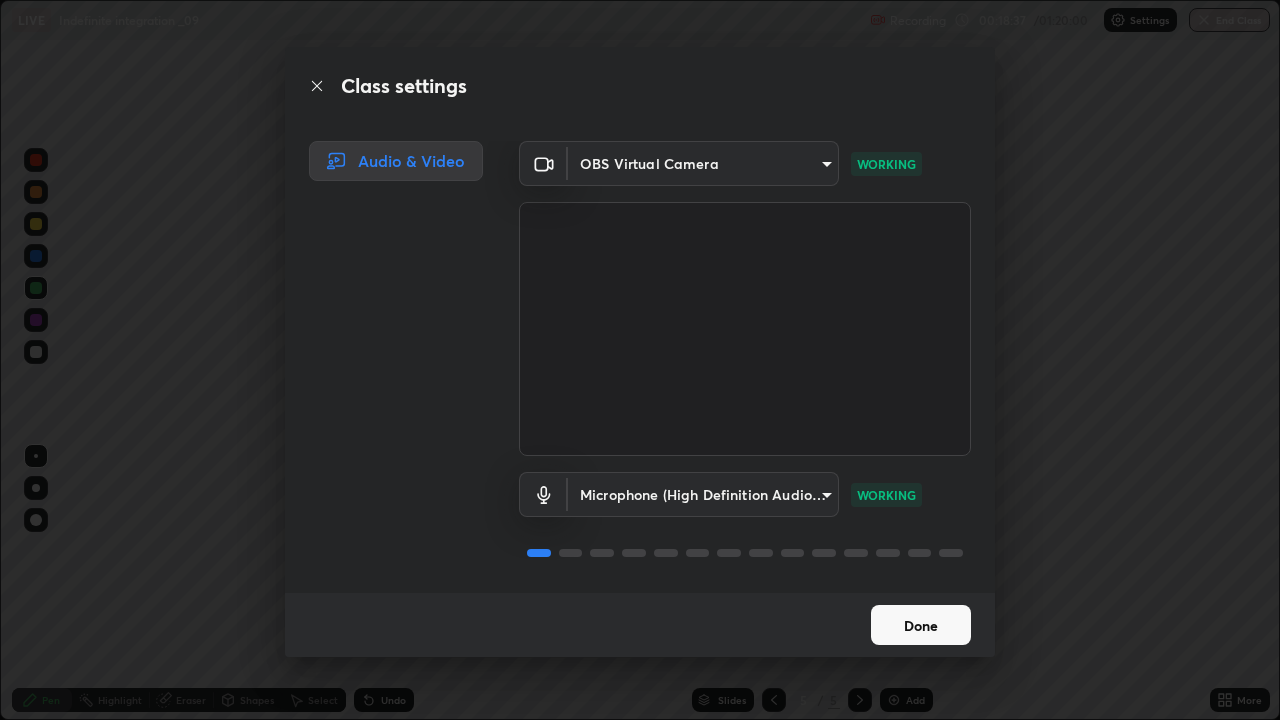click on "Done" at bounding box center [921, 625] 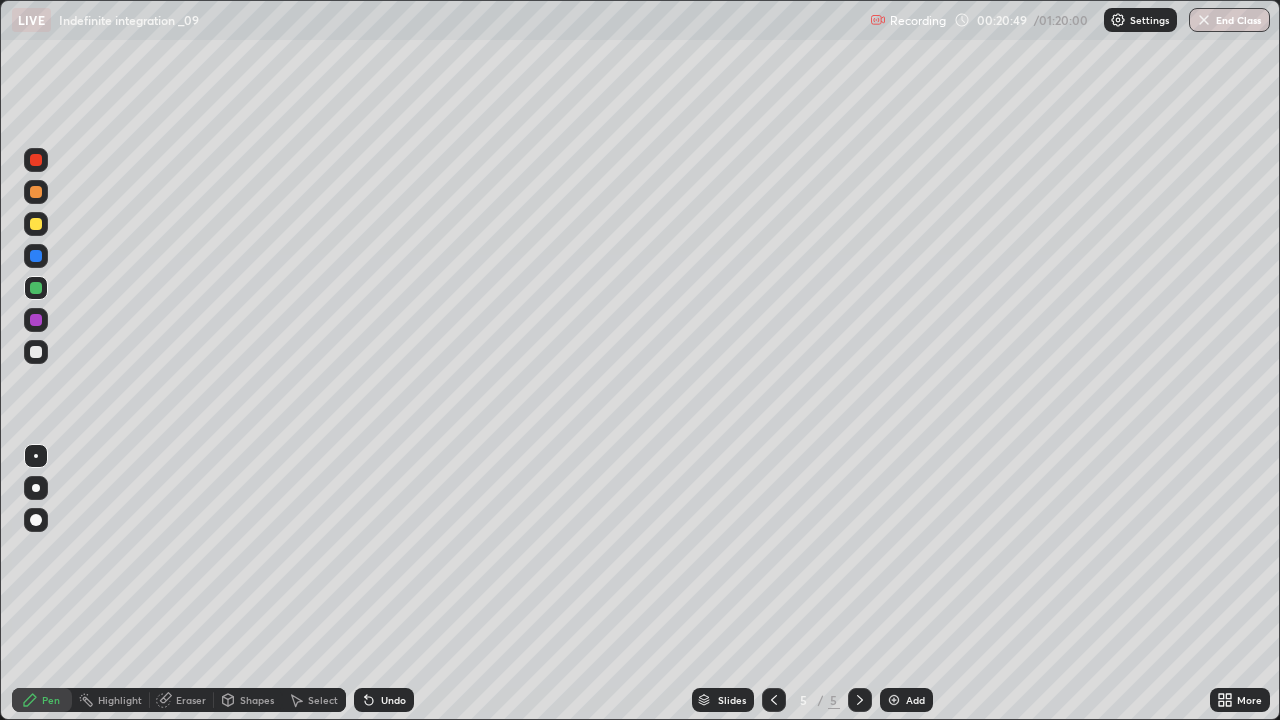 click at bounding box center (36, 352) 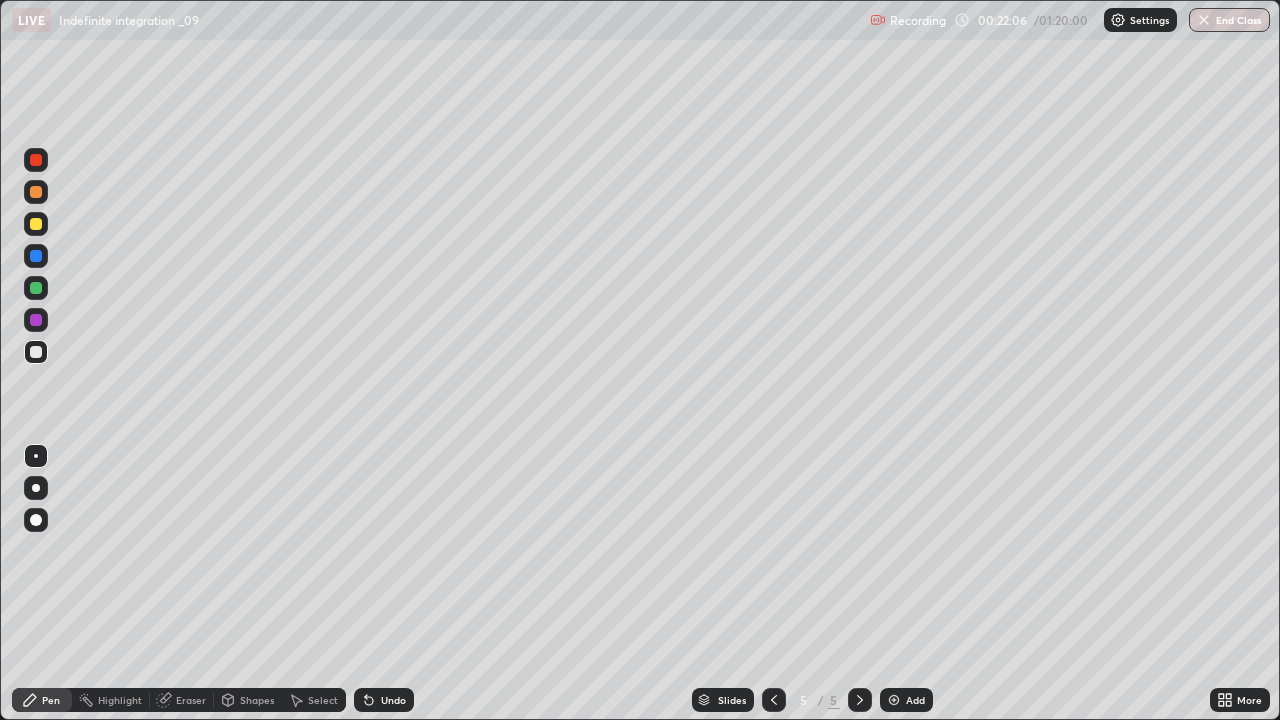 click at bounding box center [894, 700] 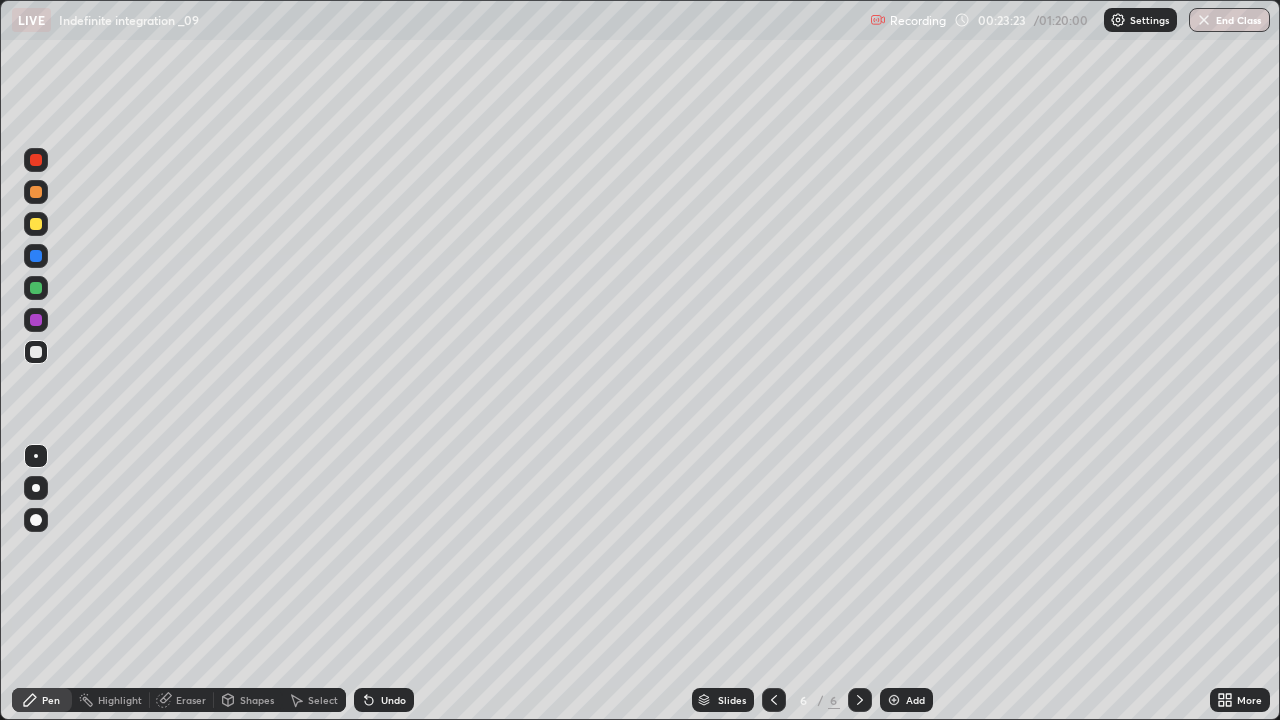 click on "Eraser" at bounding box center [182, 700] 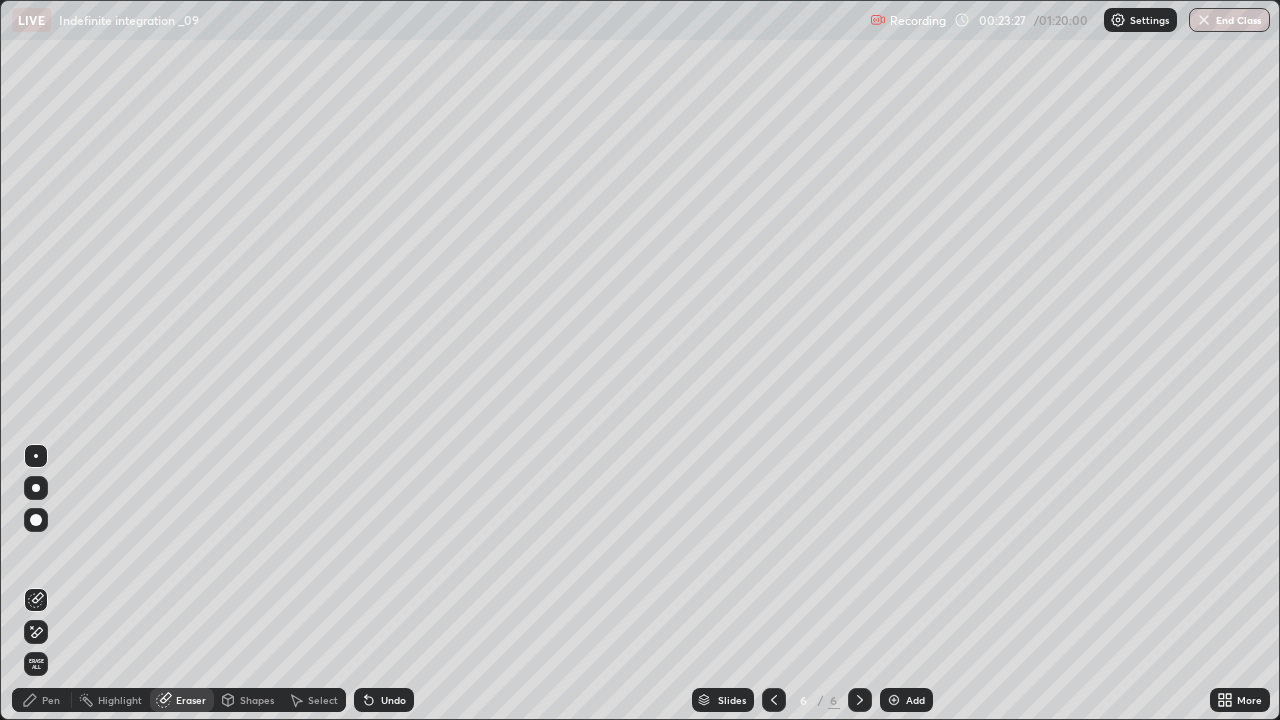 click on "Pen" at bounding box center (51, 700) 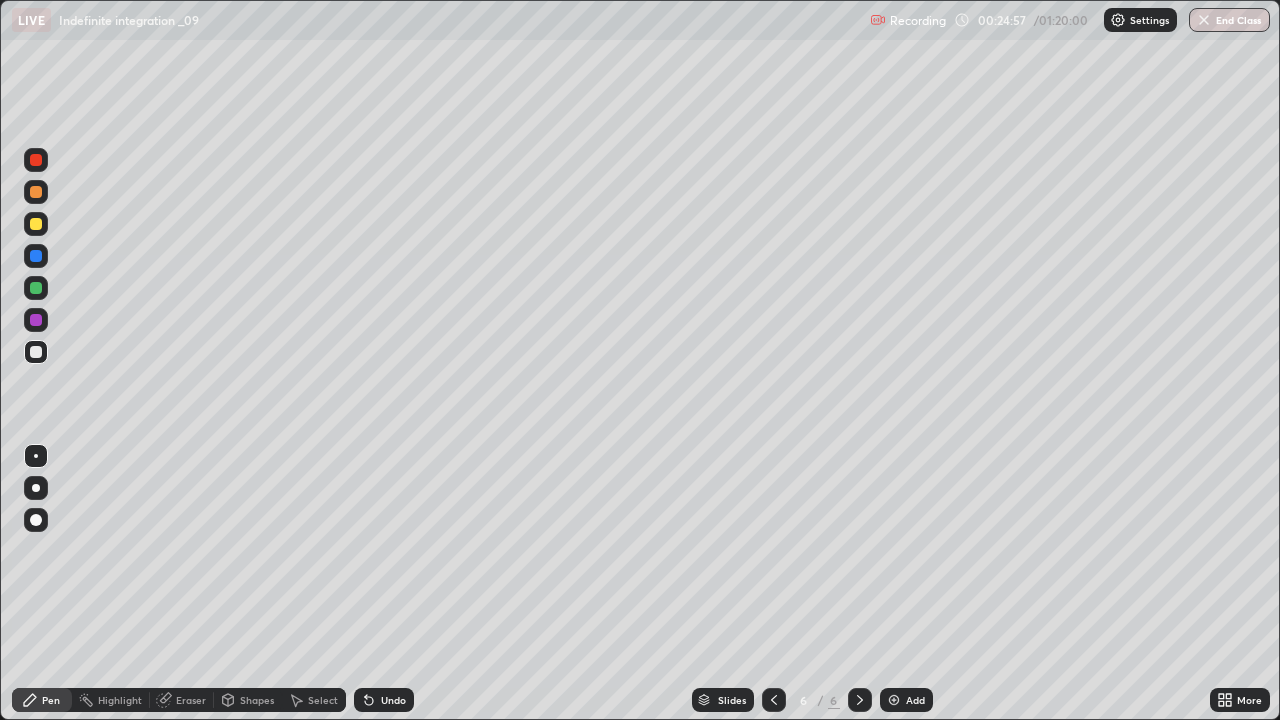 click at bounding box center [894, 700] 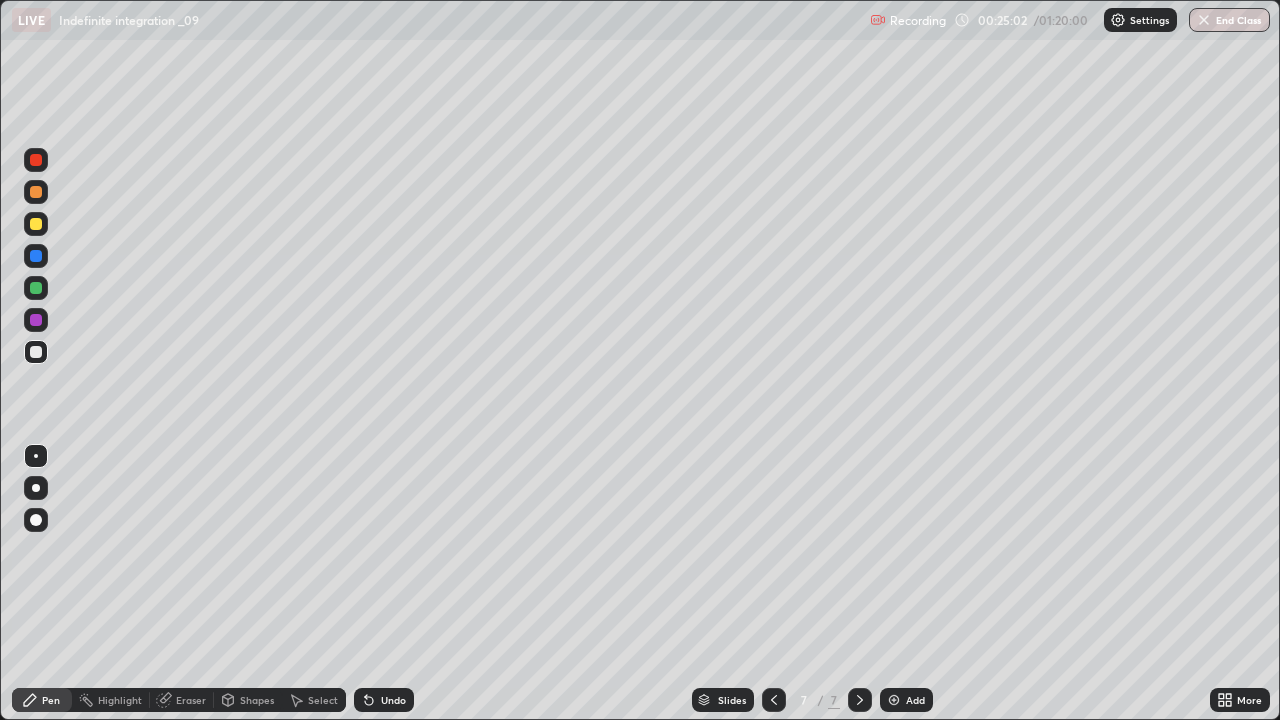 click on "Undo" at bounding box center [384, 700] 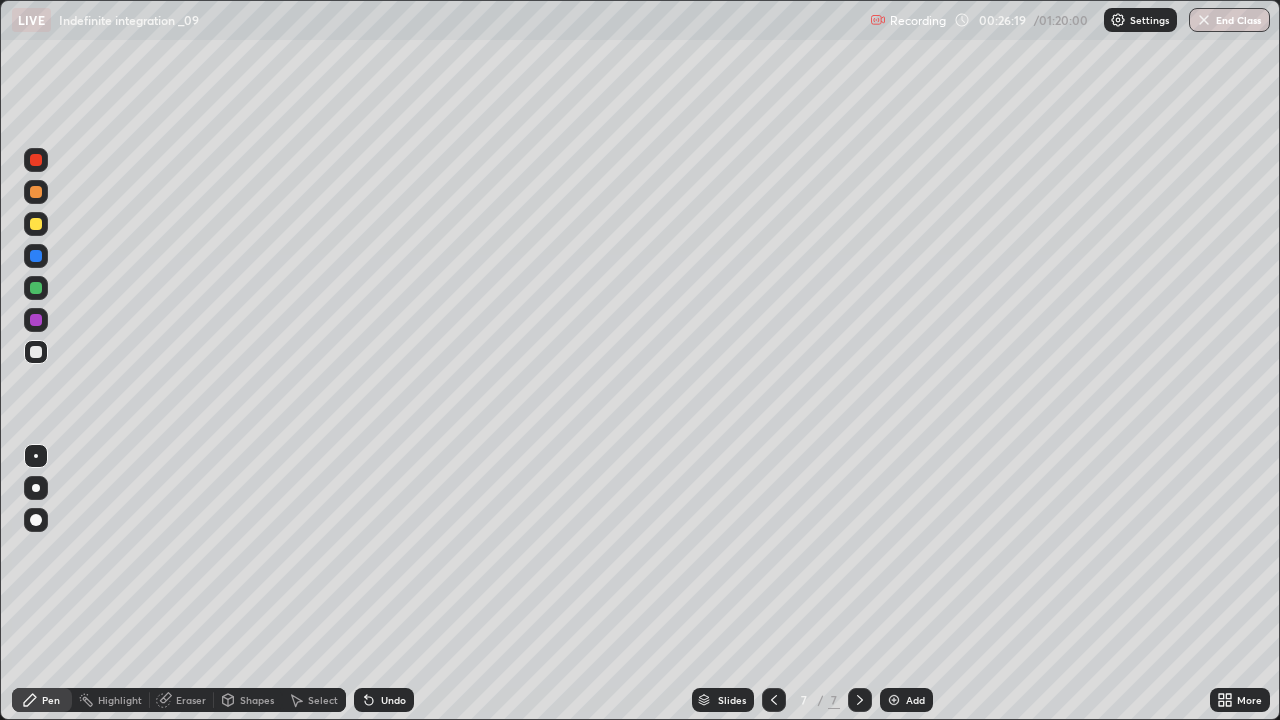 click at bounding box center [36, 320] 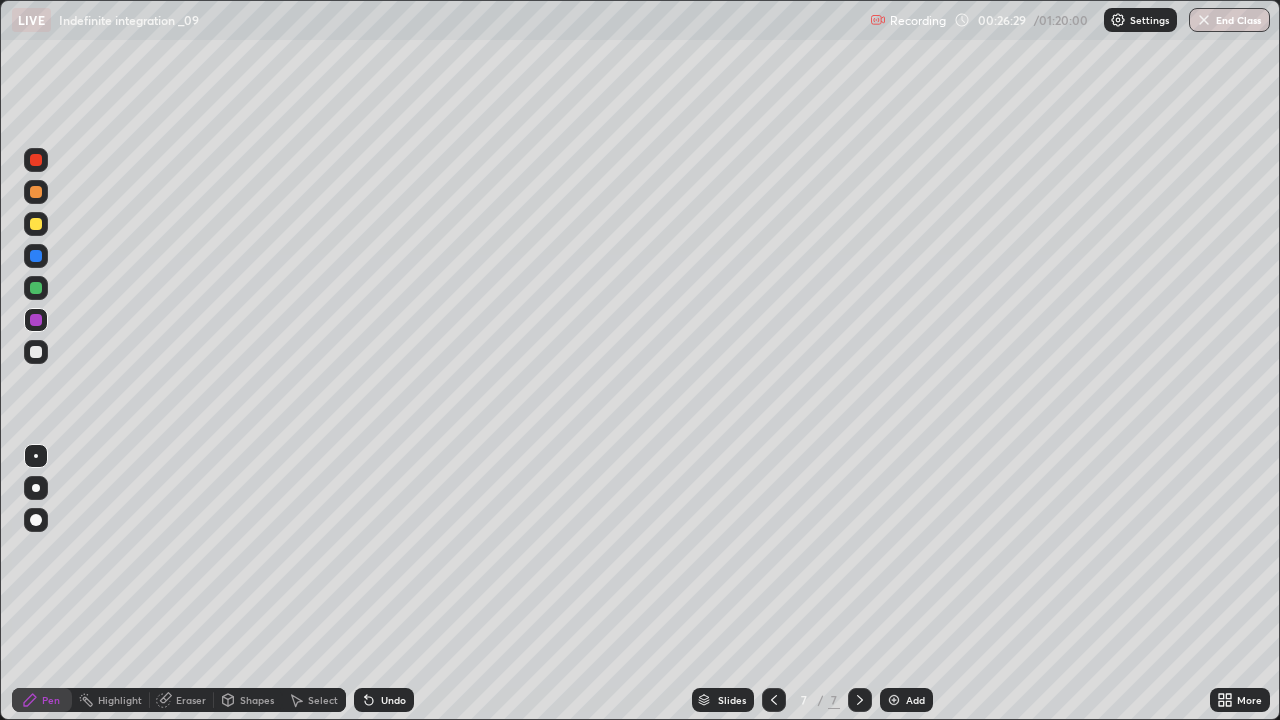 click on "Undo" at bounding box center (384, 700) 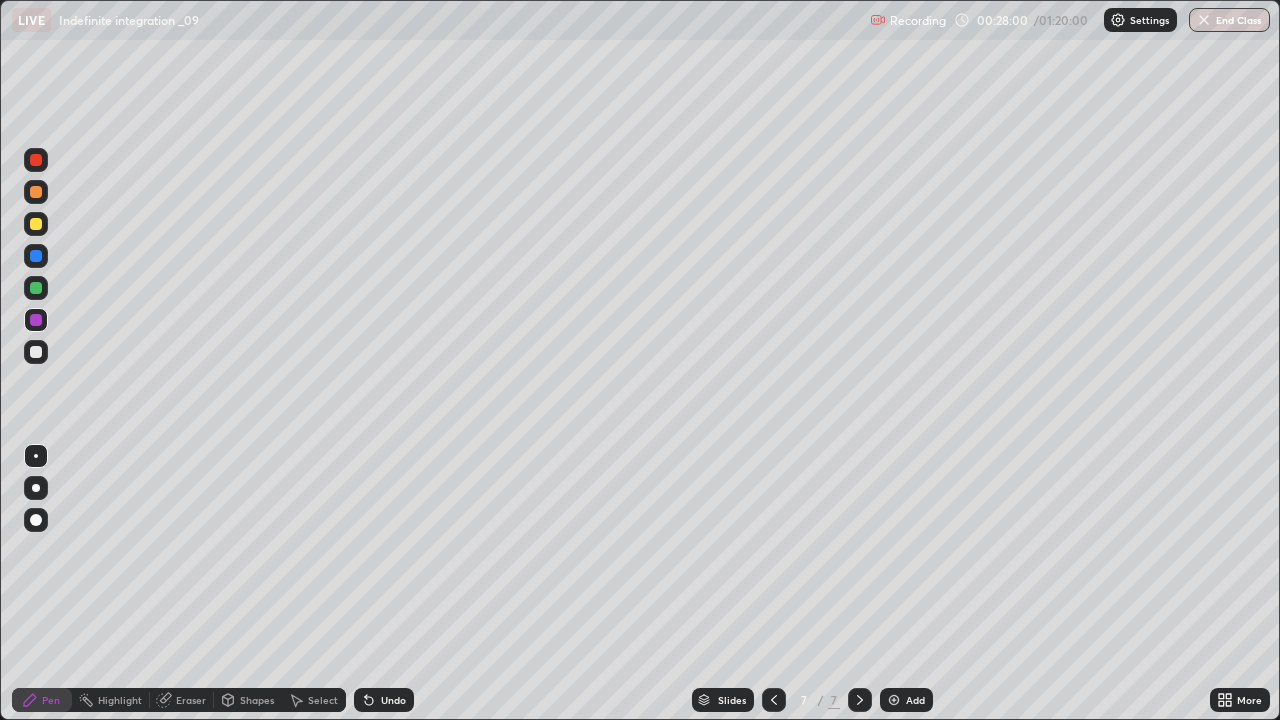 click at bounding box center (894, 700) 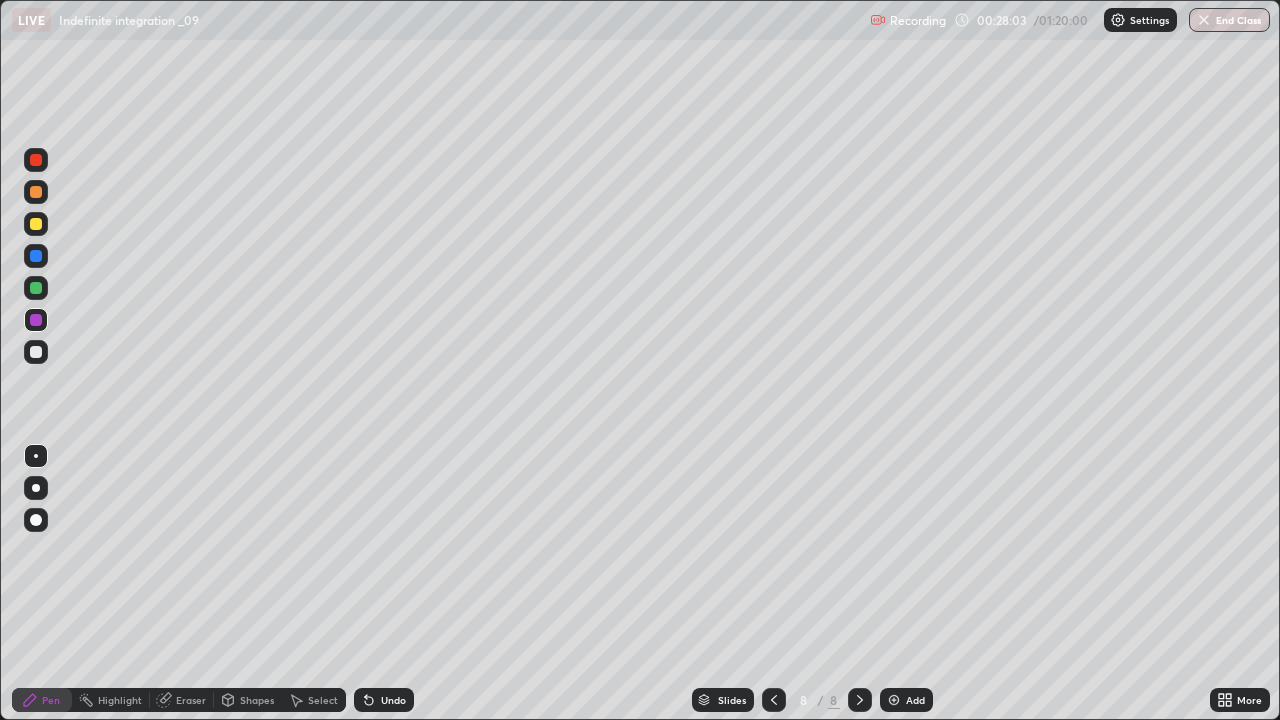 click at bounding box center [36, 192] 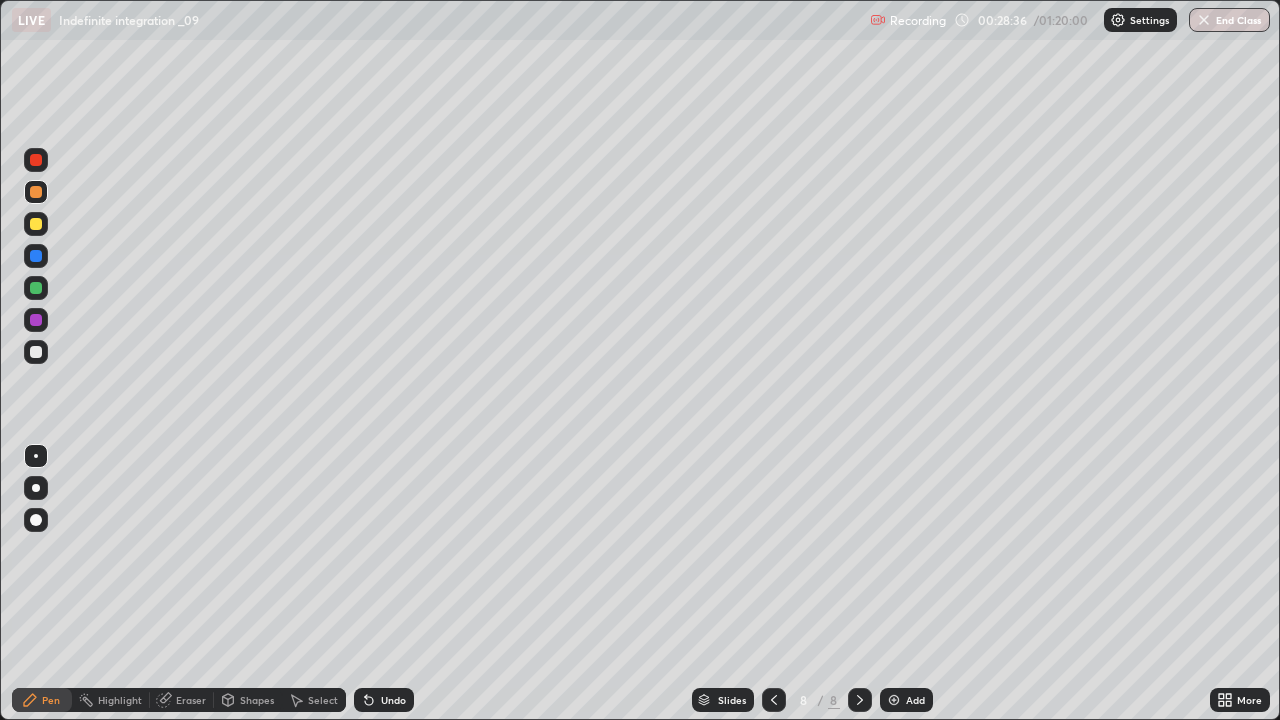 click on "Undo" at bounding box center [384, 700] 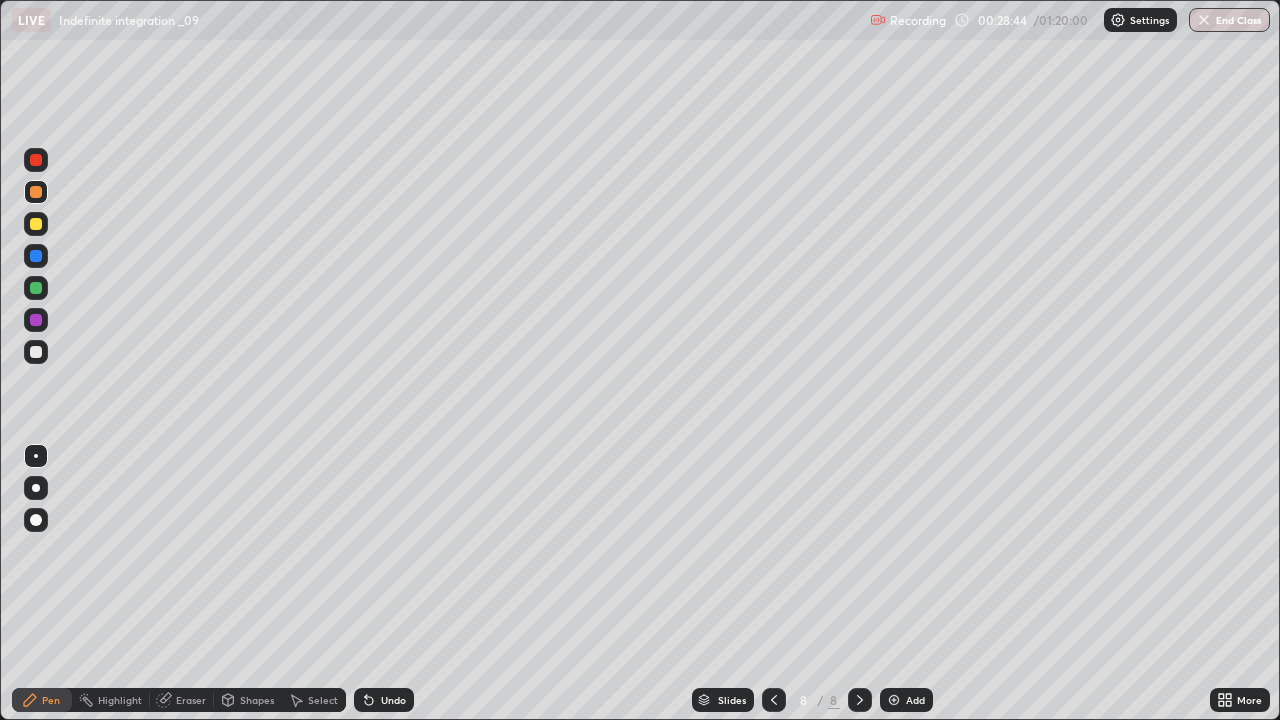click at bounding box center [36, 224] 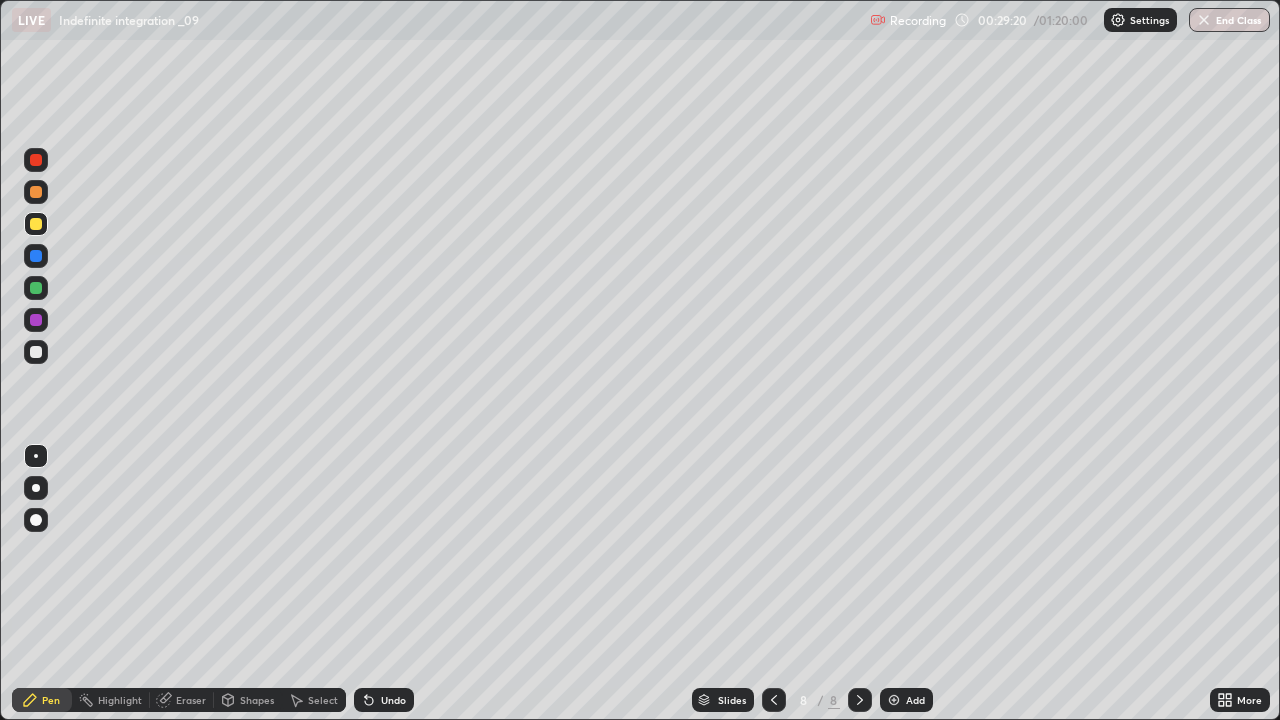 click 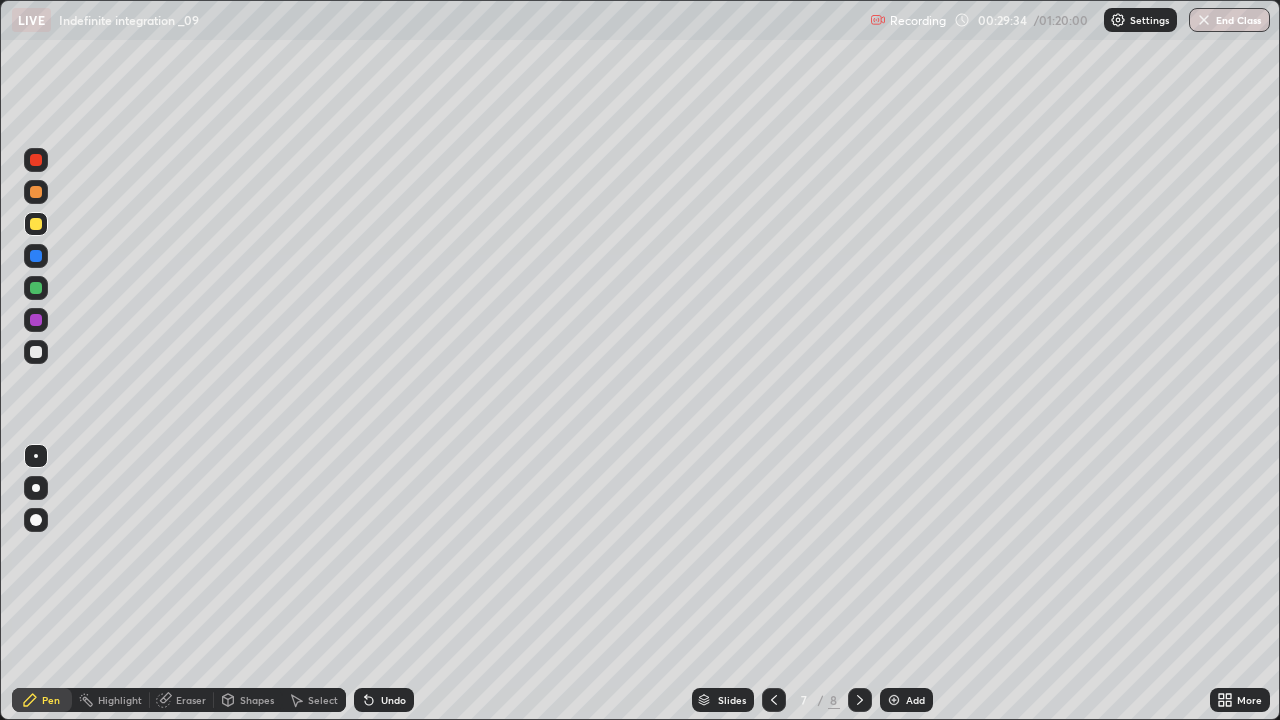 click at bounding box center (860, 700) 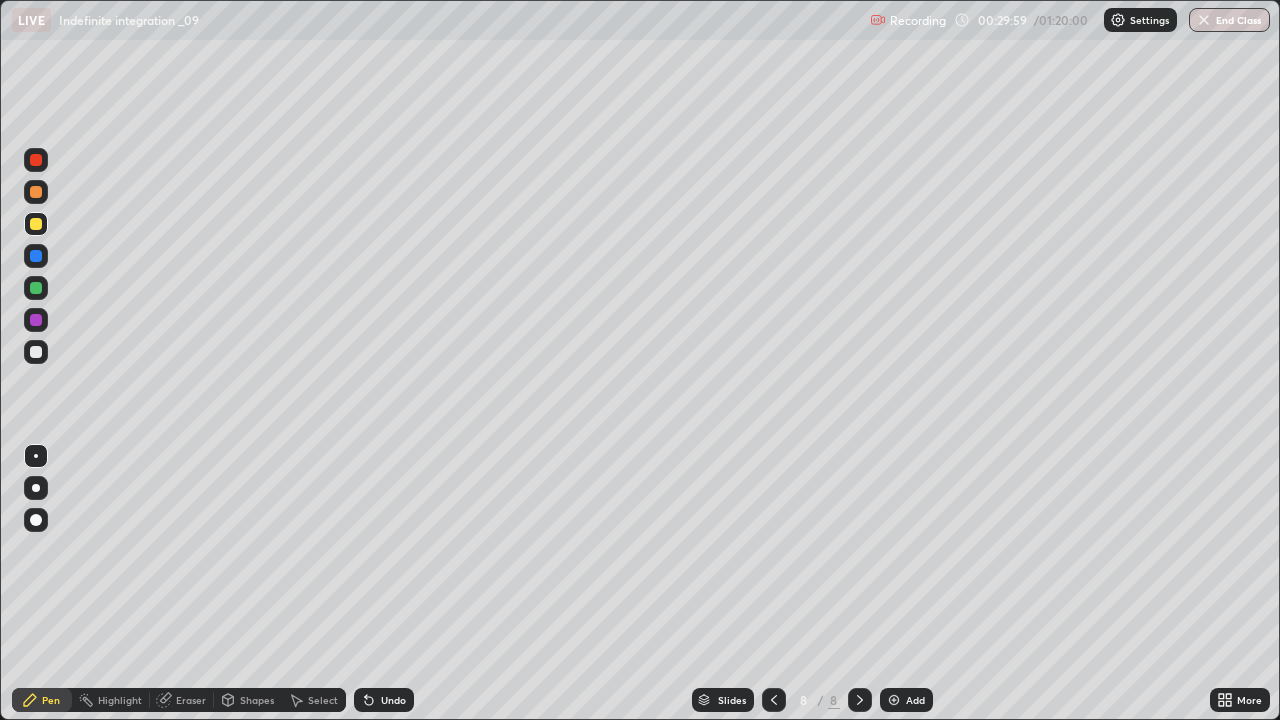 click on "Undo" at bounding box center [393, 700] 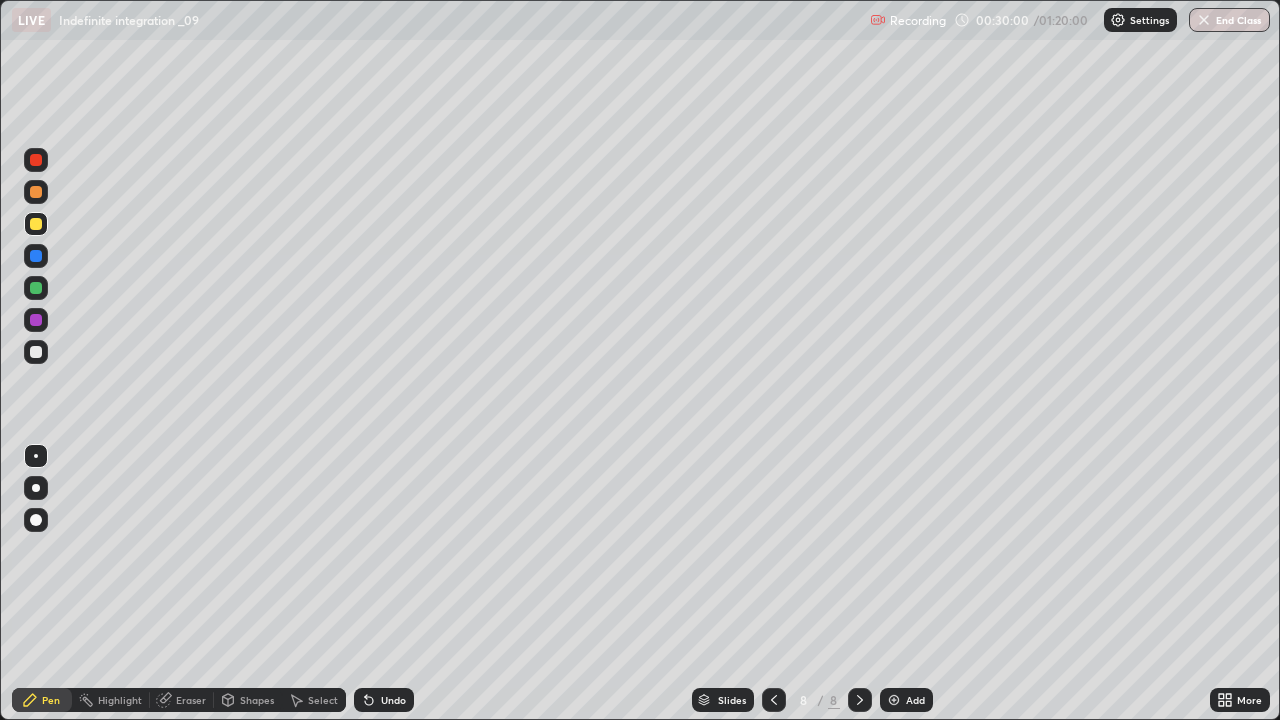 click on "Undo" at bounding box center (393, 700) 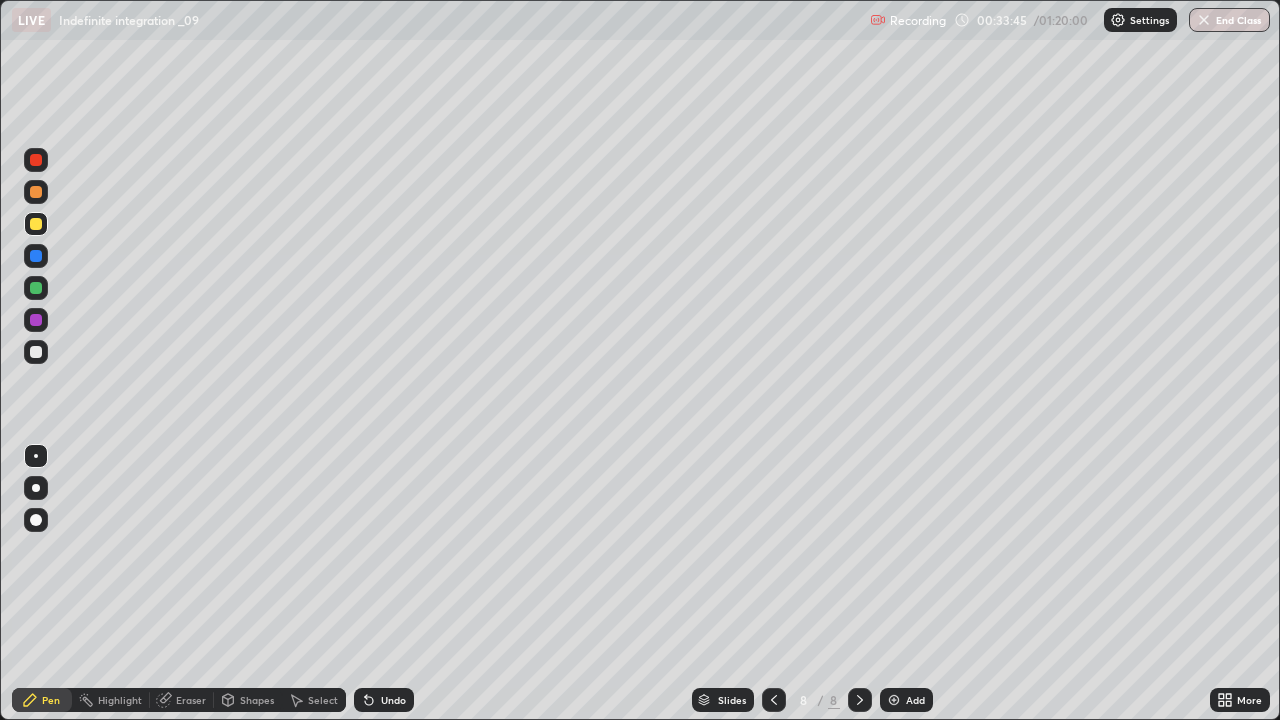 click on "Add" at bounding box center [915, 700] 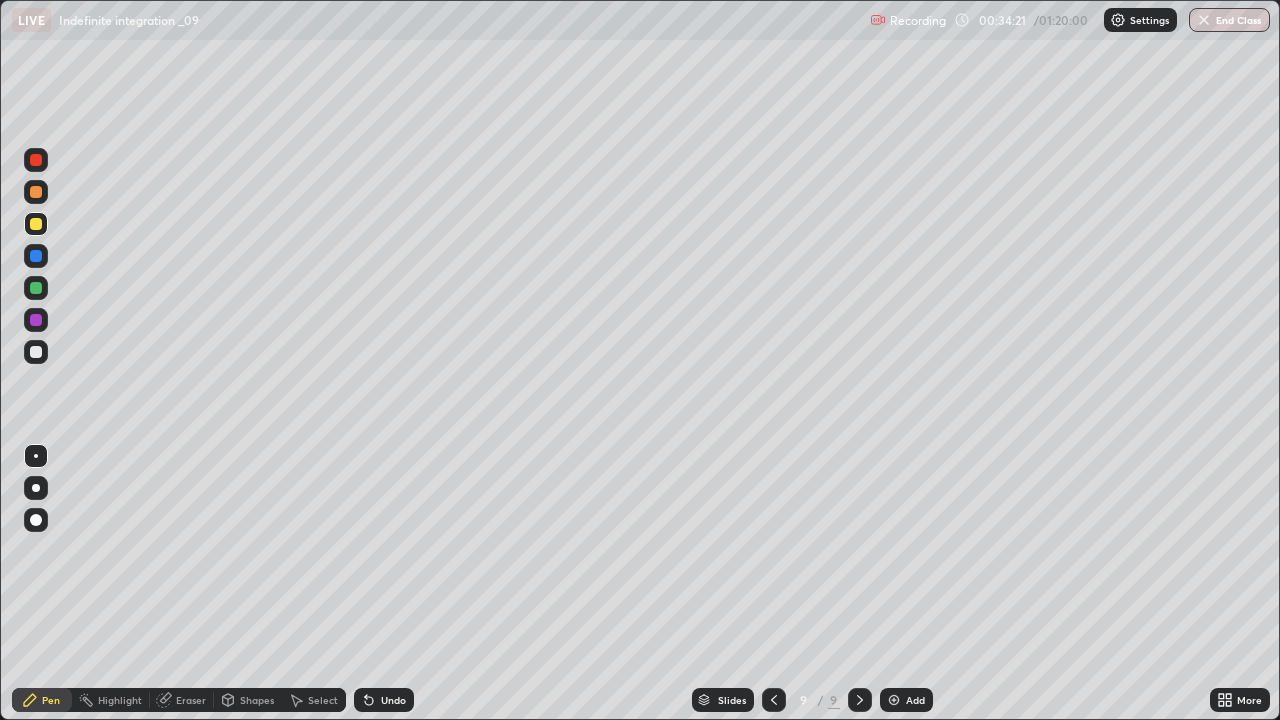 click at bounding box center [36, 352] 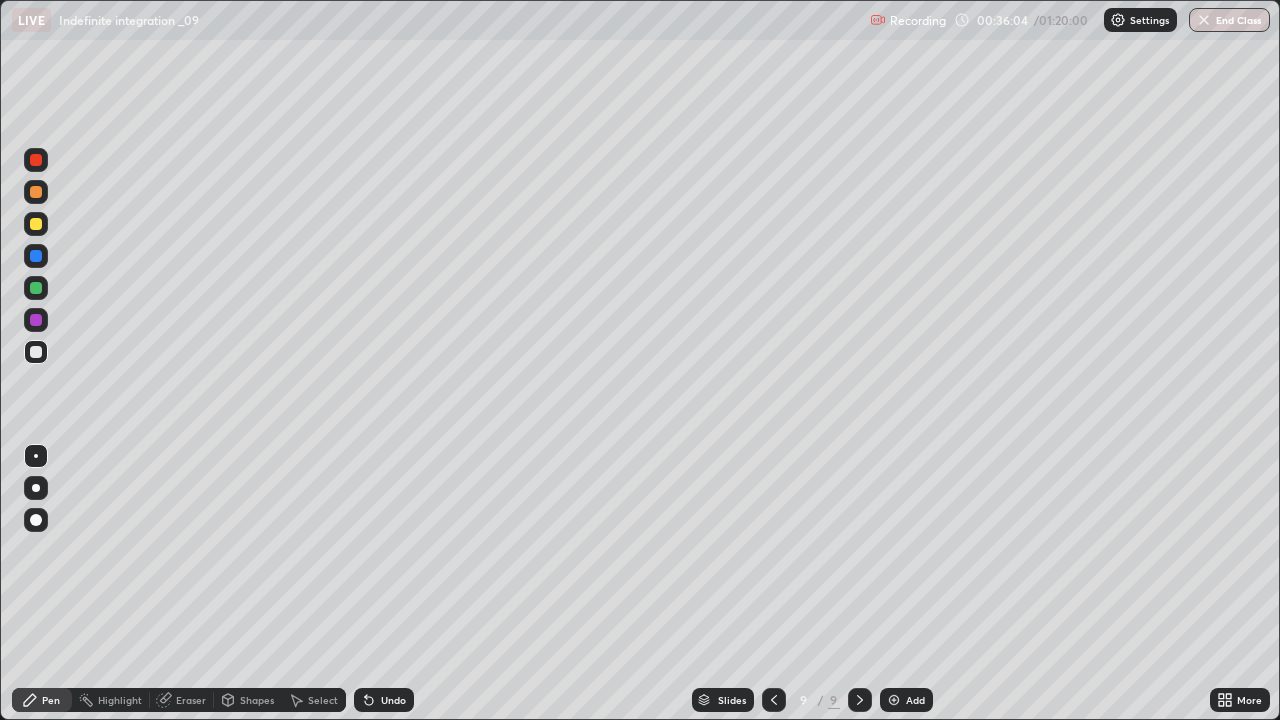 click at bounding box center [36, 224] 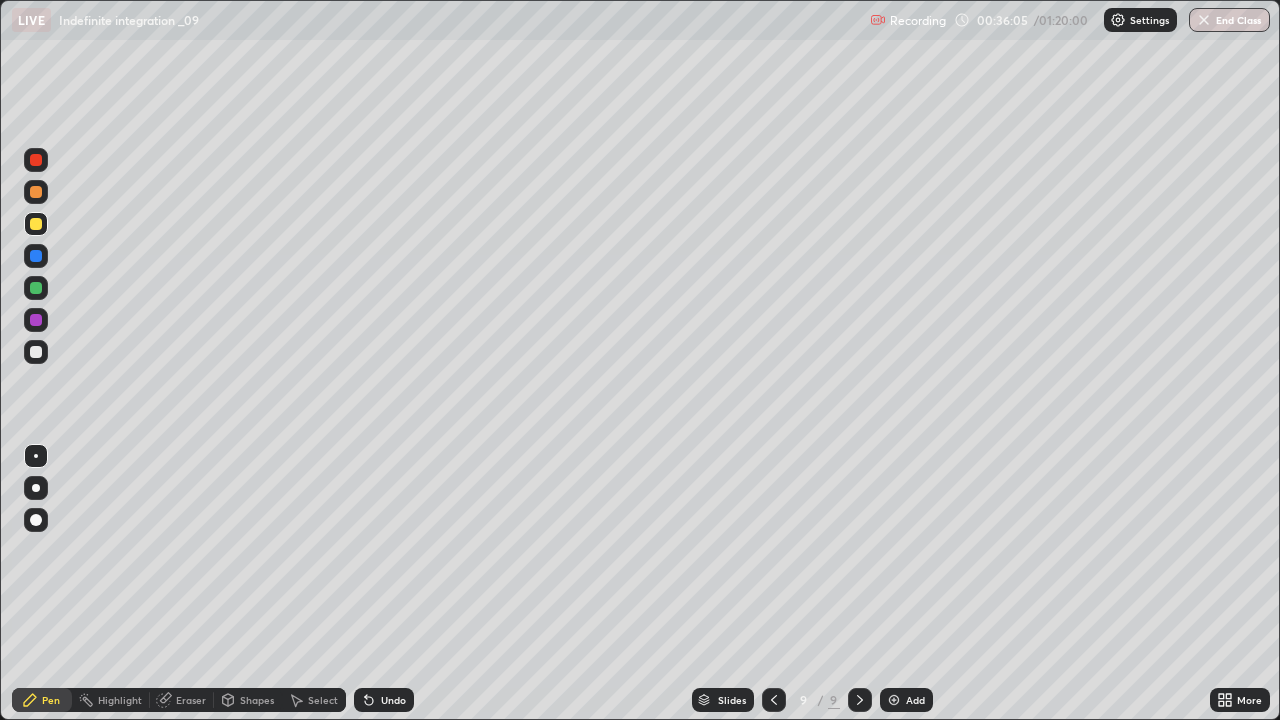click at bounding box center (36, 352) 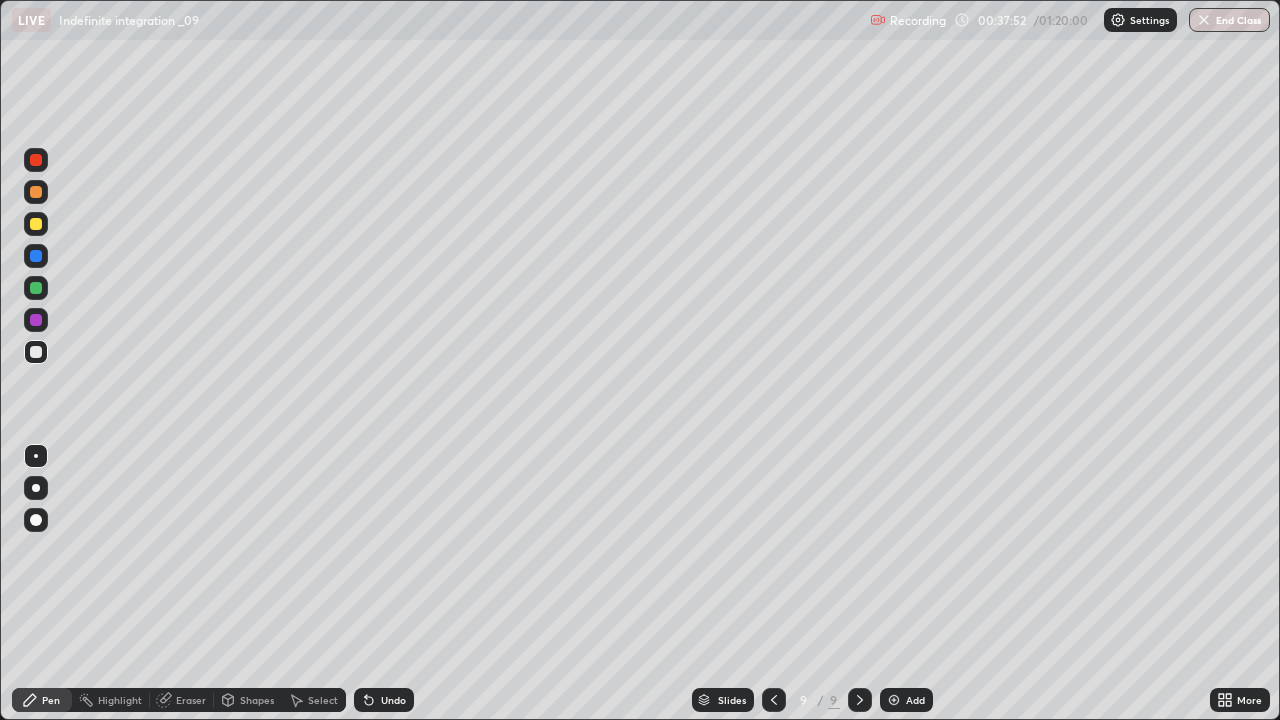 click at bounding box center (774, 700) 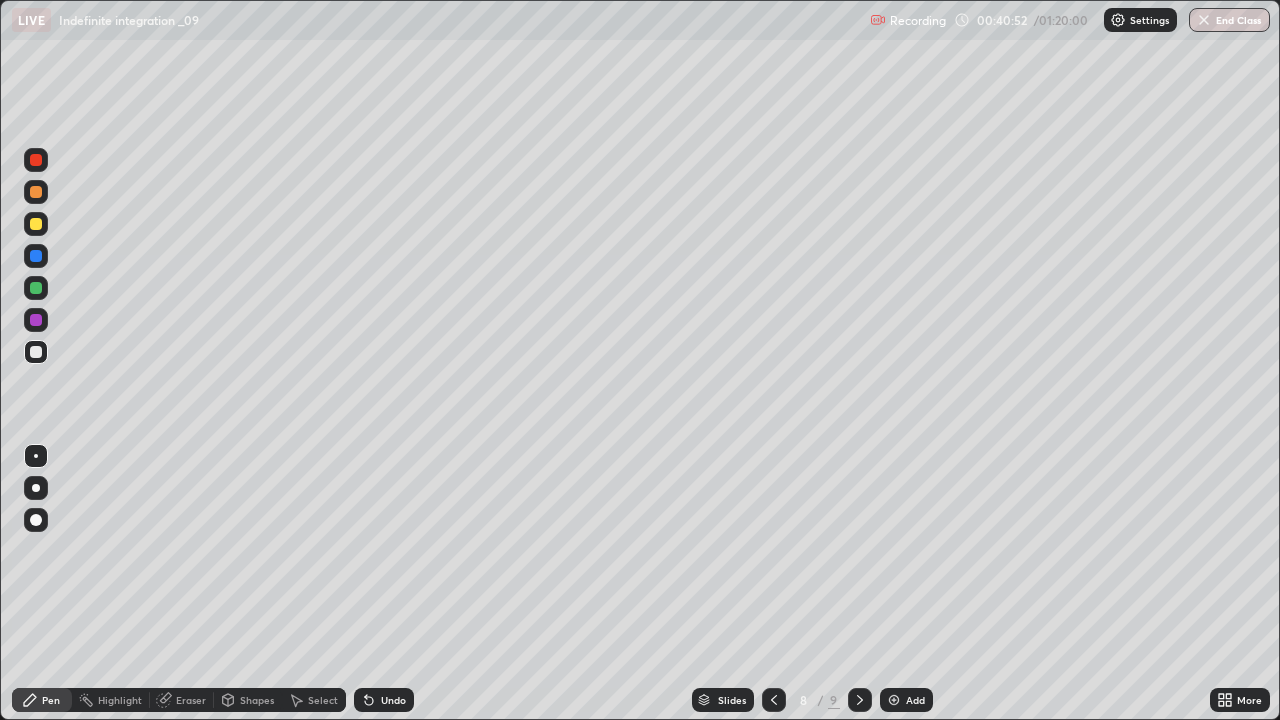click on "Add" at bounding box center (906, 700) 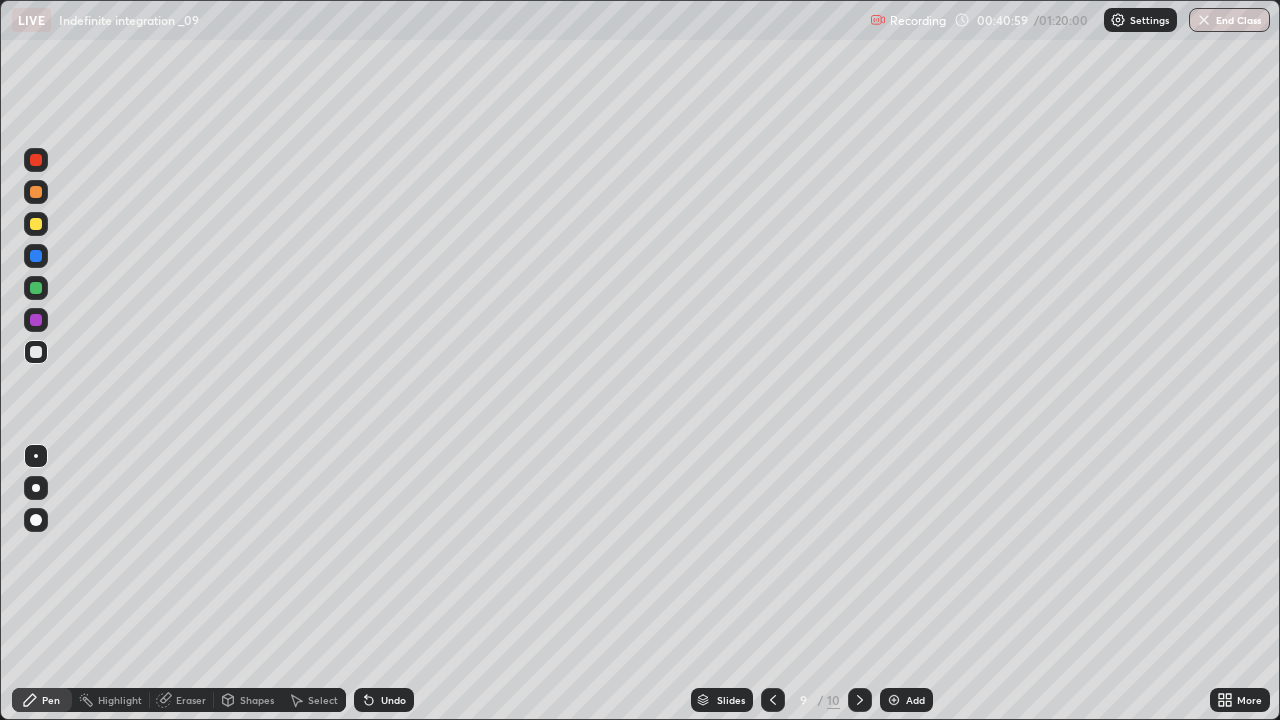 click at bounding box center (36, 256) 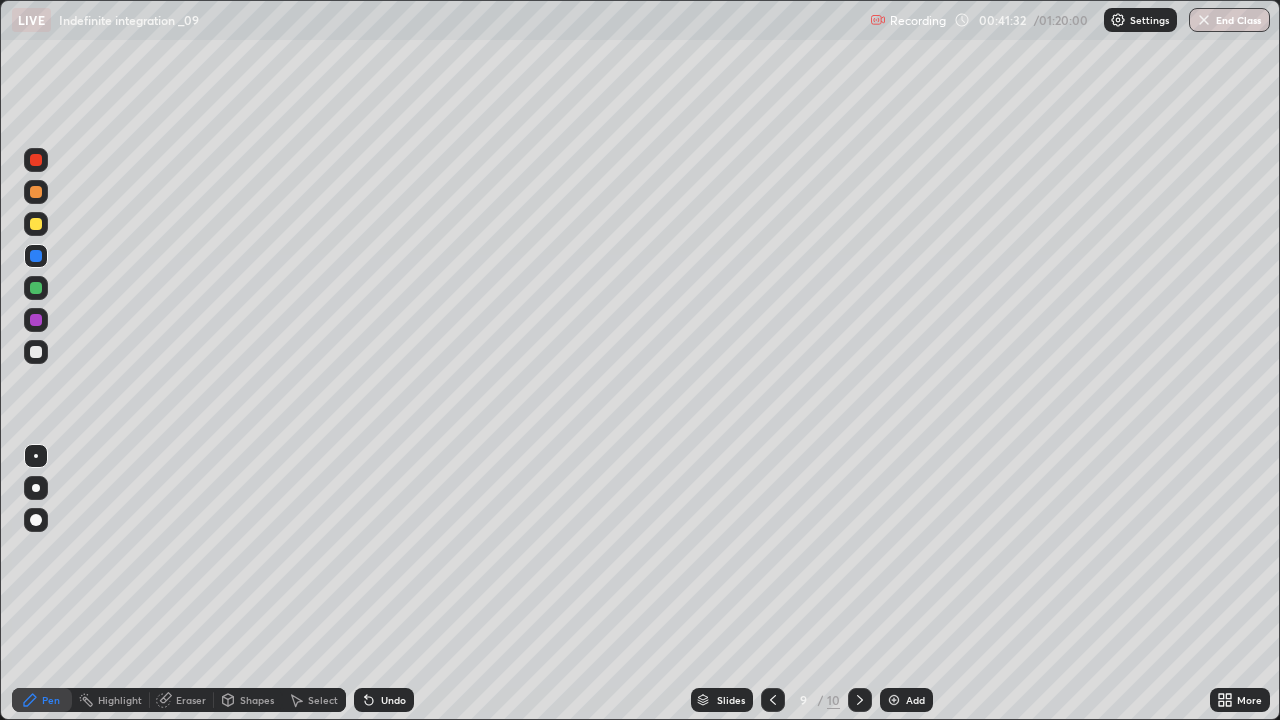 click at bounding box center [36, 352] 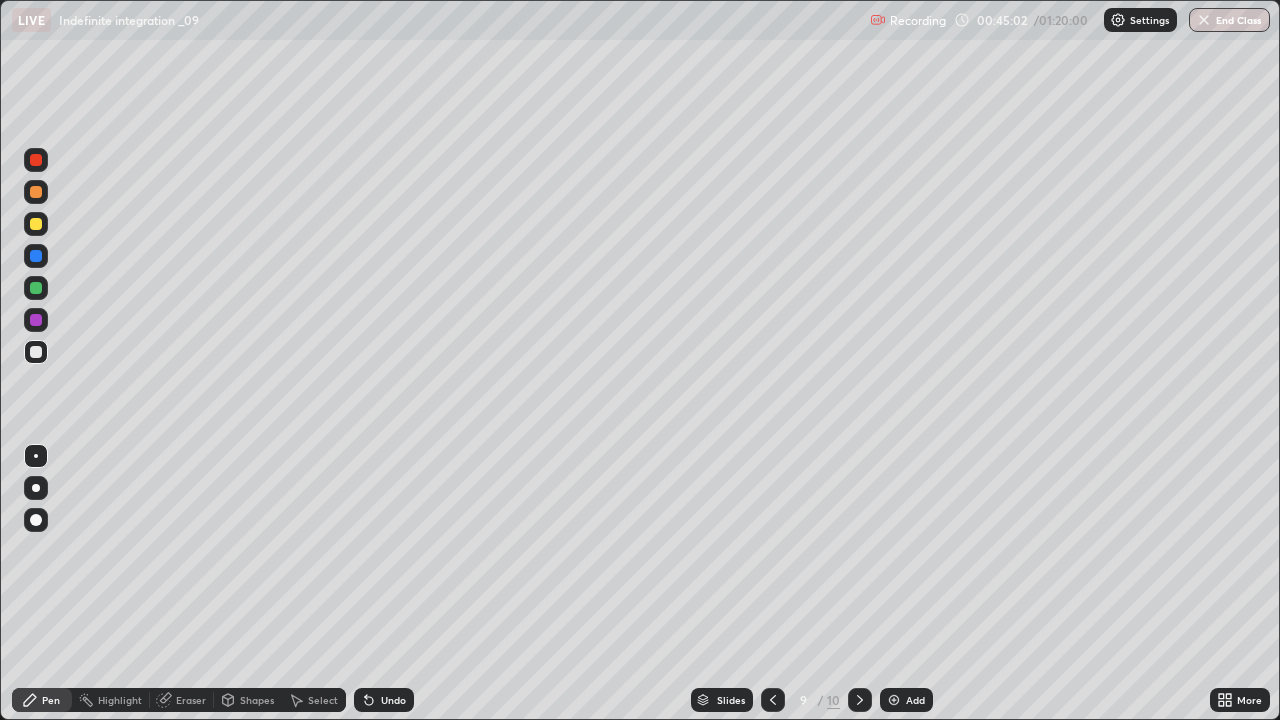click 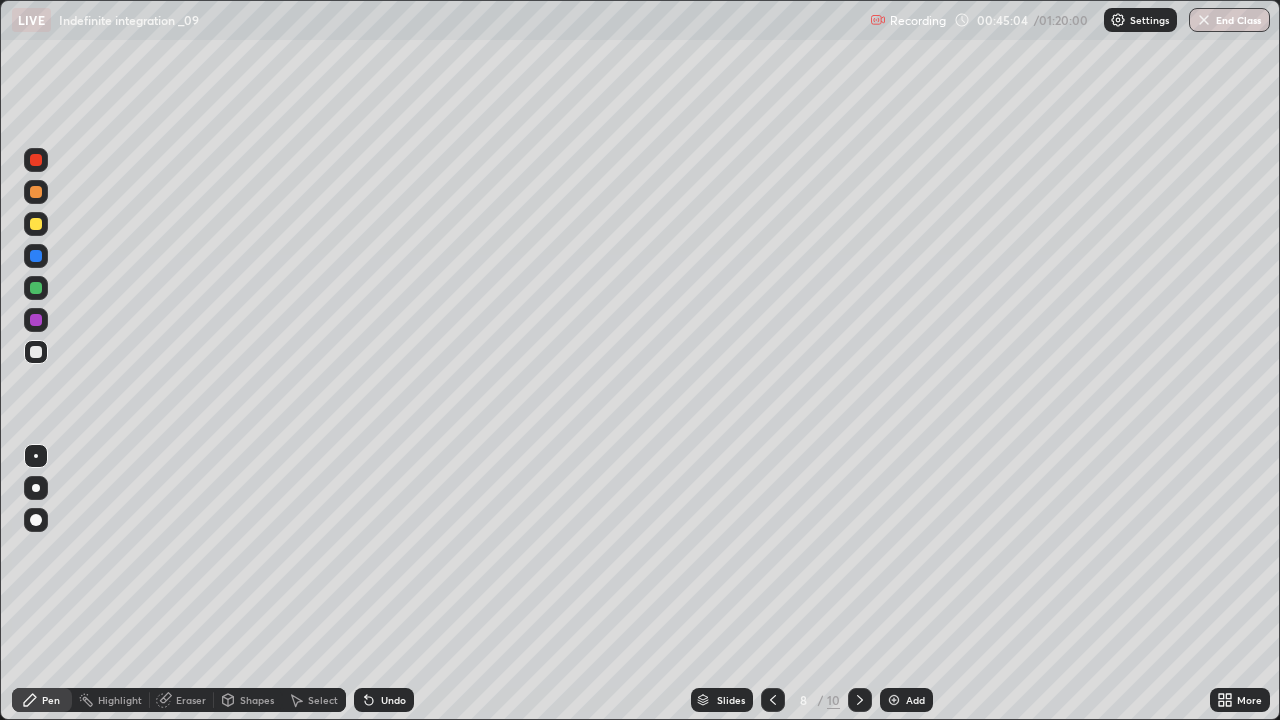 click at bounding box center (36, 192) 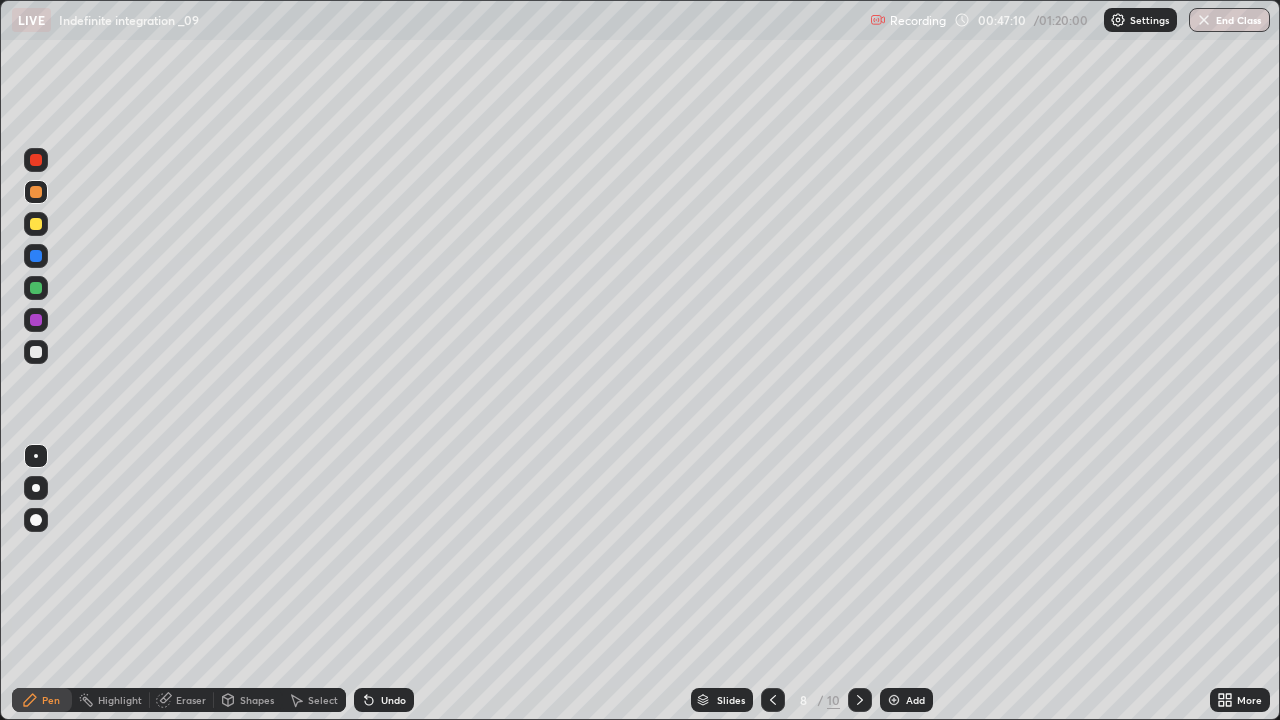 click on "Select" at bounding box center (314, 700) 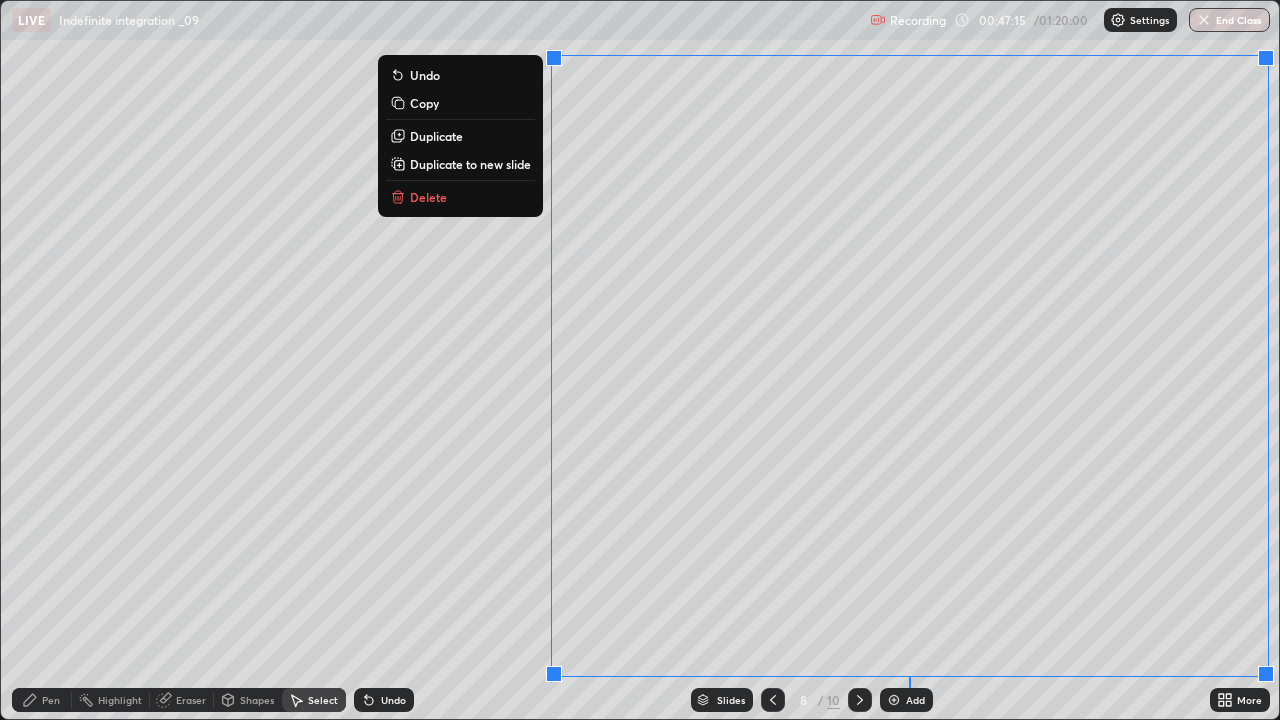 click on "Delete" at bounding box center [460, 197] 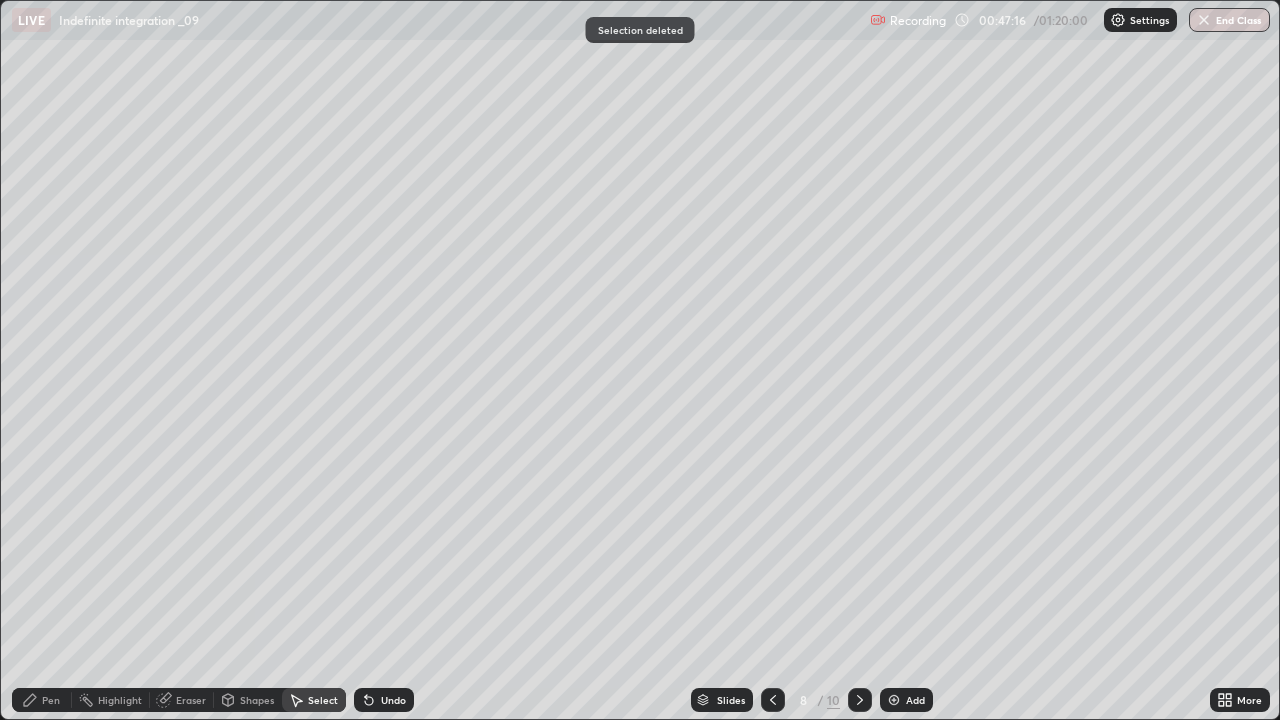 click on "Pen" at bounding box center [51, 700] 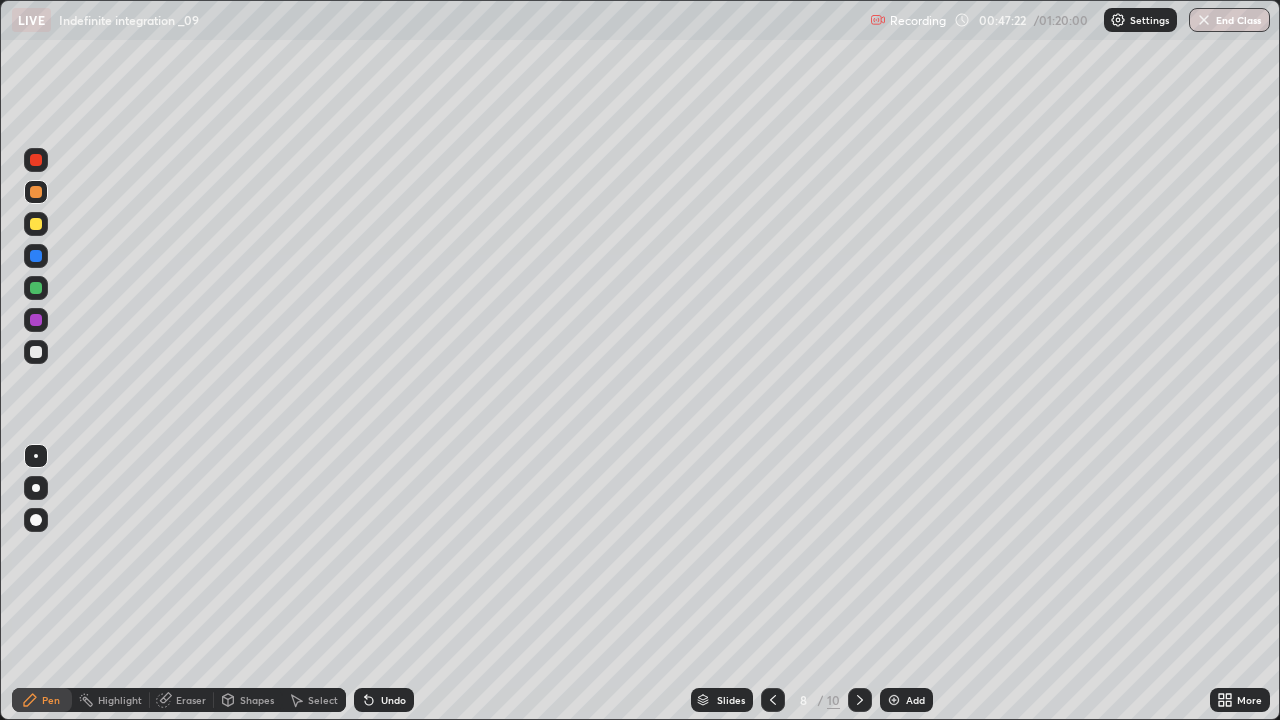 click on "Eraser" at bounding box center (191, 700) 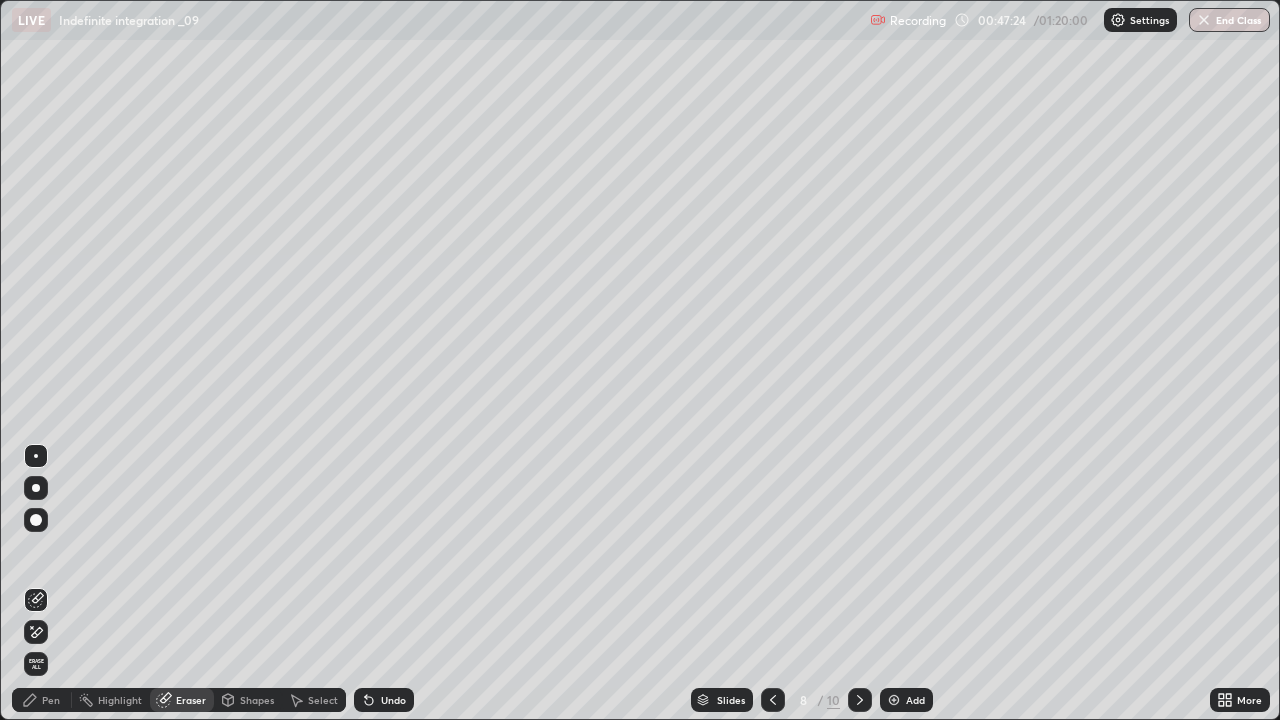 click on "Pen" at bounding box center [51, 700] 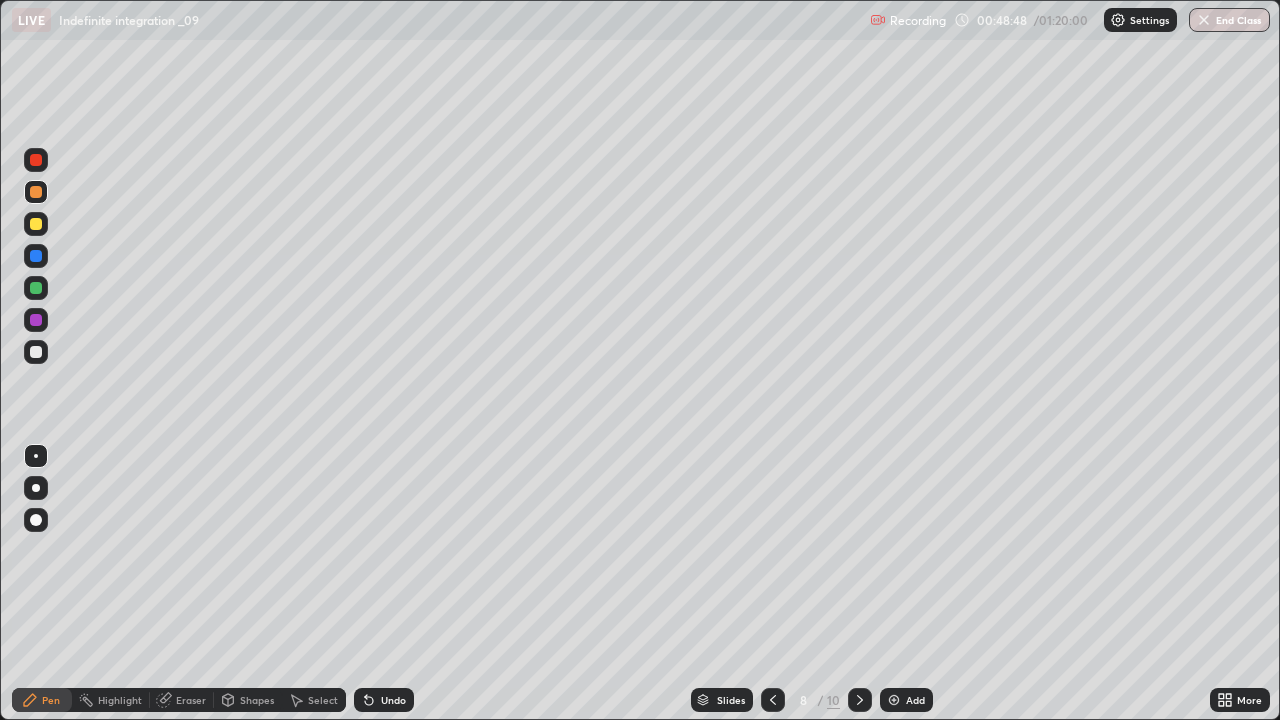 click at bounding box center (36, 224) 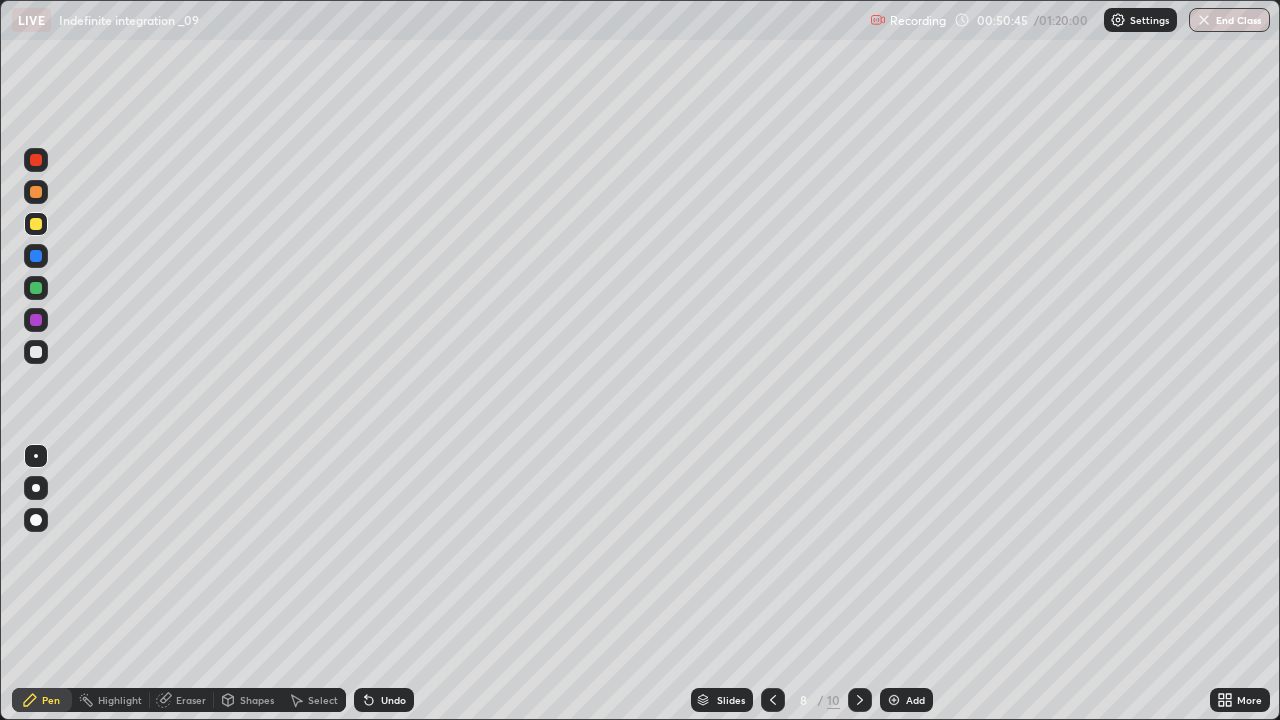 click at bounding box center [36, 288] 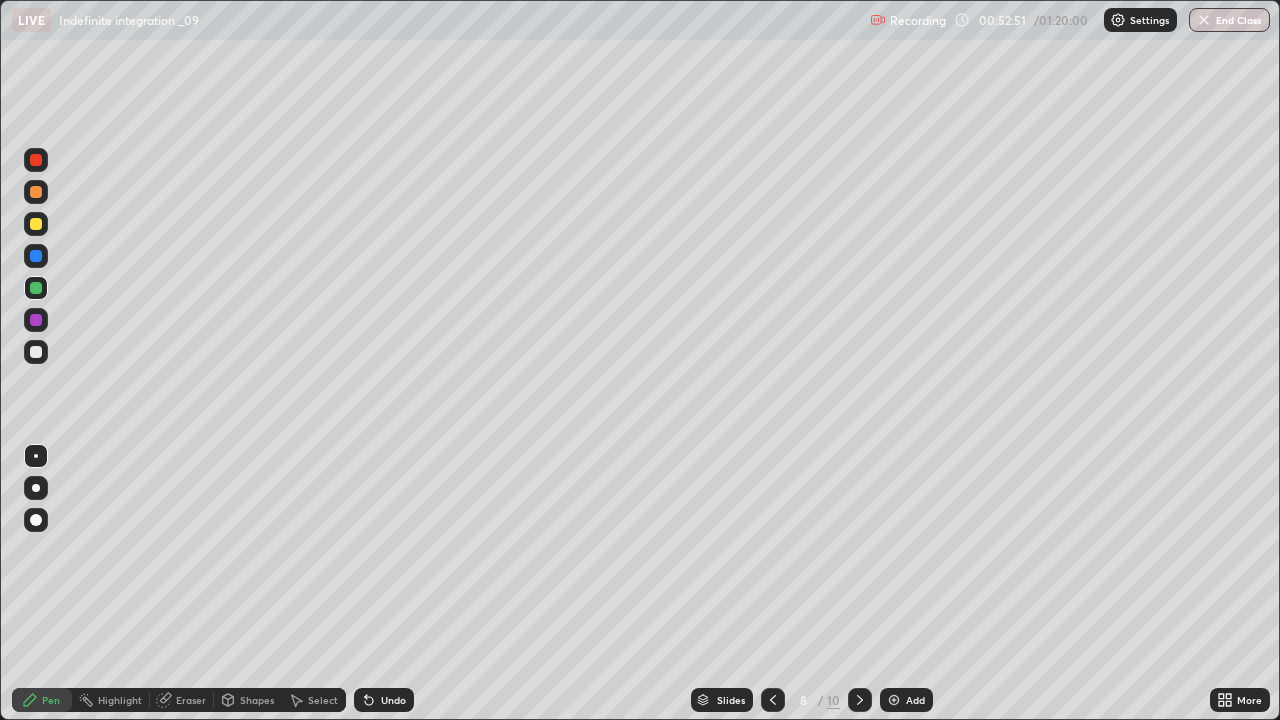 click 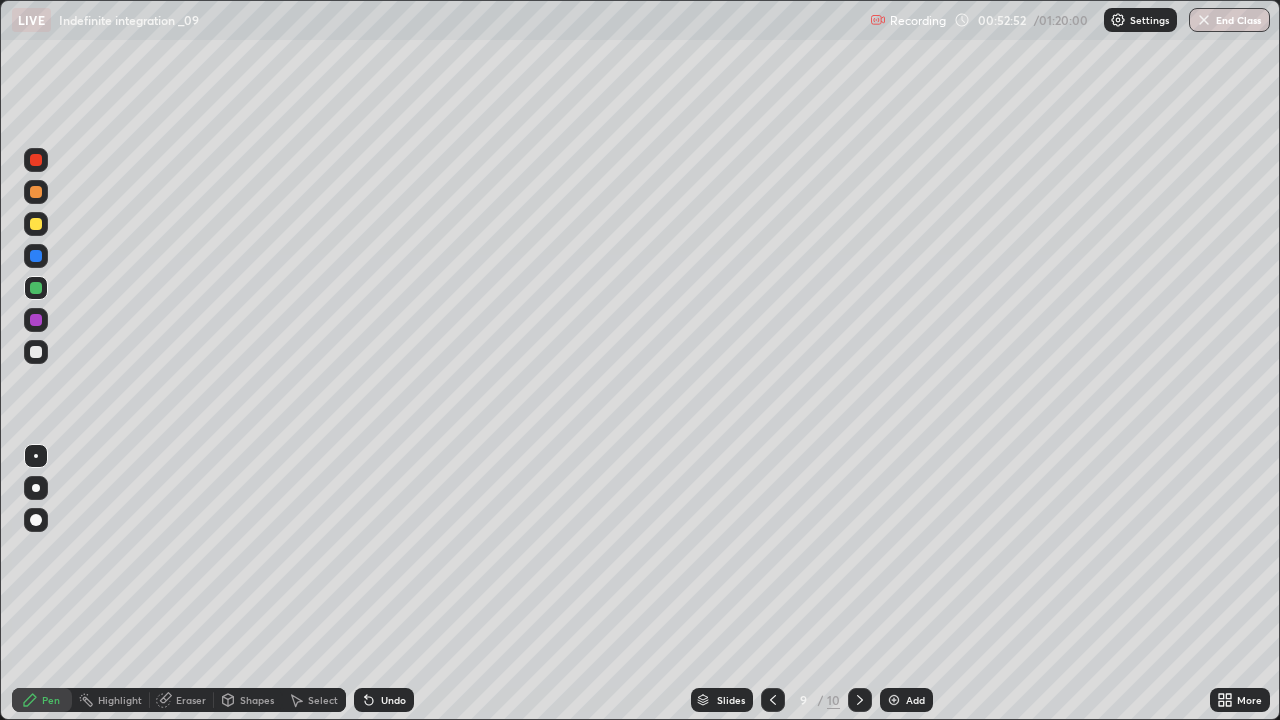 click 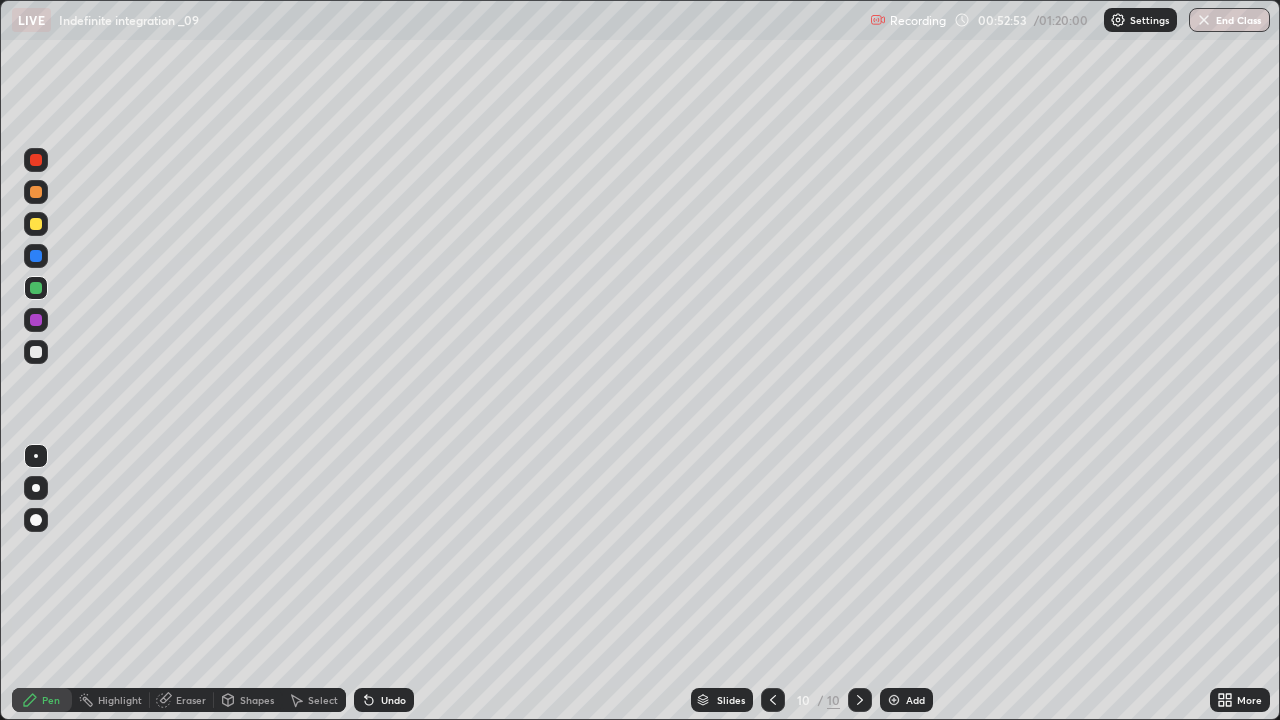 click 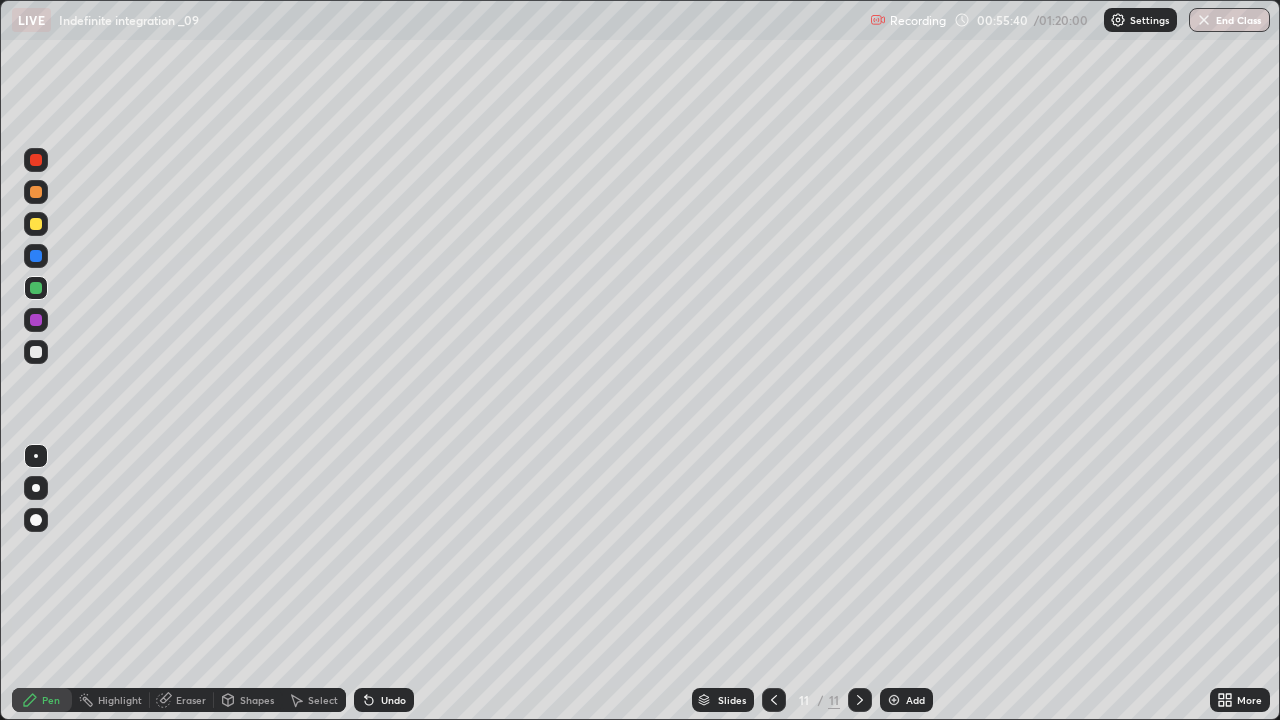click at bounding box center [36, 352] 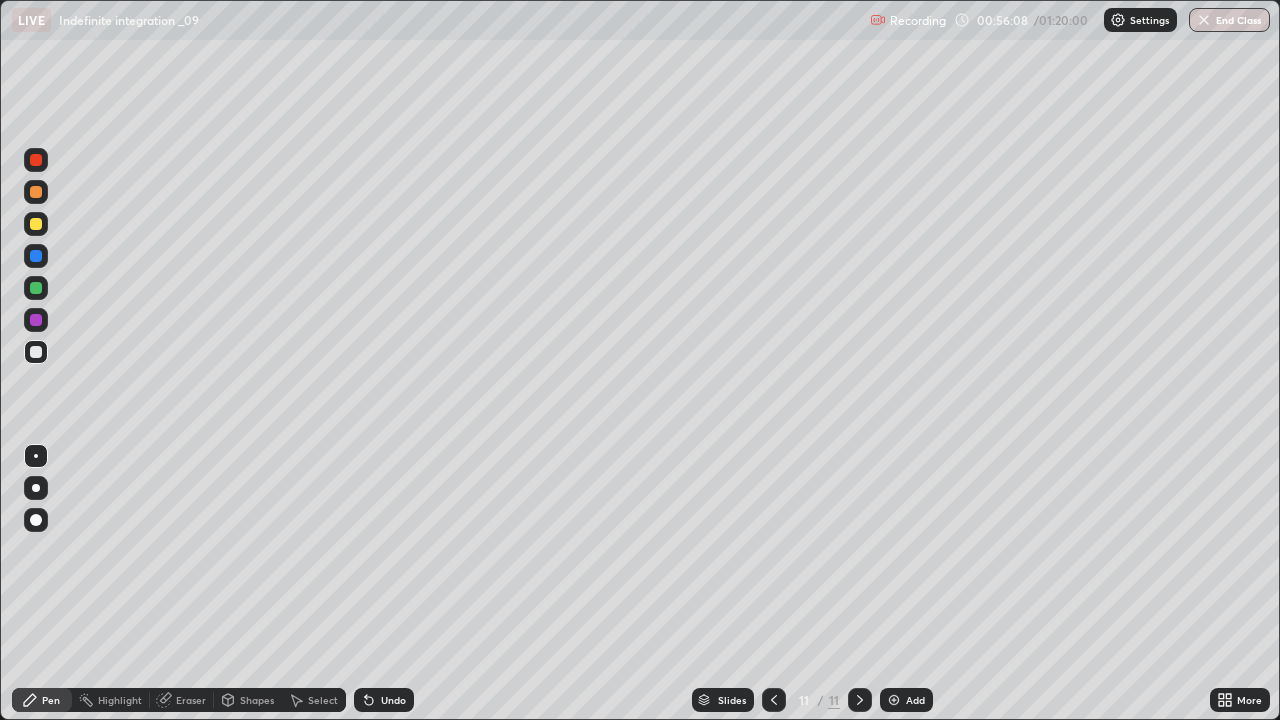 click on "Select" at bounding box center (323, 700) 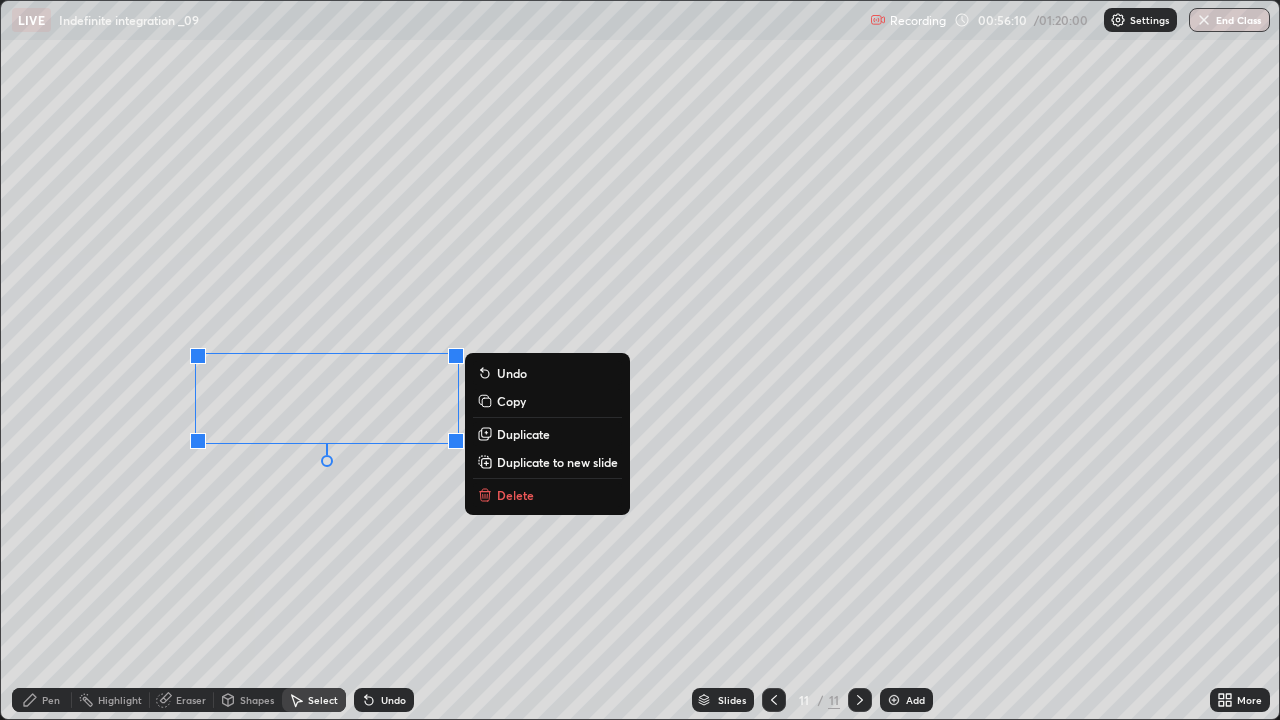 click on "Delete" at bounding box center [515, 495] 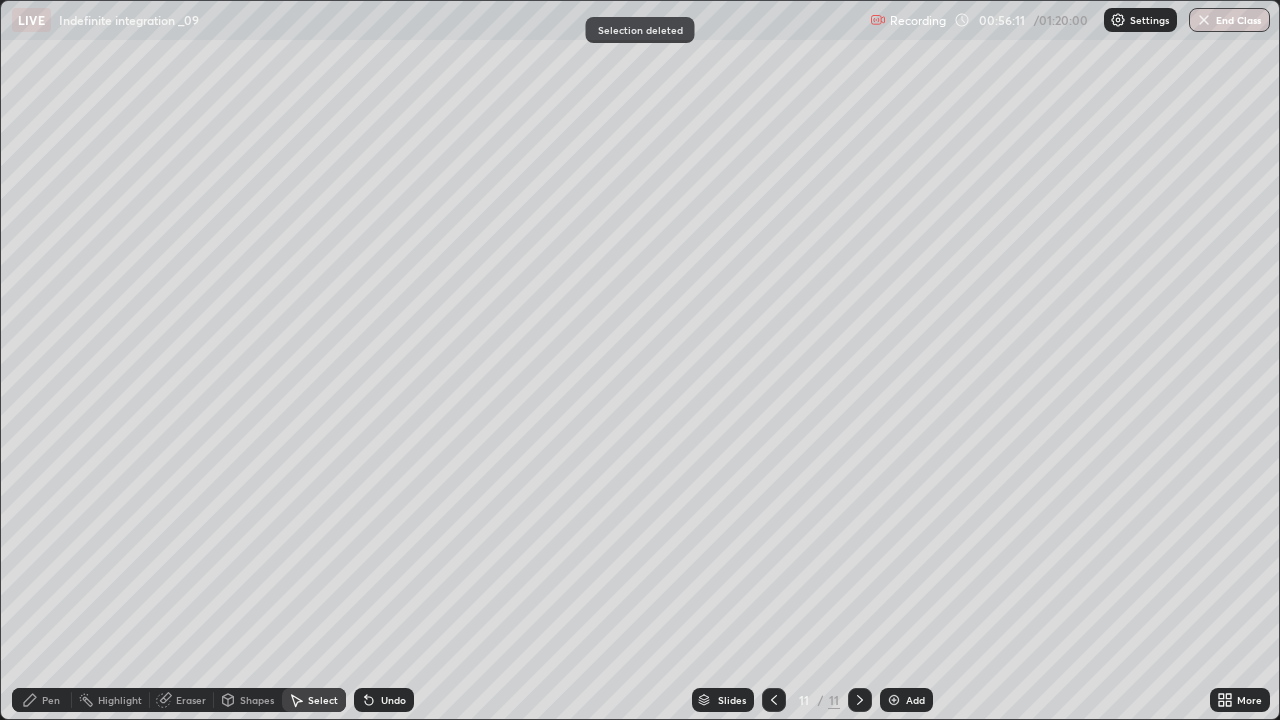 click on "Pen" at bounding box center [42, 700] 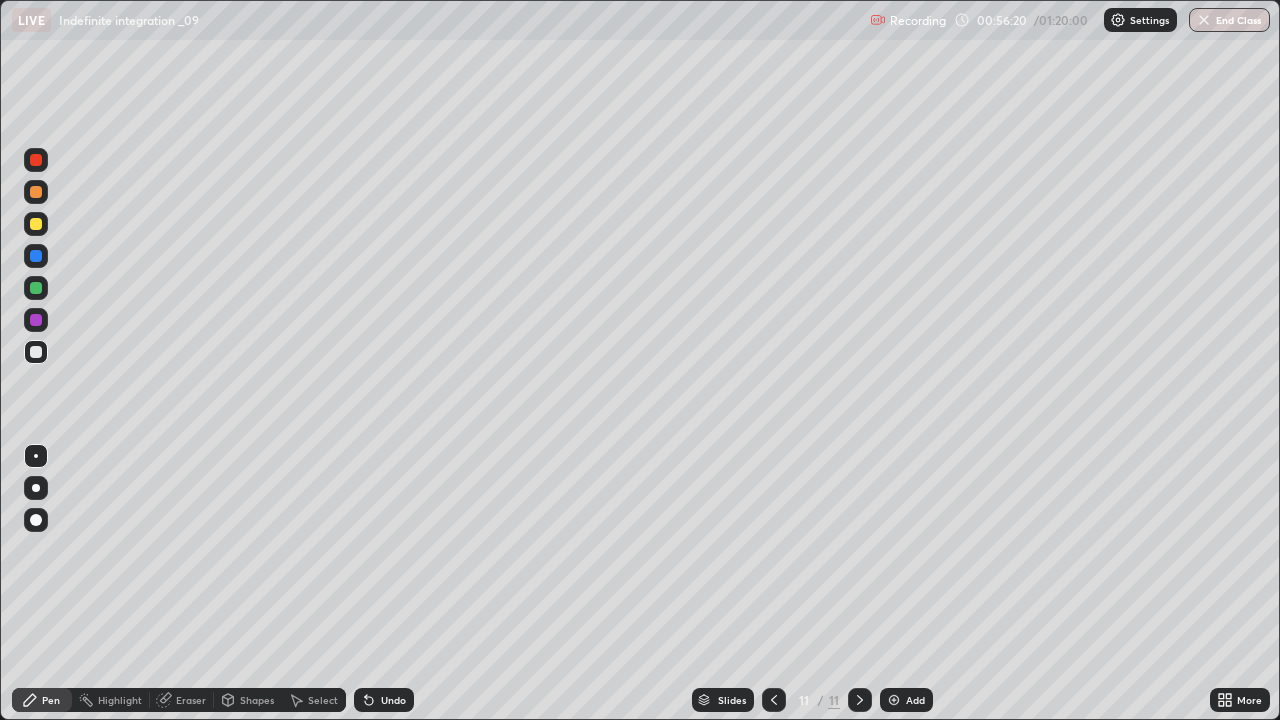 click on "Undo" at bounding box center [384, 700] 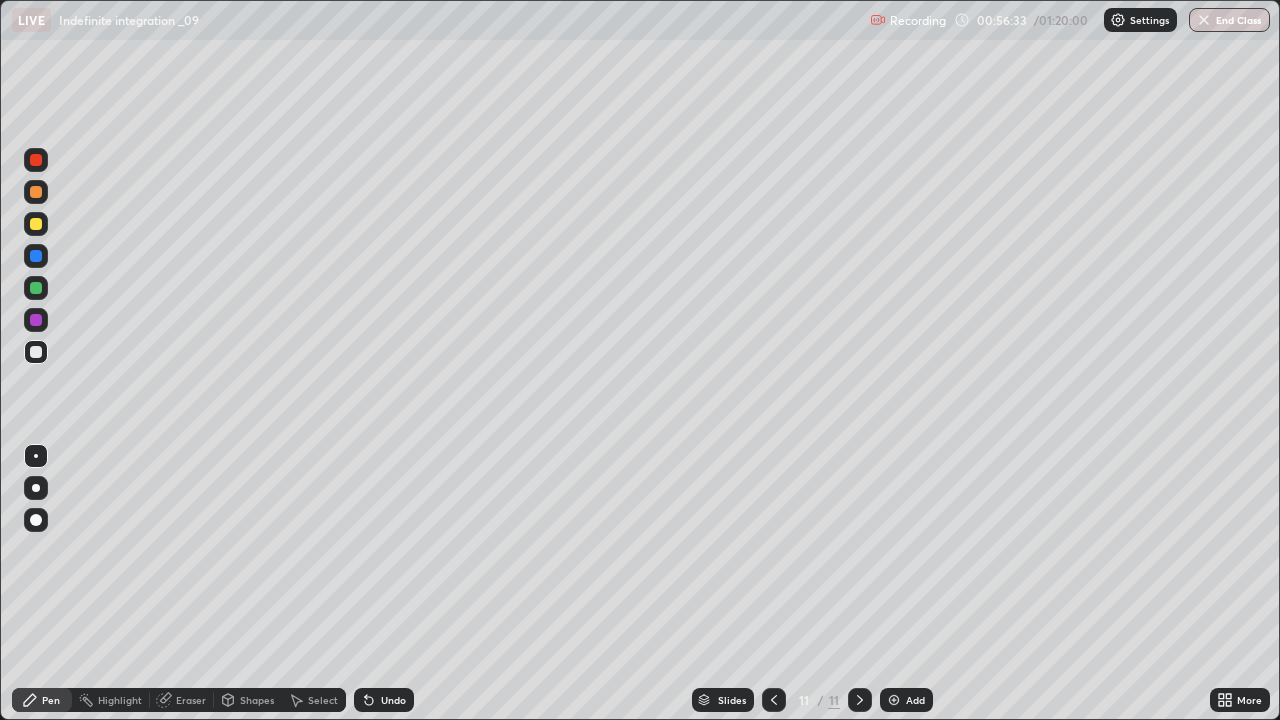 click on "Undo" at bounding box center (393, 700) 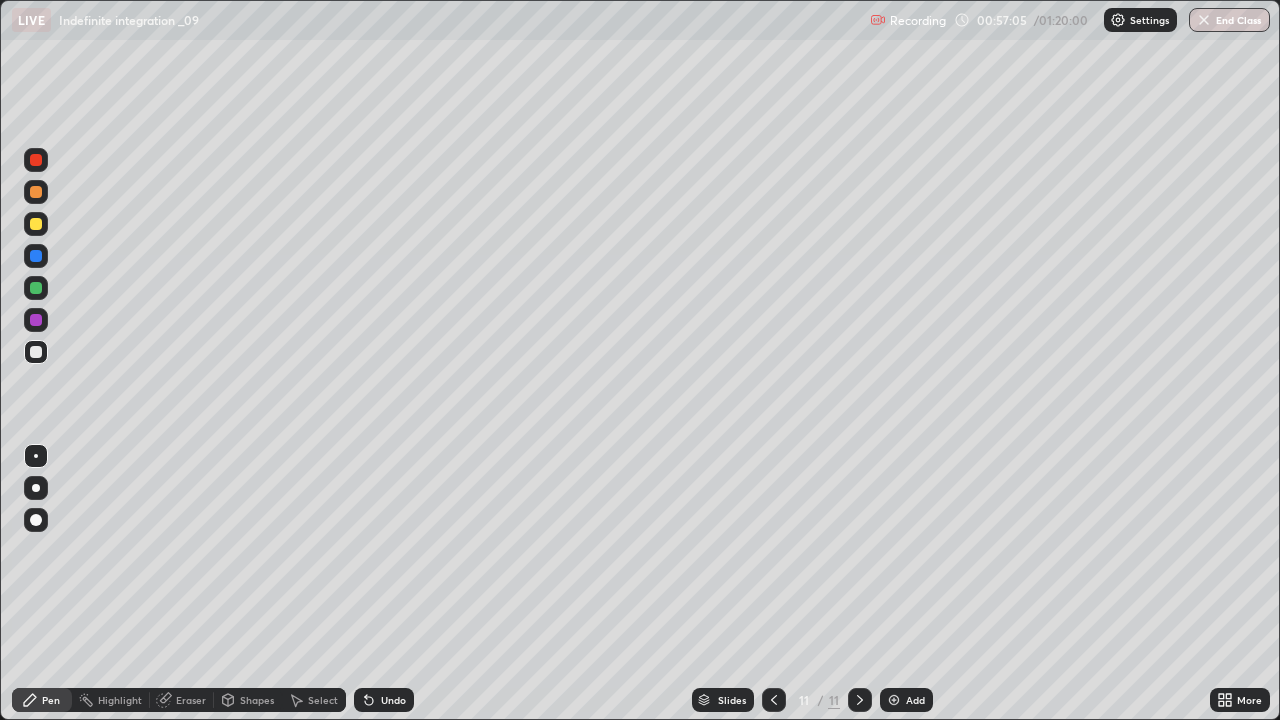click on "Undo" at bounding box center [384, 700] 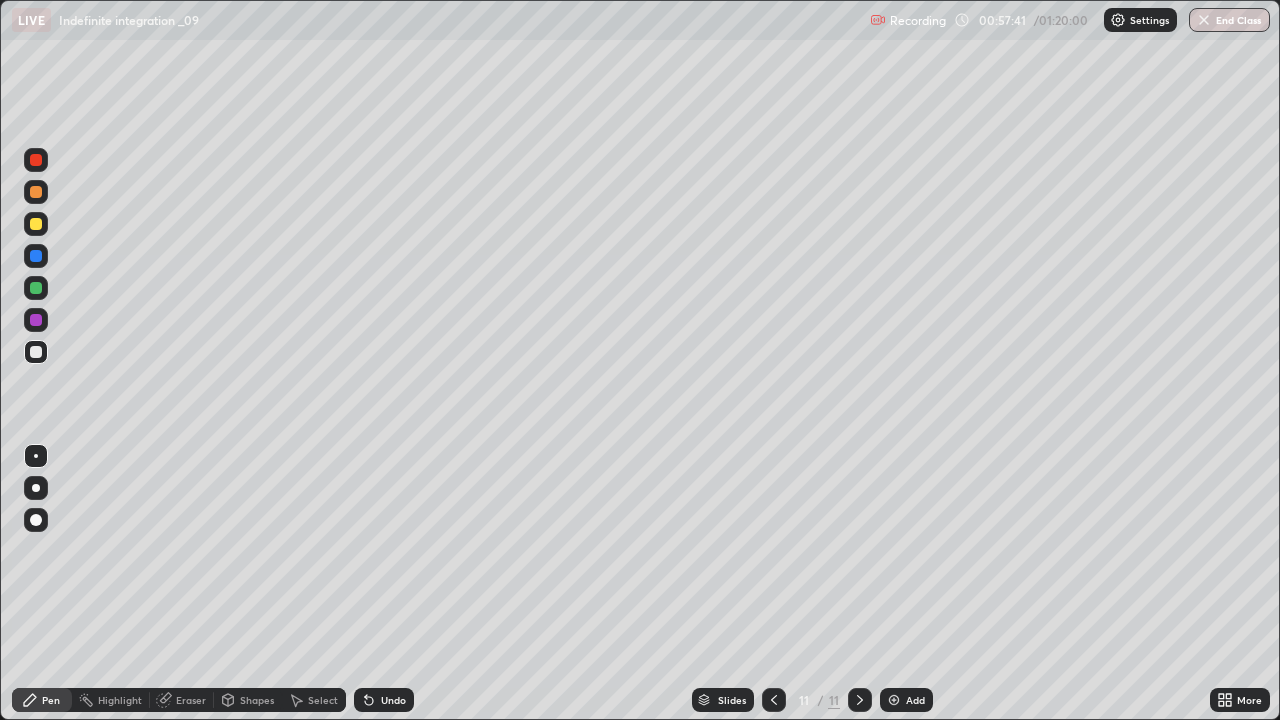 click at bounding box center (36, 288) 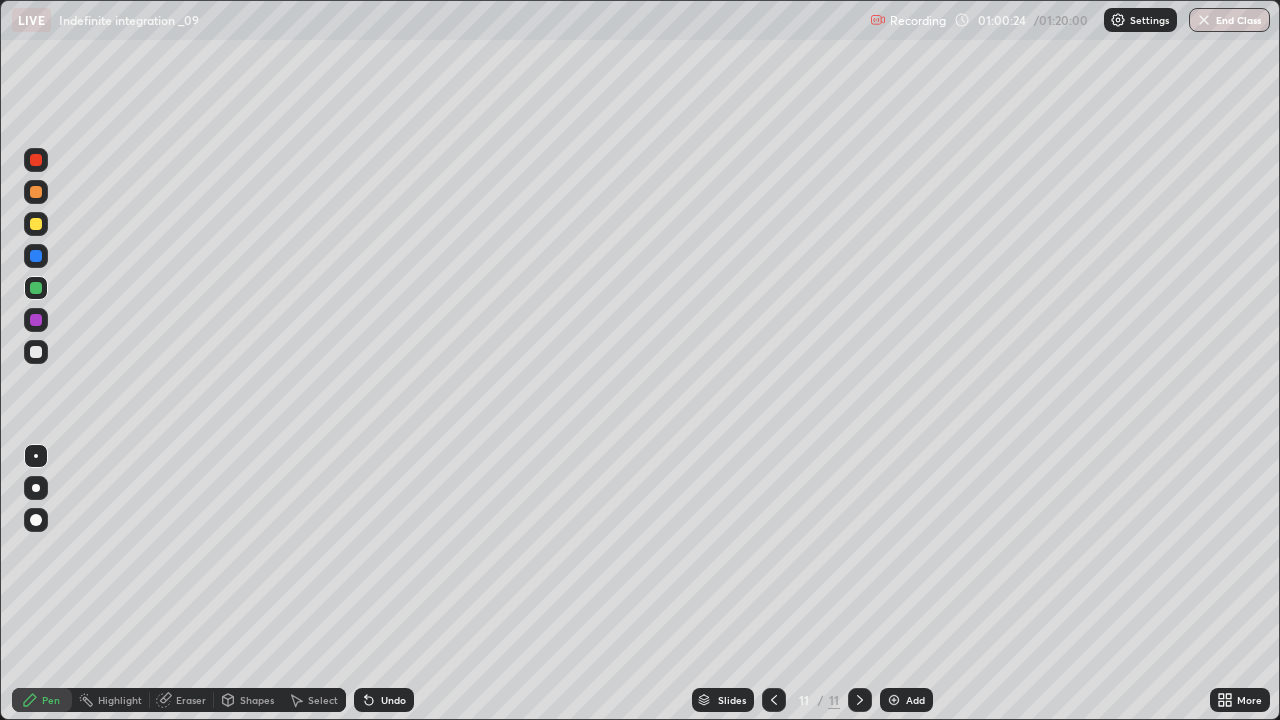 click on "Add" at bounding box center [915, 700] 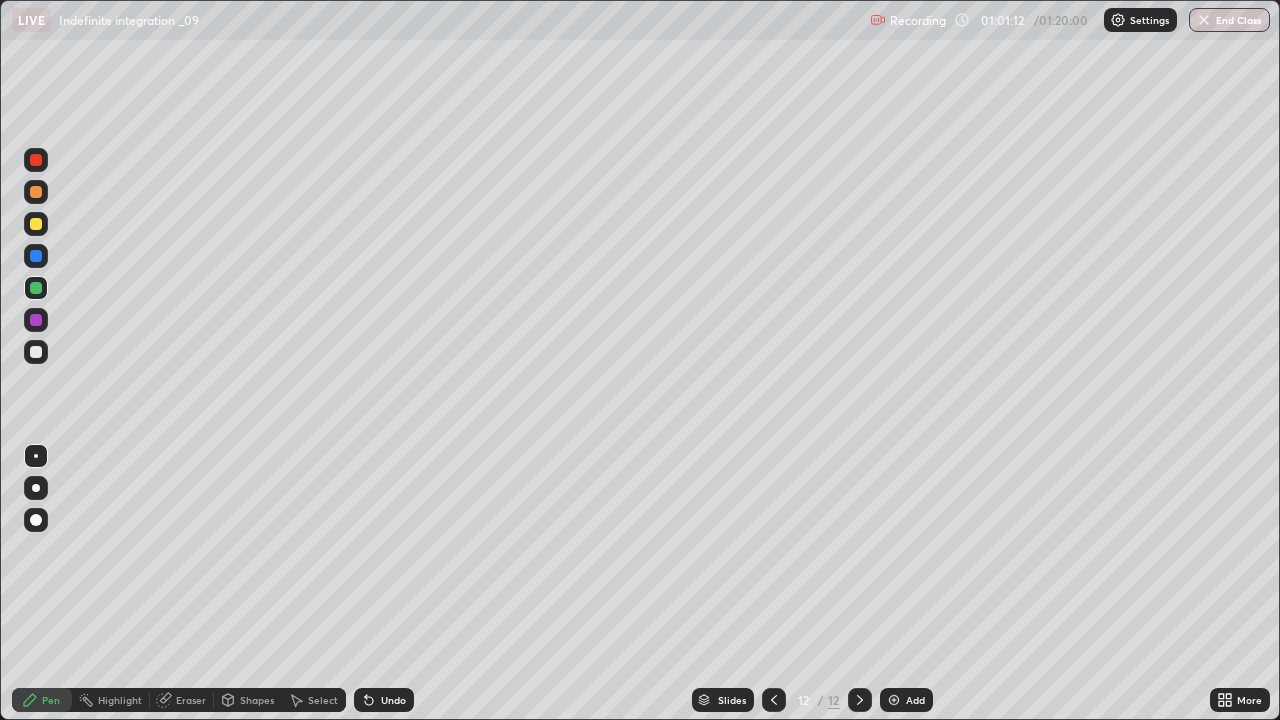 click 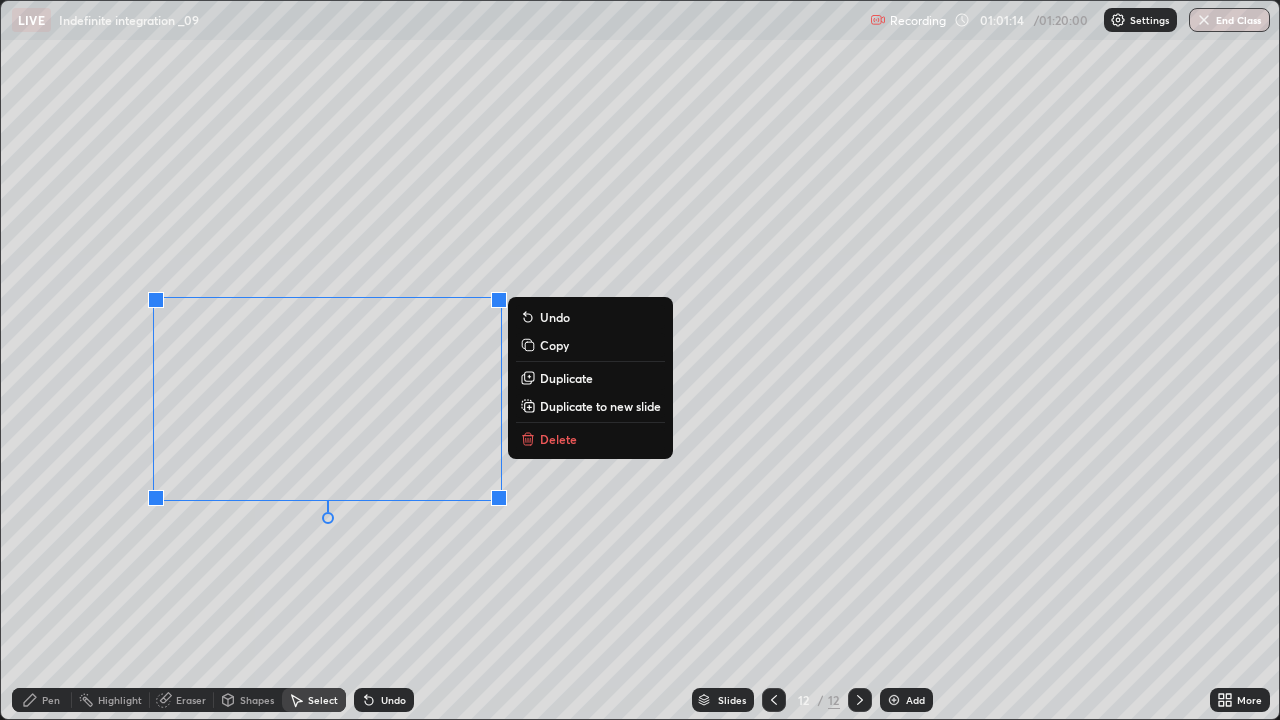 click on "Delete" at bounding box center [558, 439] 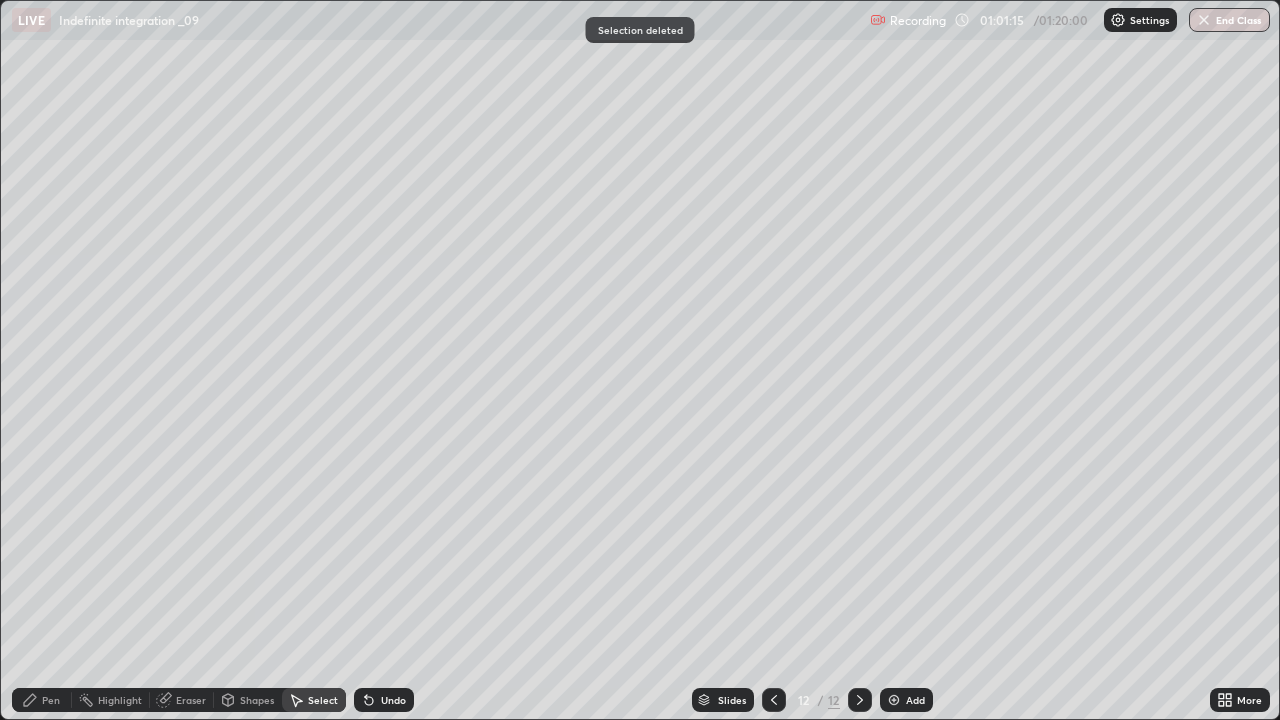 click on "Pen" at bounding box center [42, 700] 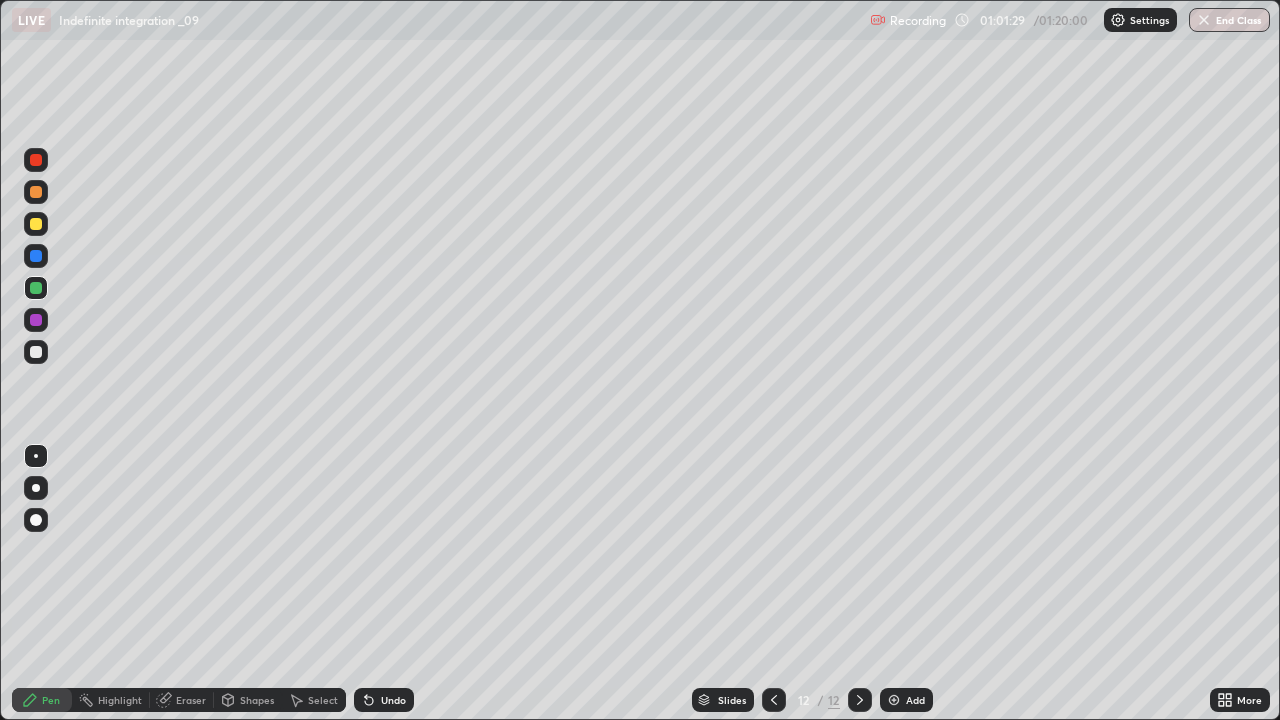 click 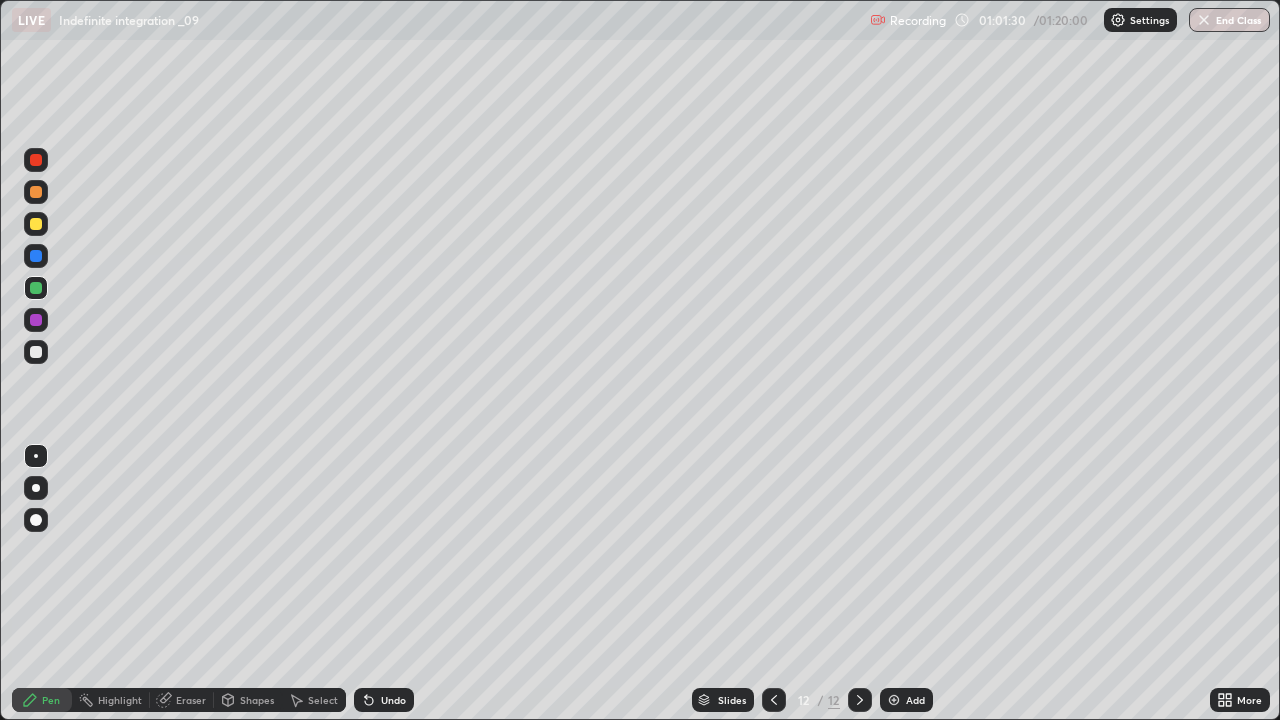 click 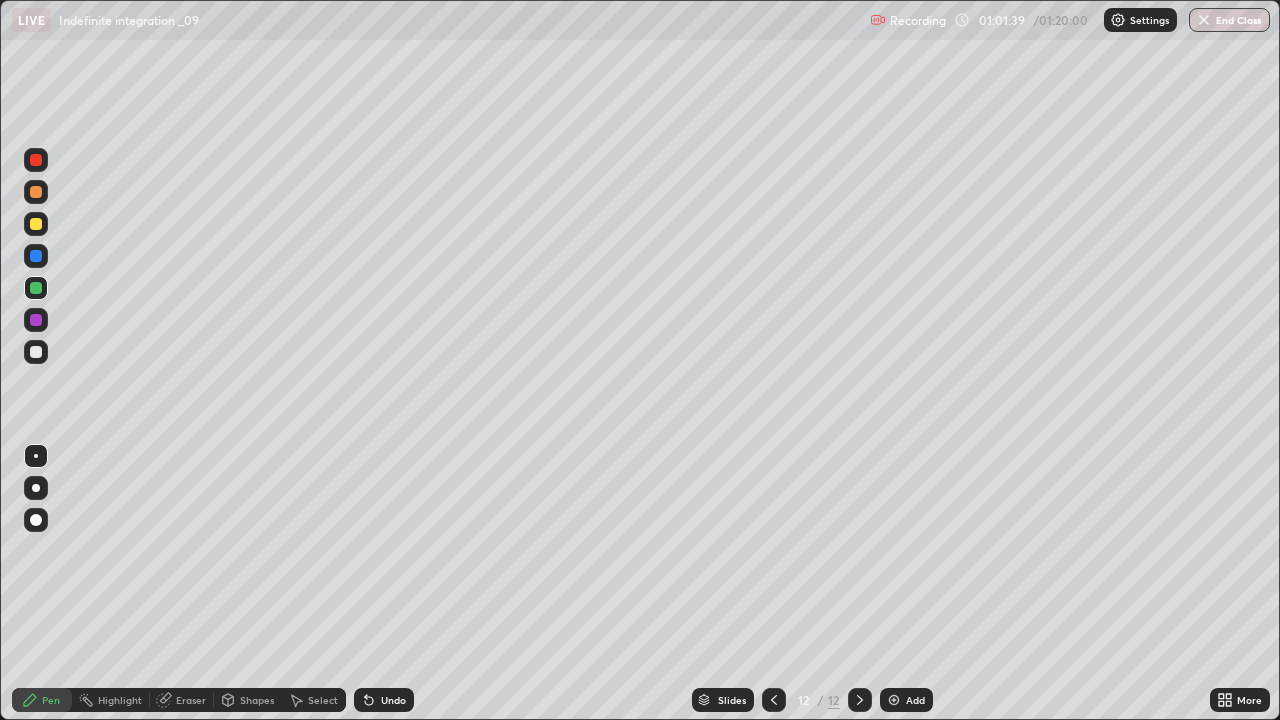 click at bounding box center (36, 352) 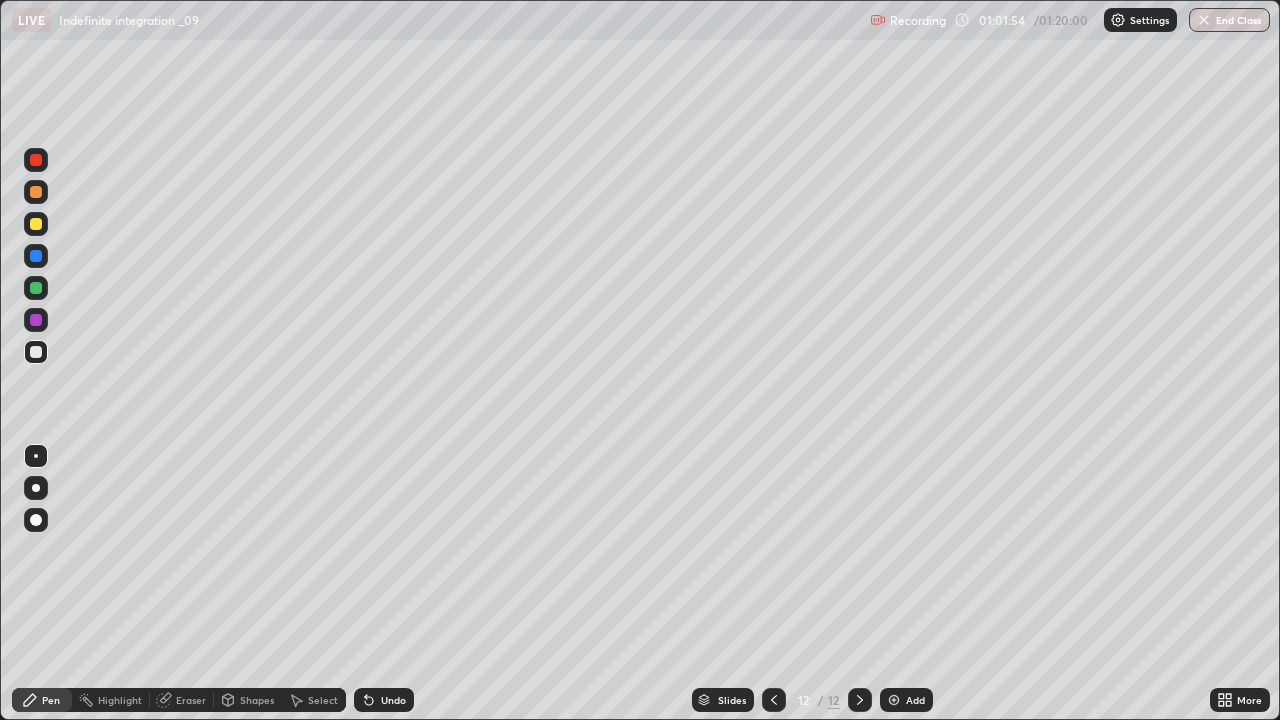 click at bounding box center (36, 320) 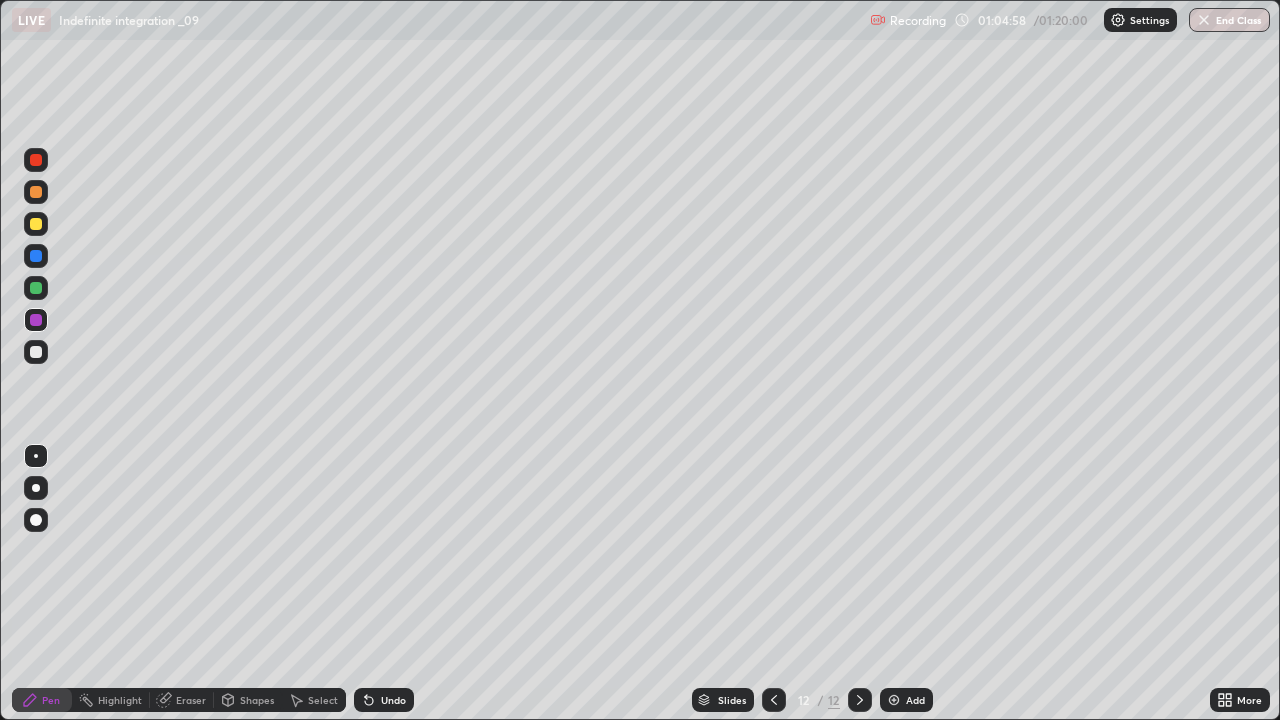 click at bounding box center (36, 224) 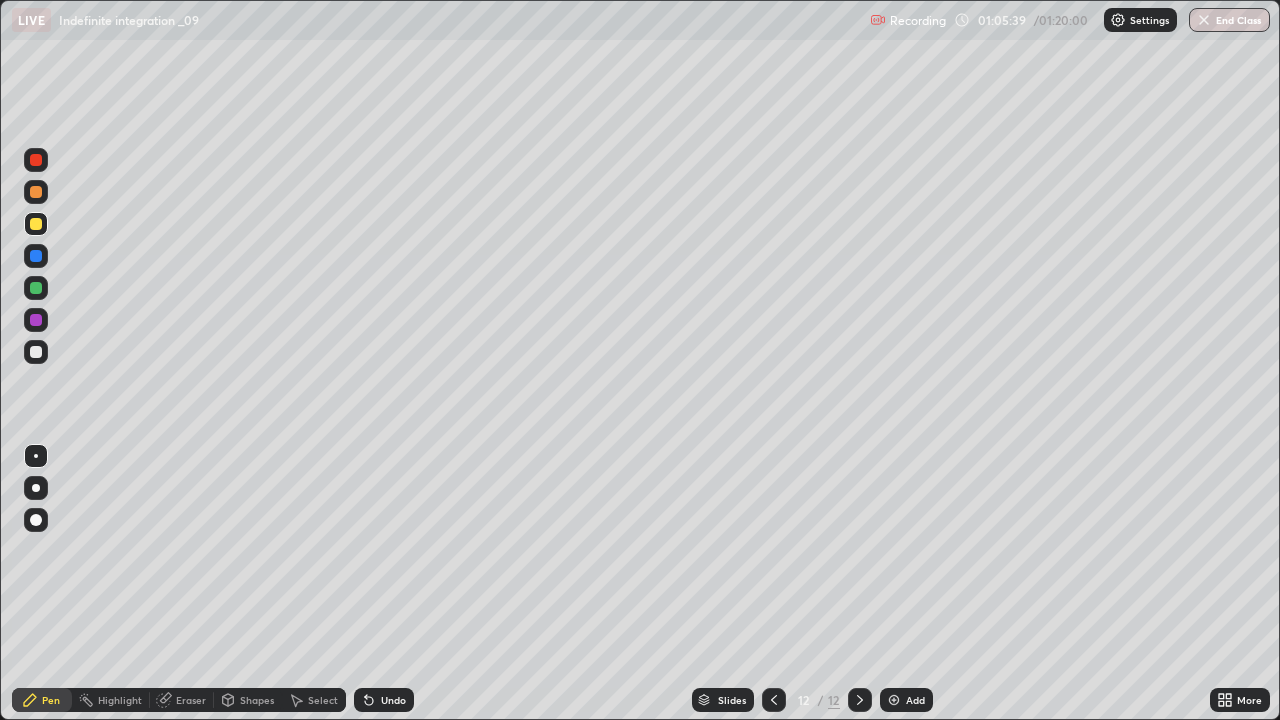 click at bounding box center (894, 700) 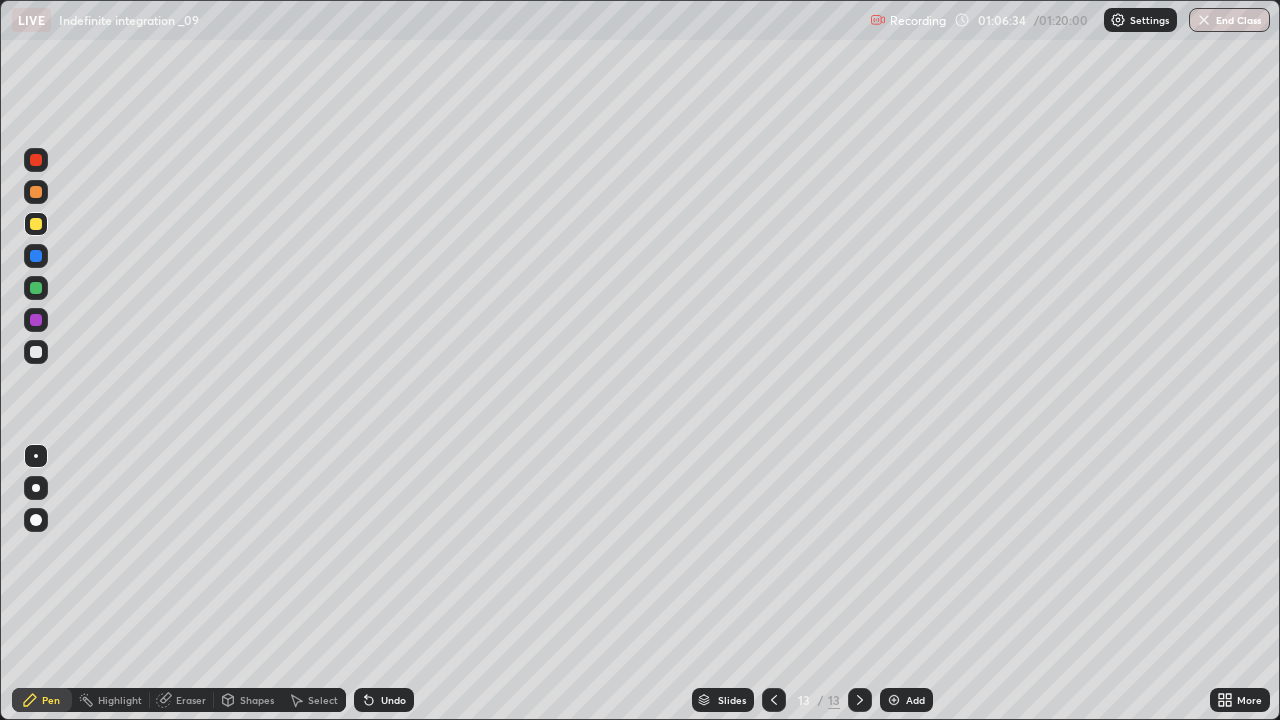 click at bounding box center [36, 352] 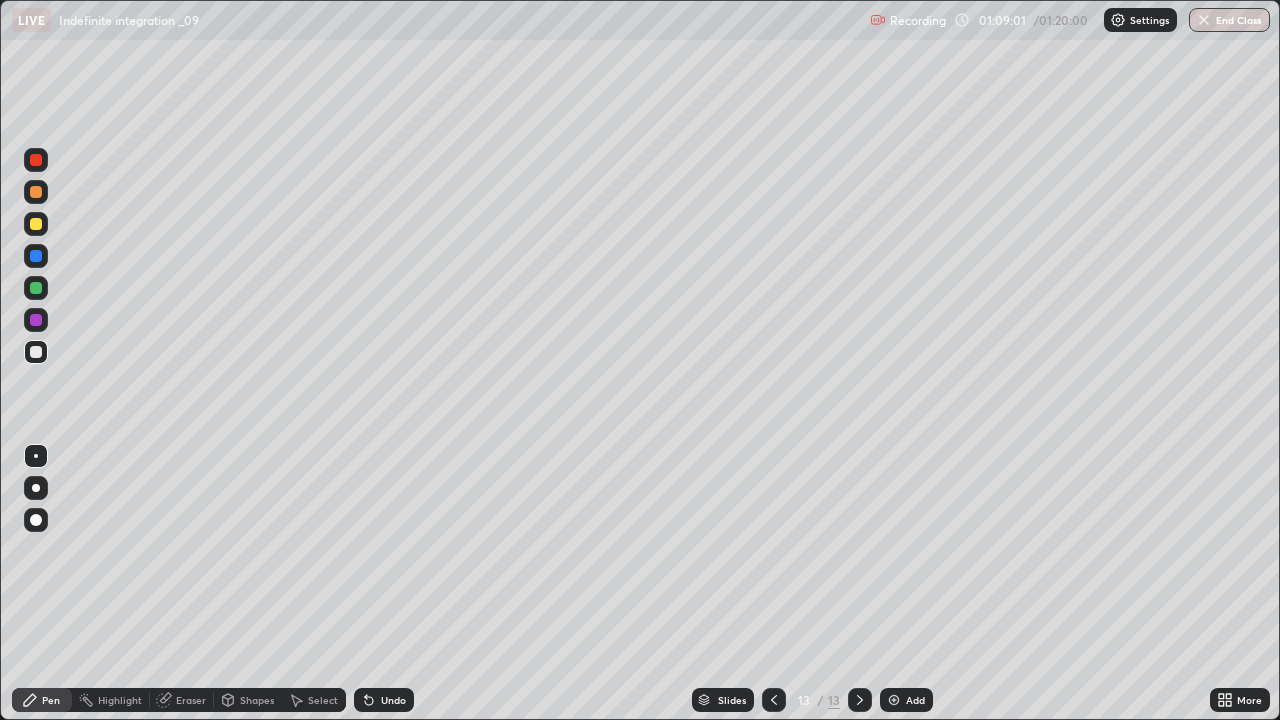 click at bounding box center (894, 700) 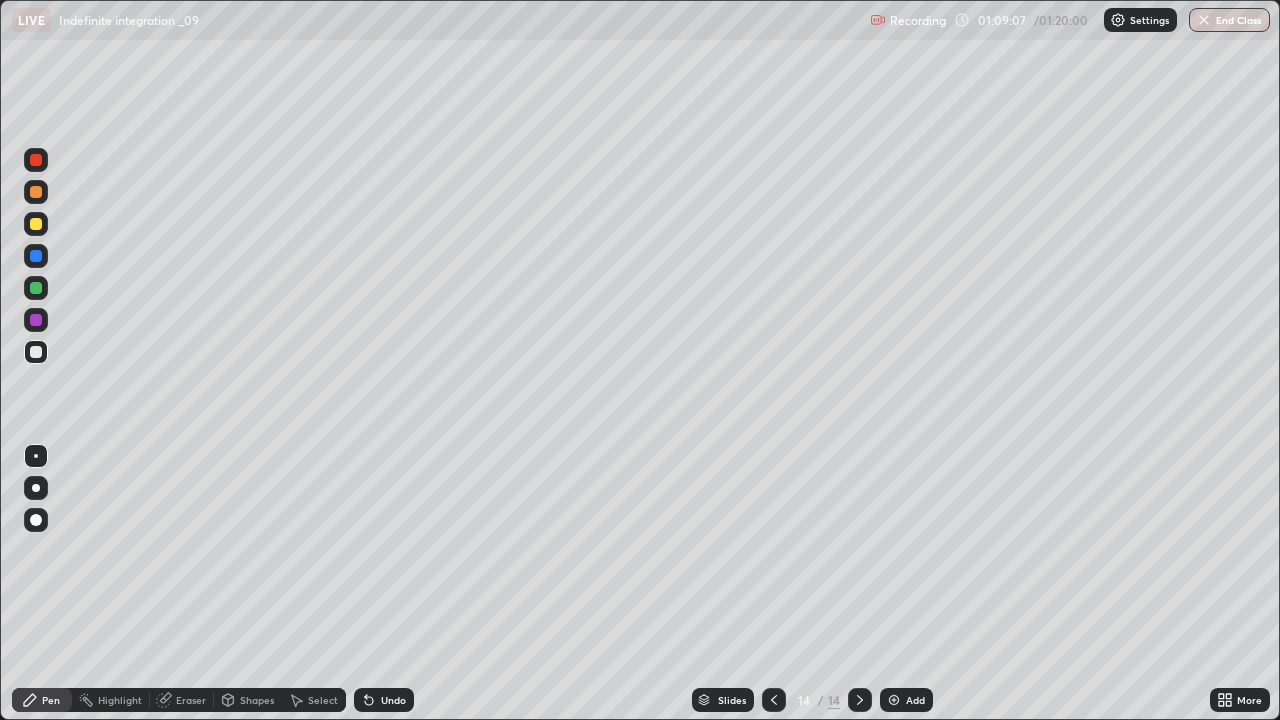 click at bounding box center [36, 352] 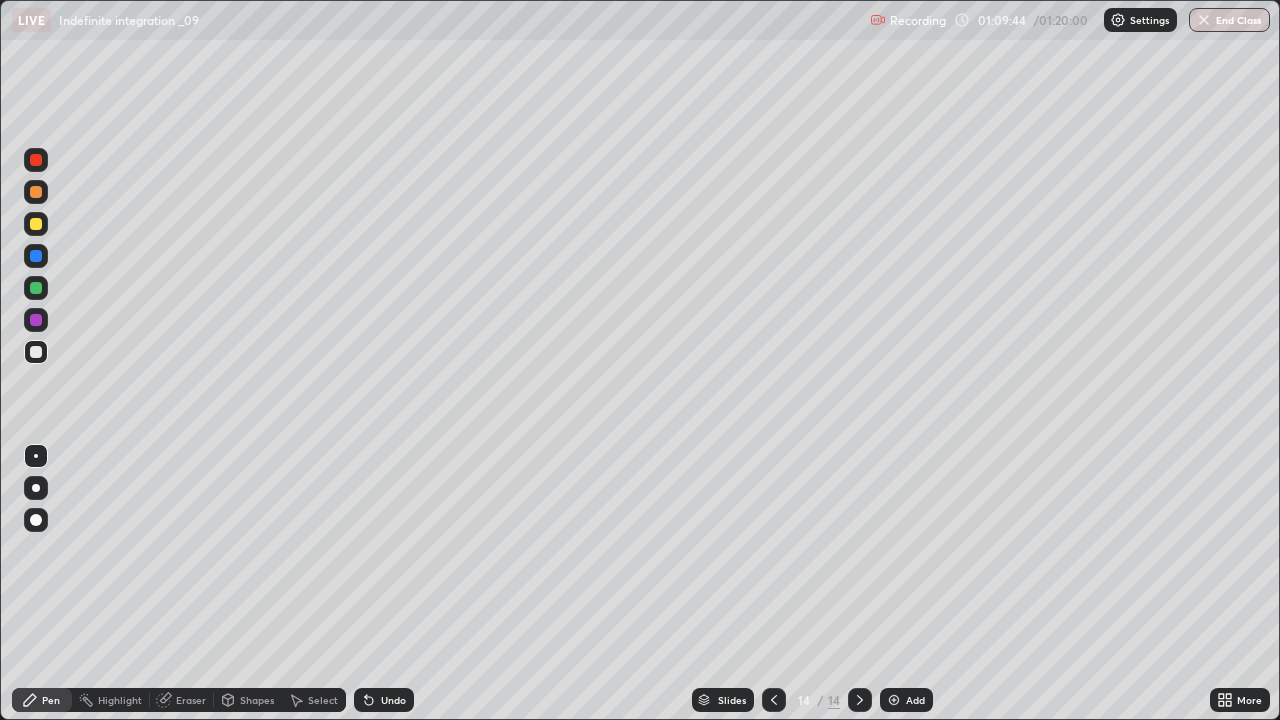 click on "Eraser" at bounding box center (191, 700) 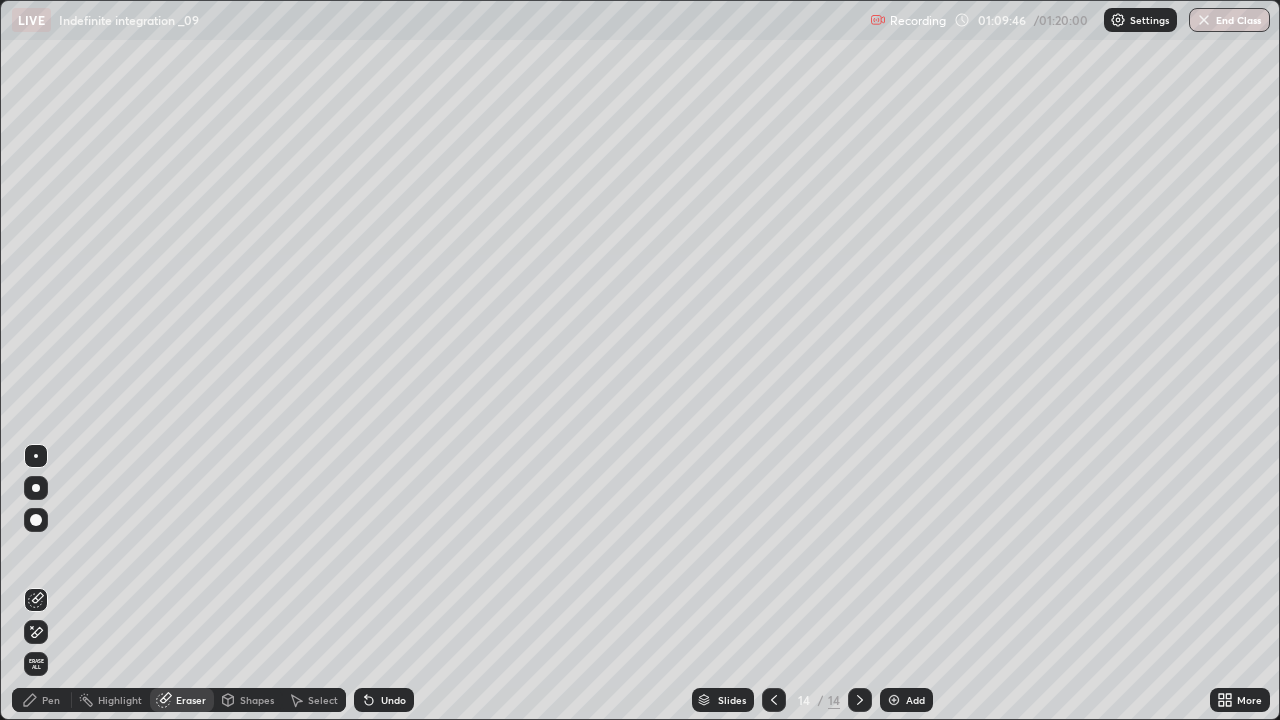 click on "Pen" at bounding box center (42, 700) 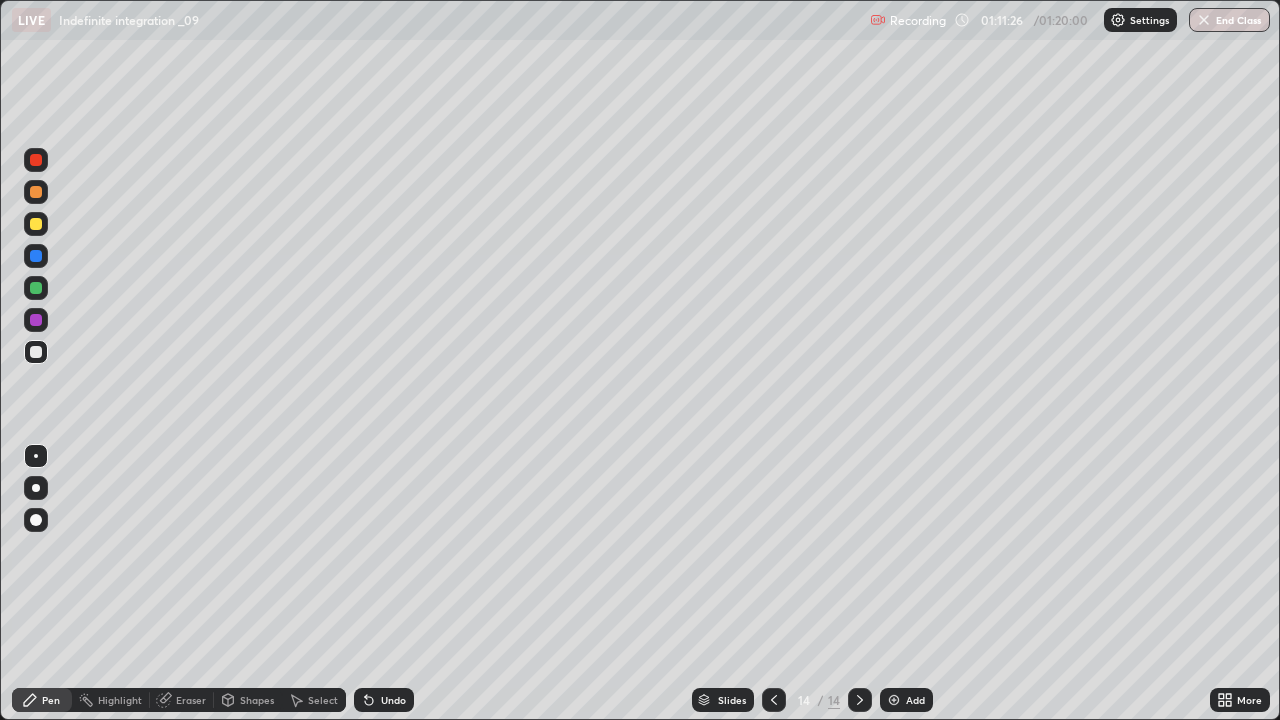 click at bounding box center (36, 320) 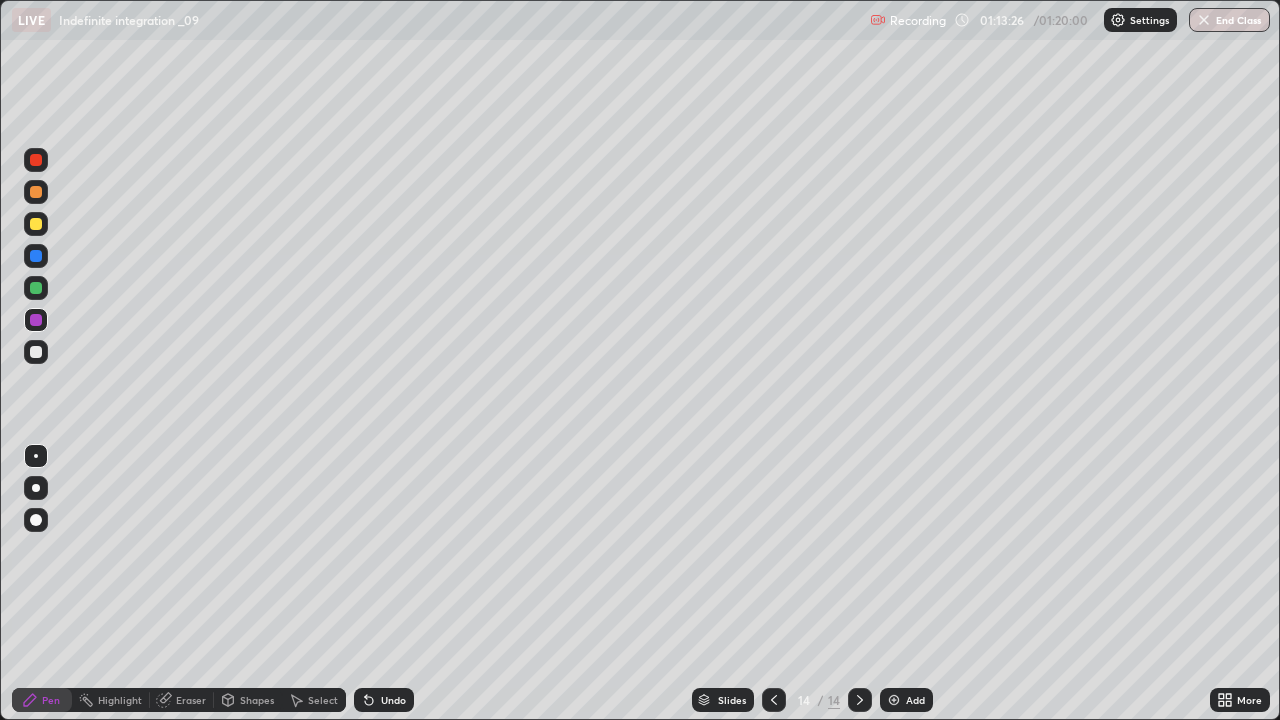 click at bounding box center [894, 700] 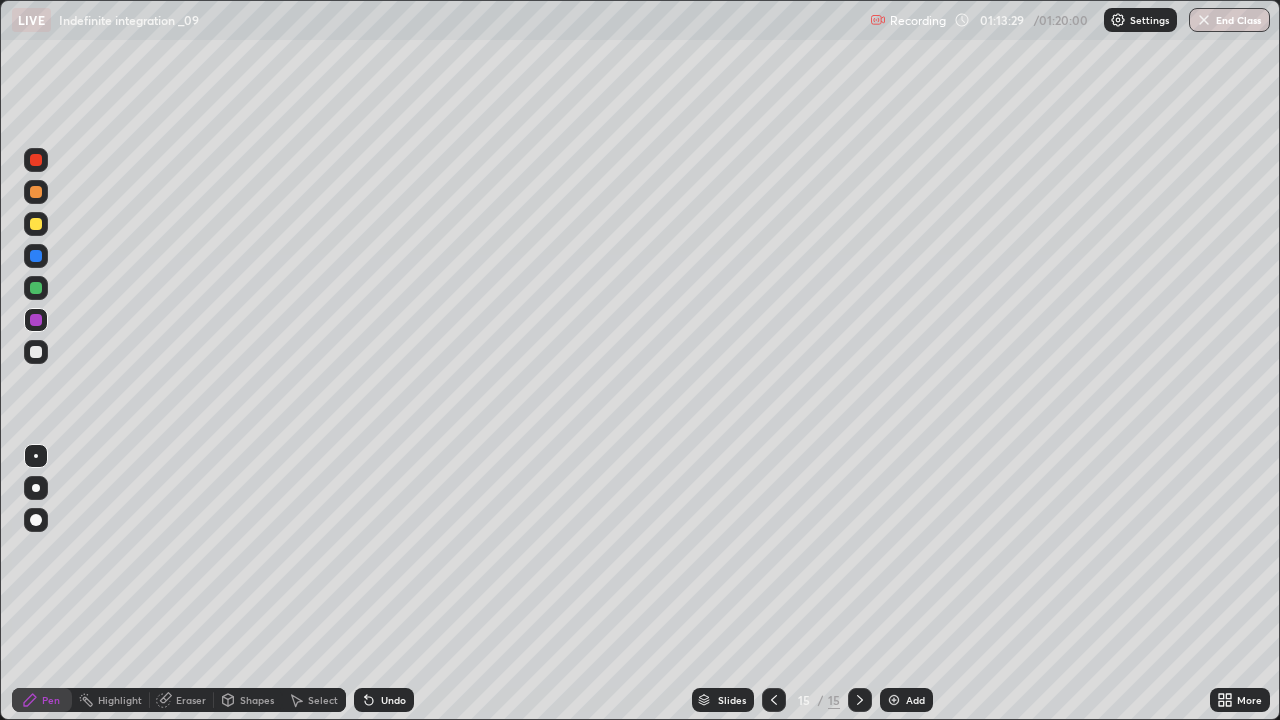 click at bounding box center [36, 192] 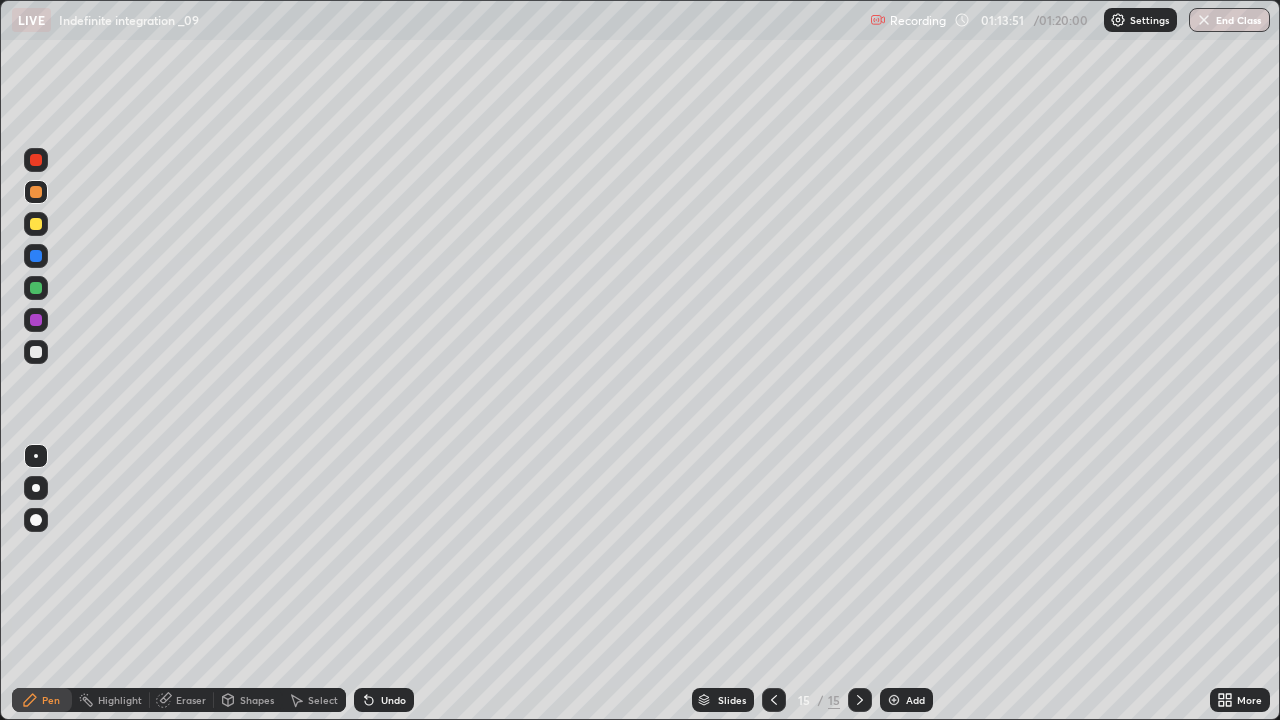 click on "Undo" at bounding box center [384, 700] 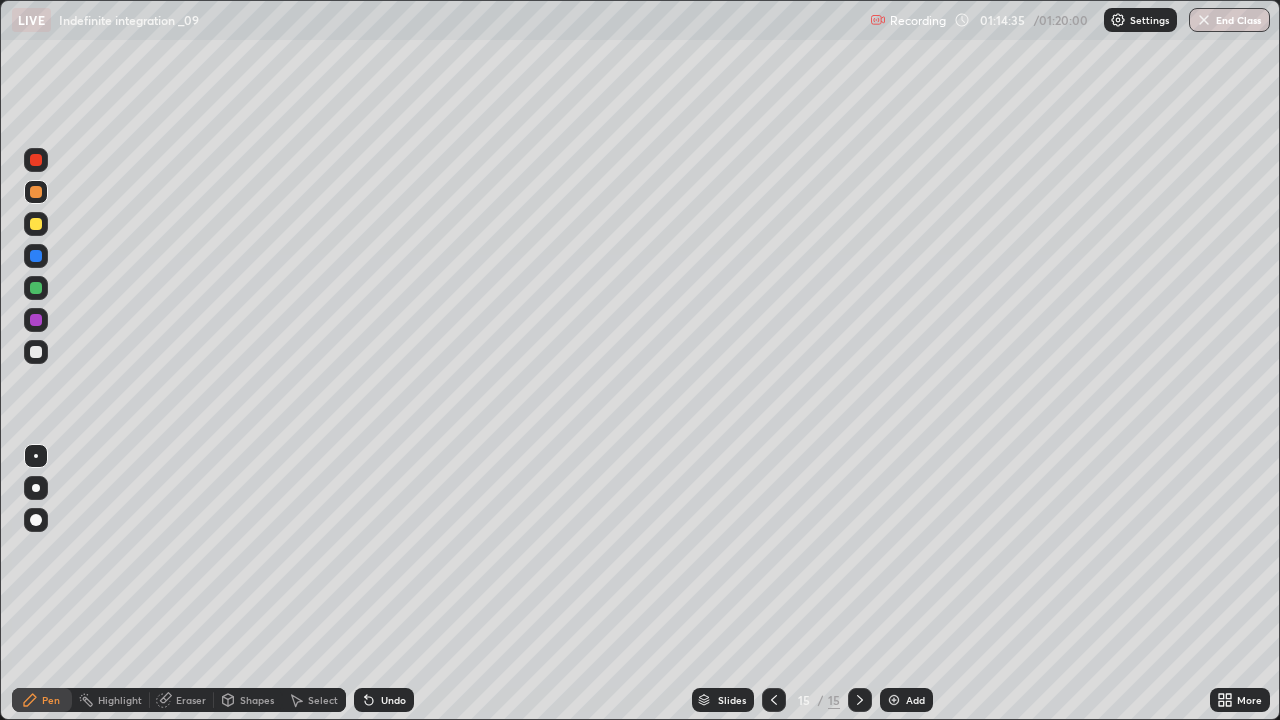 click 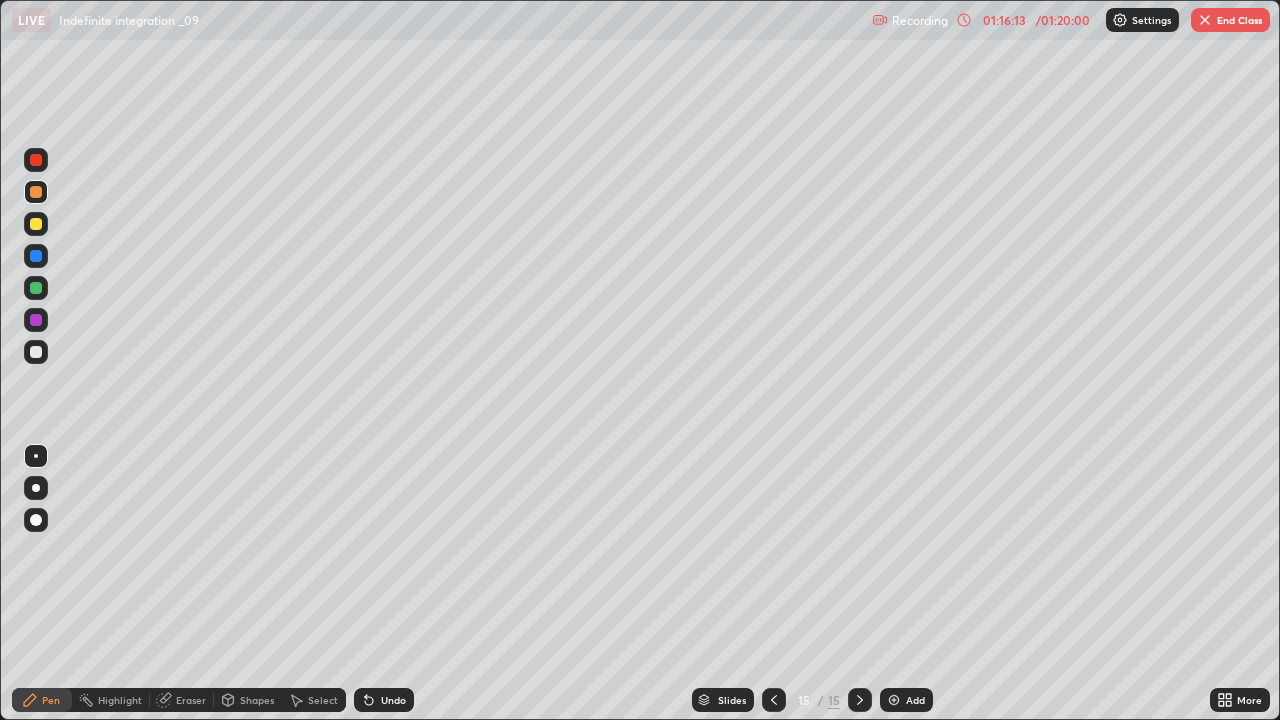 click on "End Class" at bounding box center (1230, 20) 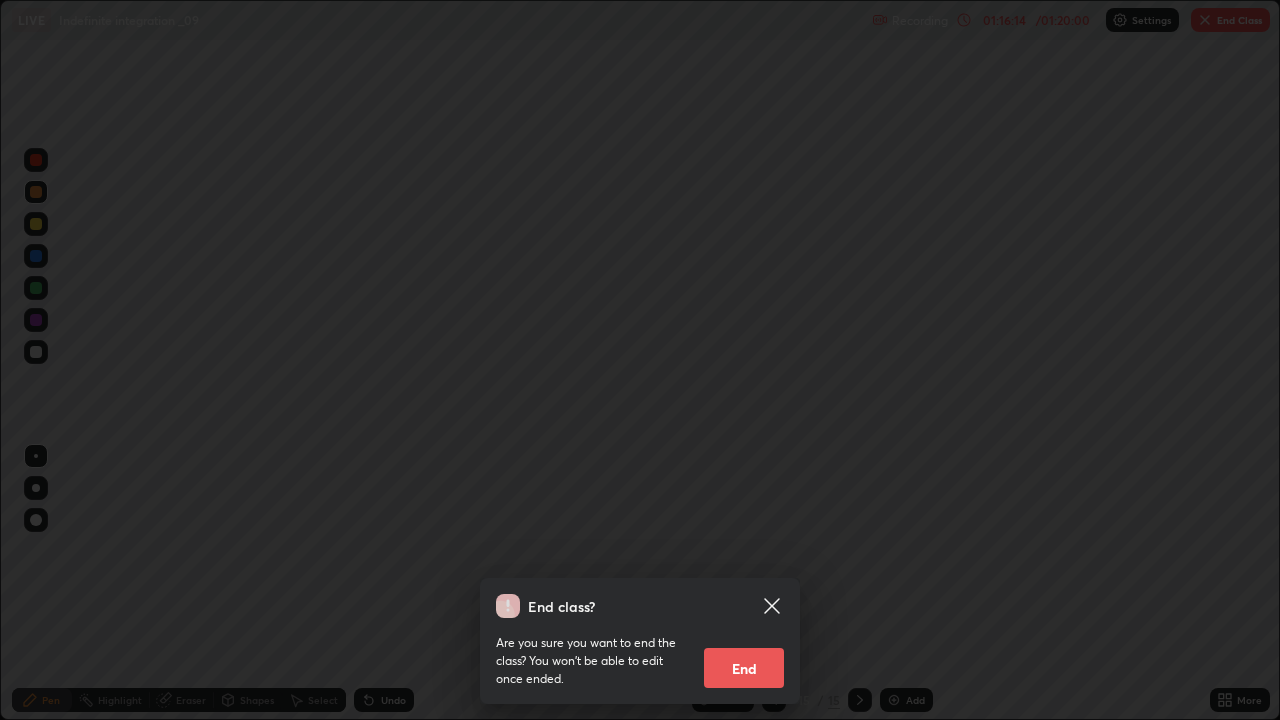 click on "End class? Are you sure you want to end the class? You won’t be able to edit once ended. End" at bounding box center (640, 360) 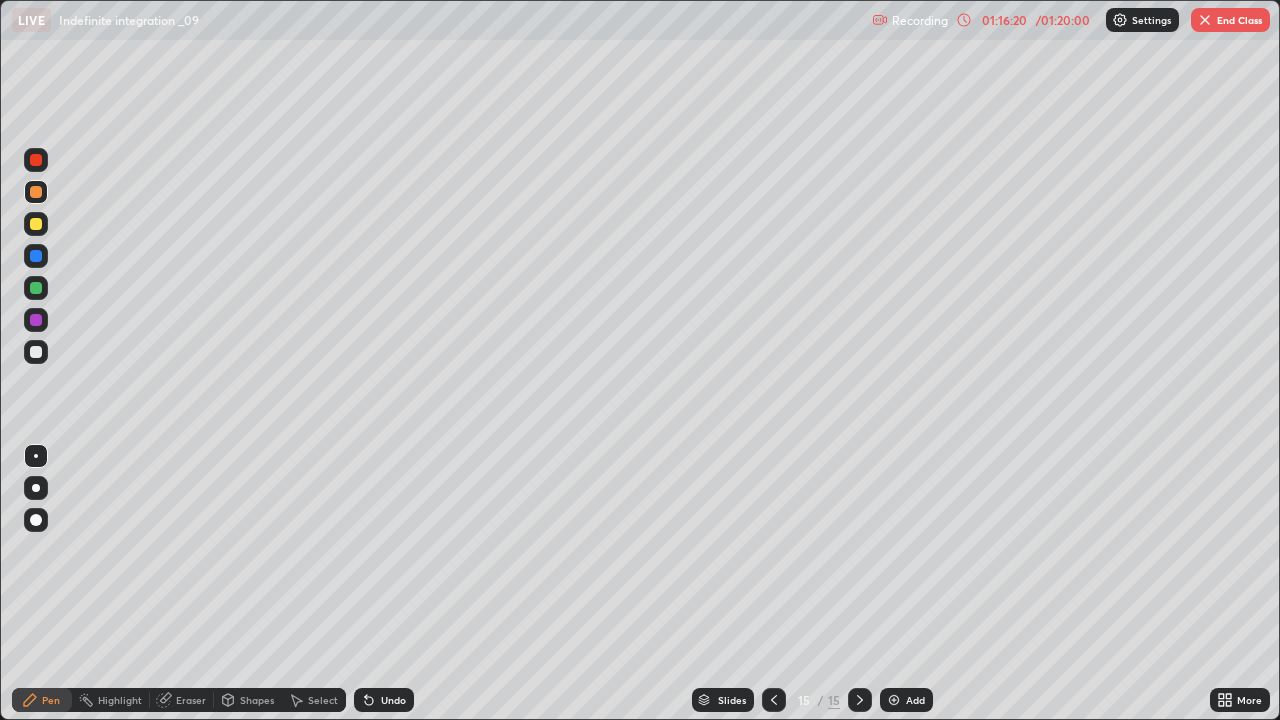 click on "End Class" at bounding box center [1230, 20] 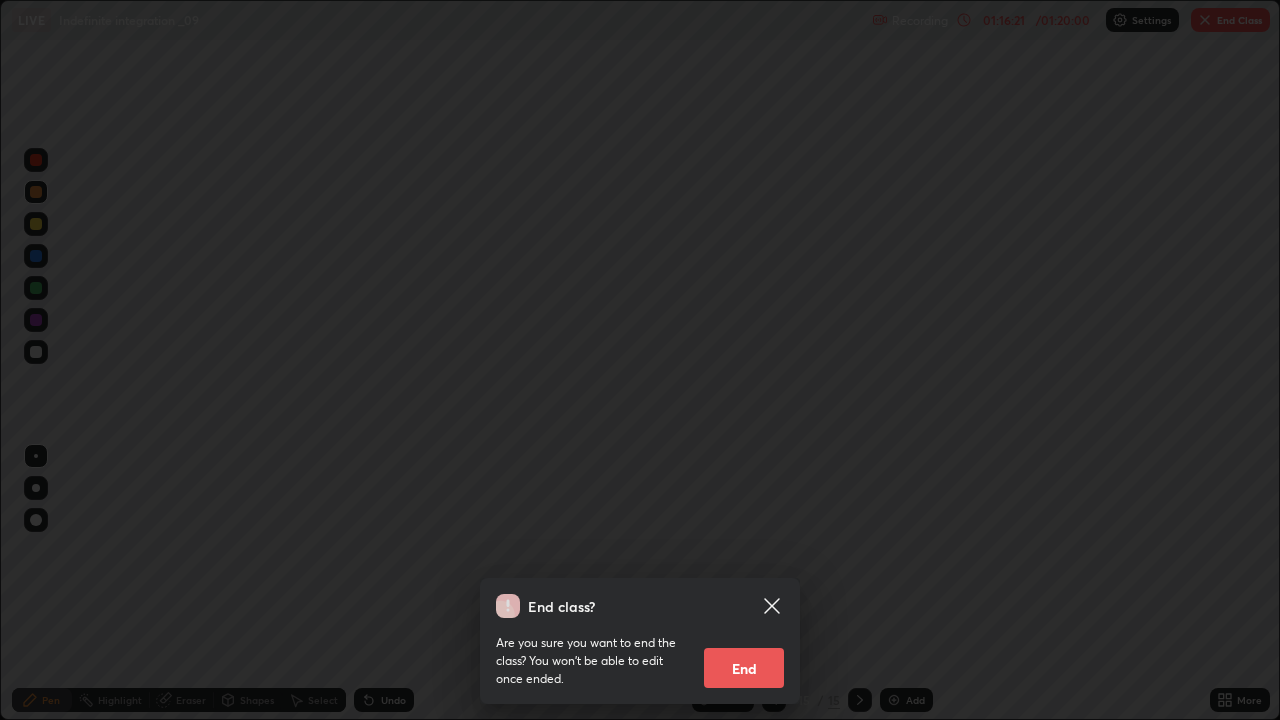 click on "End" at bounding box center [744, 668] 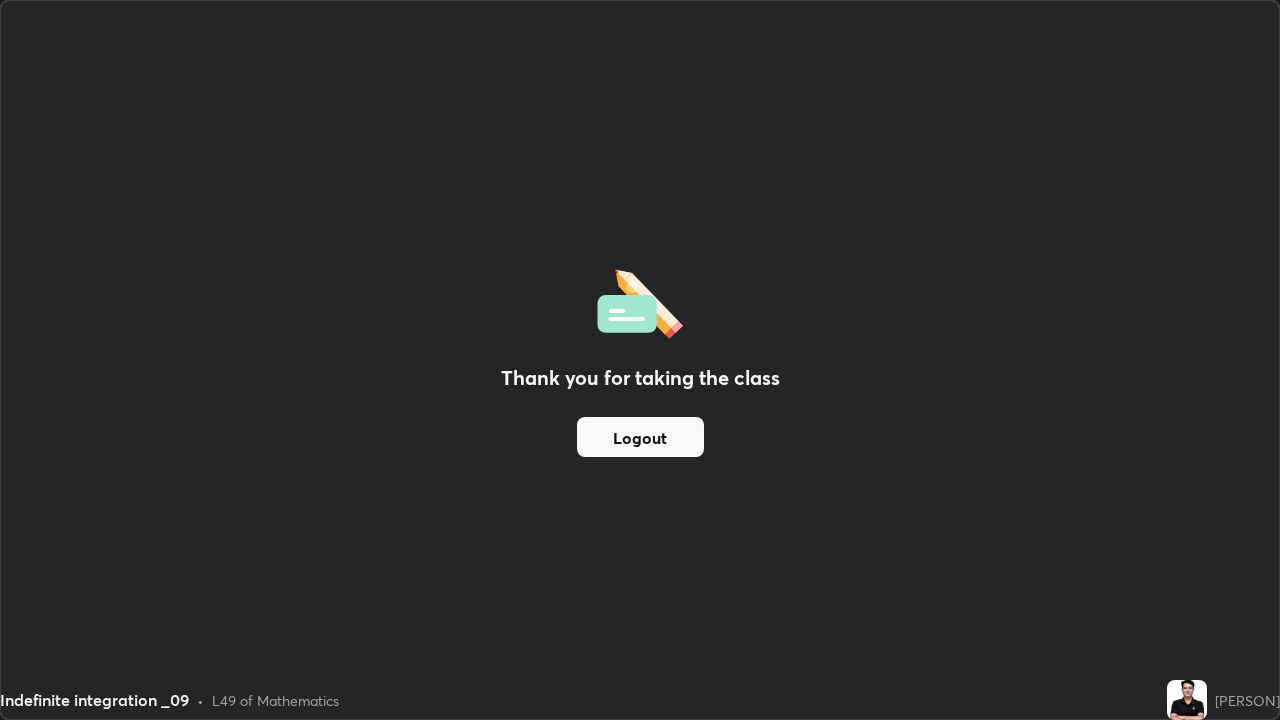 click on "Logout" at bounding box center (640, 437) 